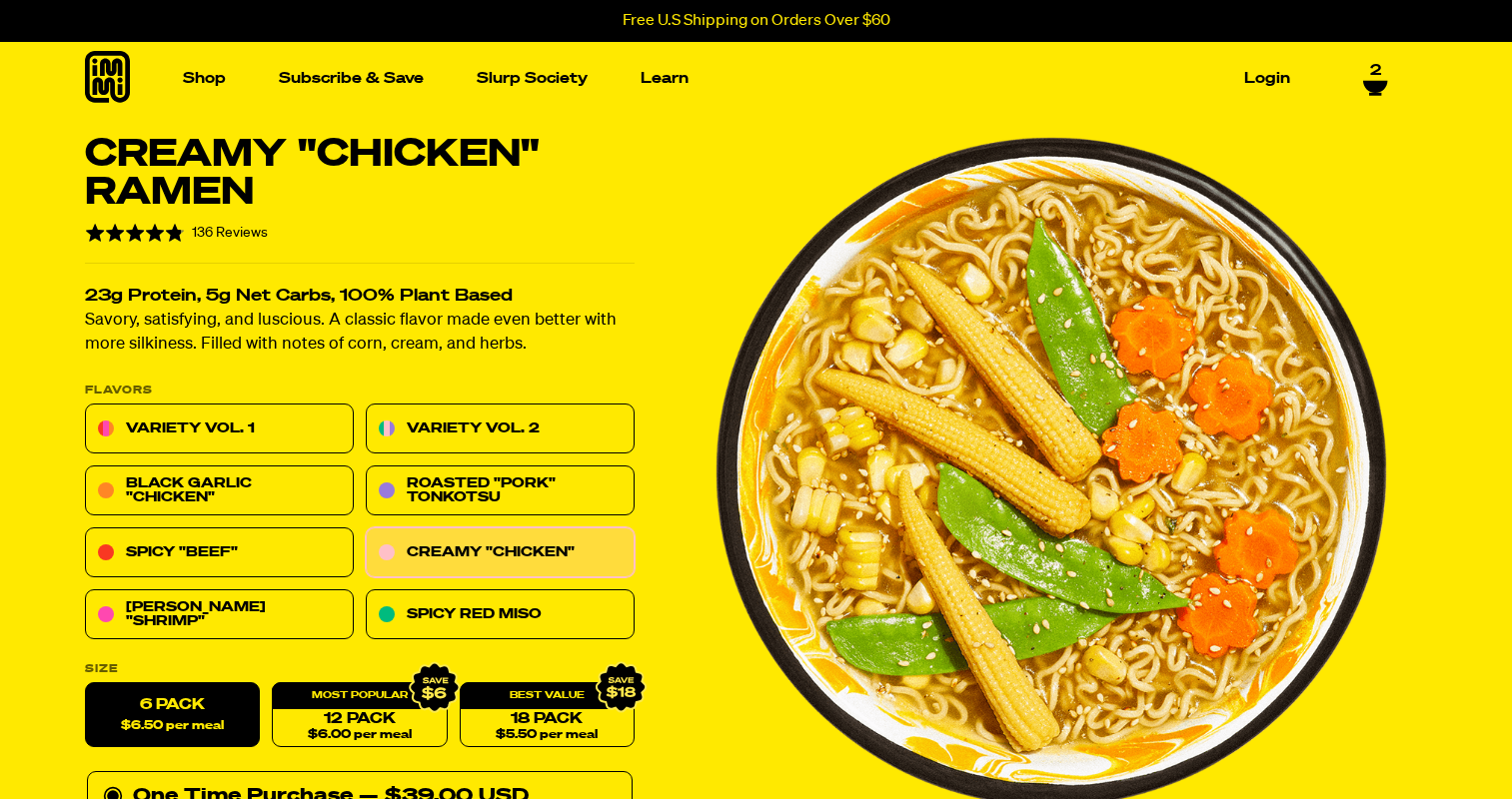 scroll, scrollTop: 1963, scrollLeft: 0, axis: vertical 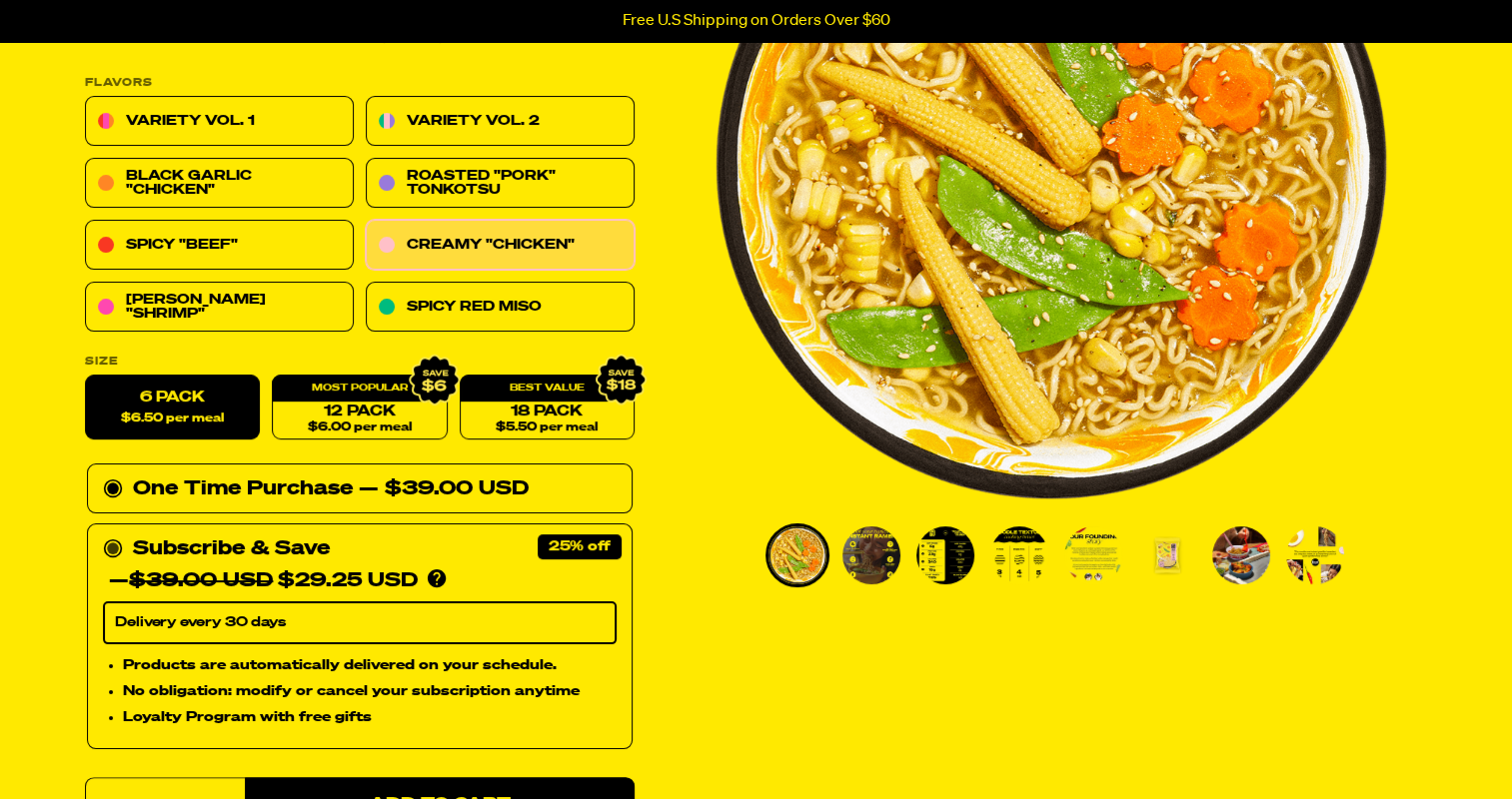 click 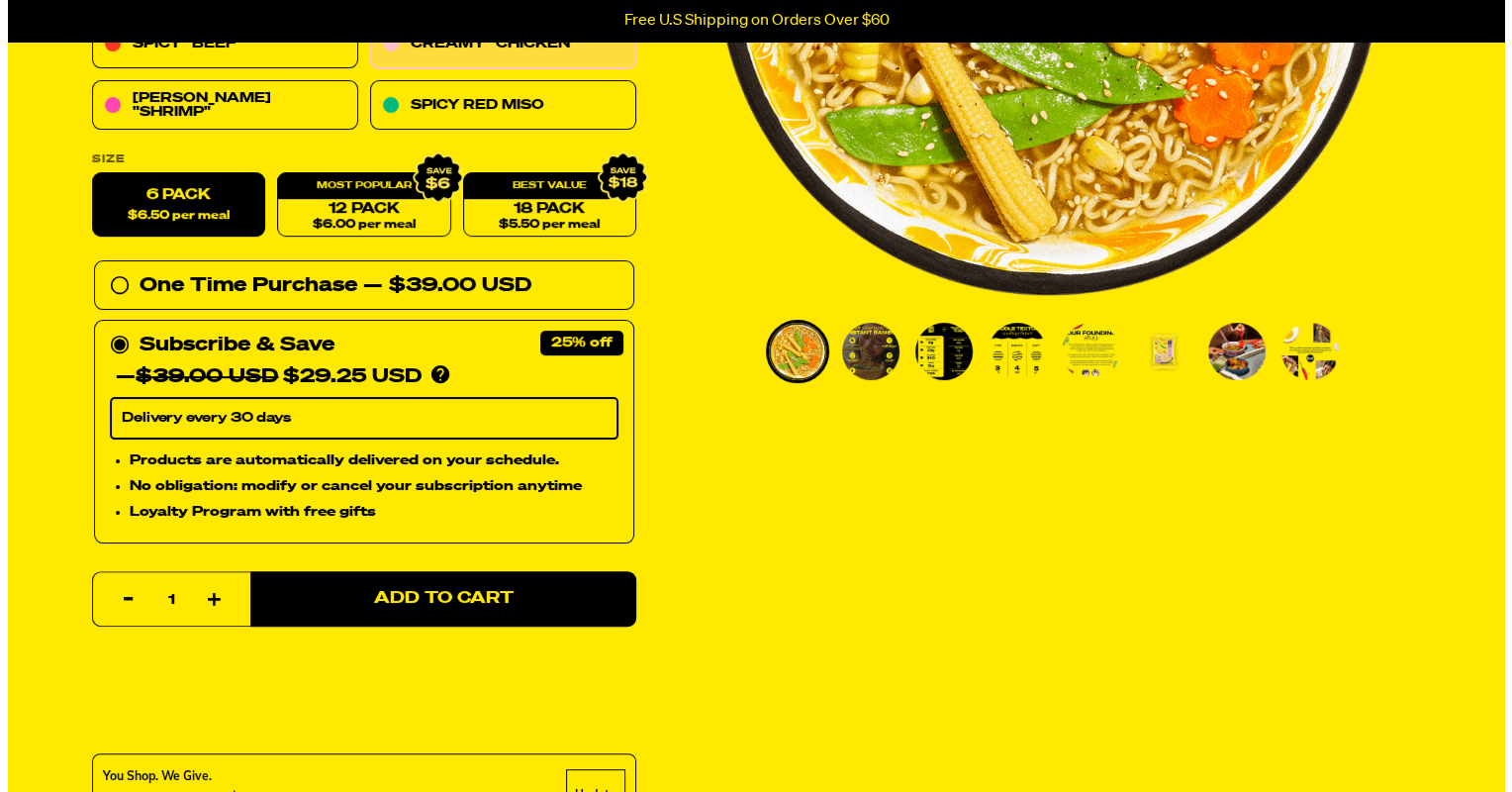 scroll, scrollTop: 505, scrollLeft: 0, axis: vertical 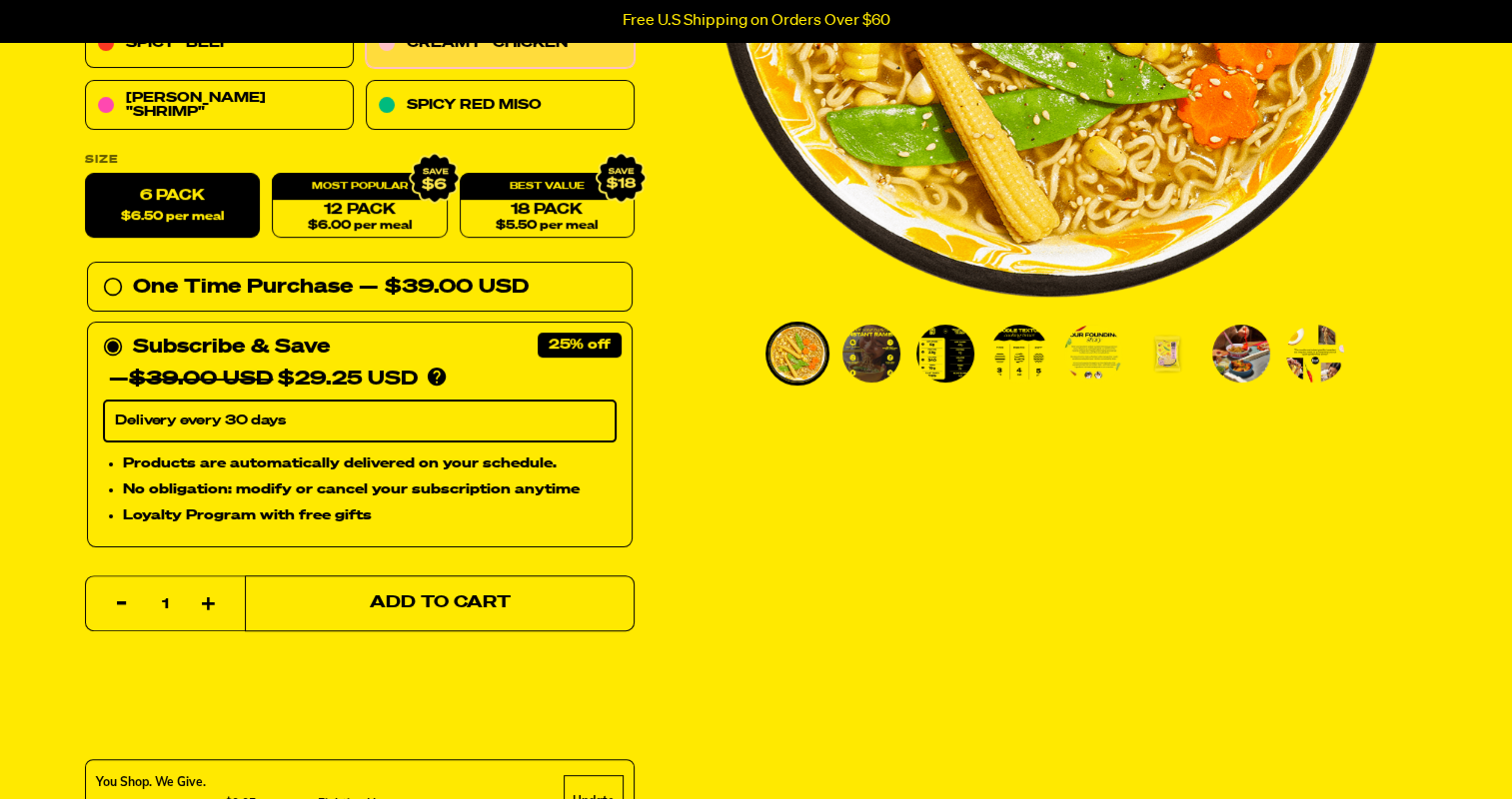 click on "Add to Cart" at bounding box center [439, 603] 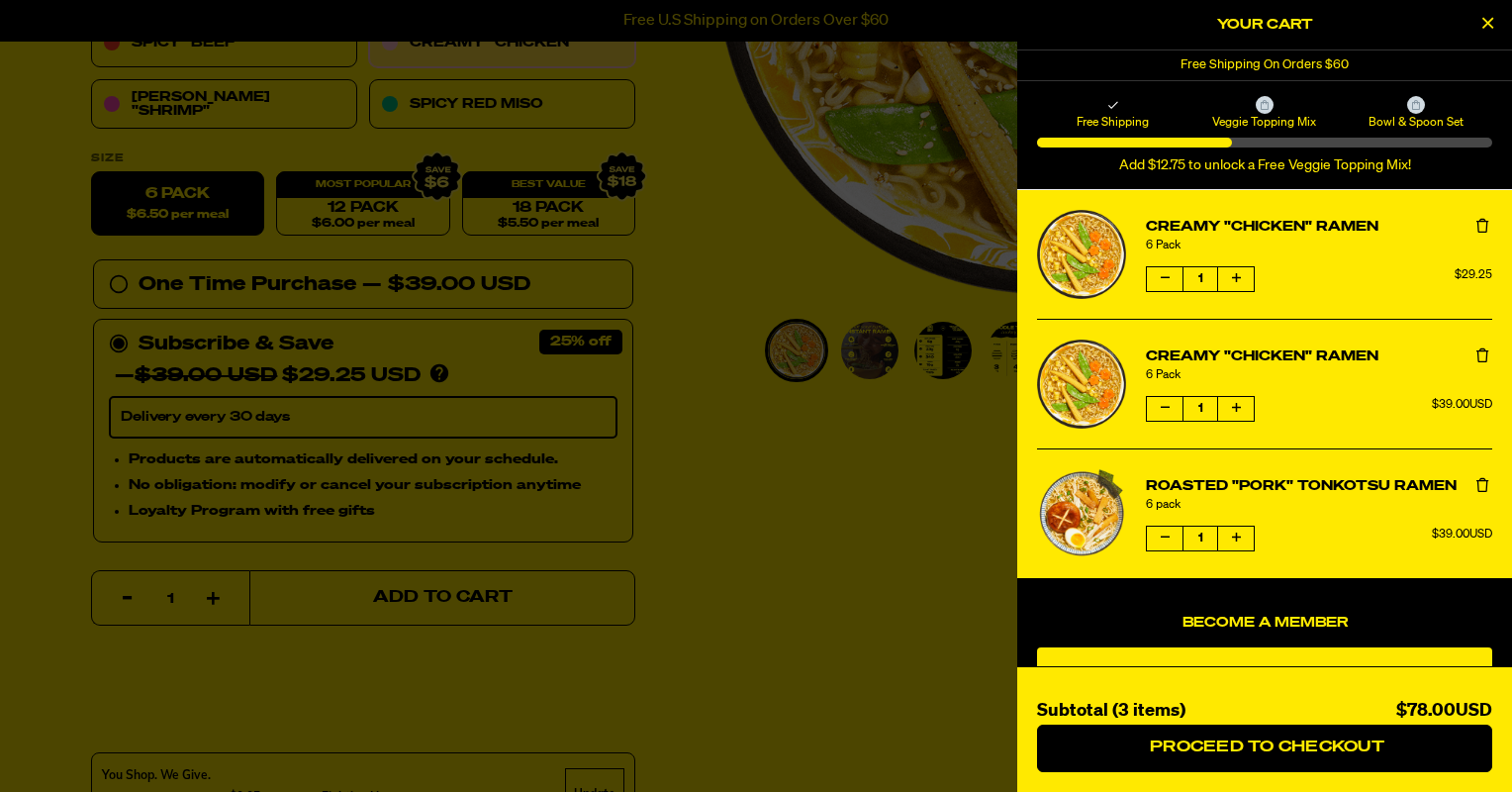 select on "Every 30 Days" 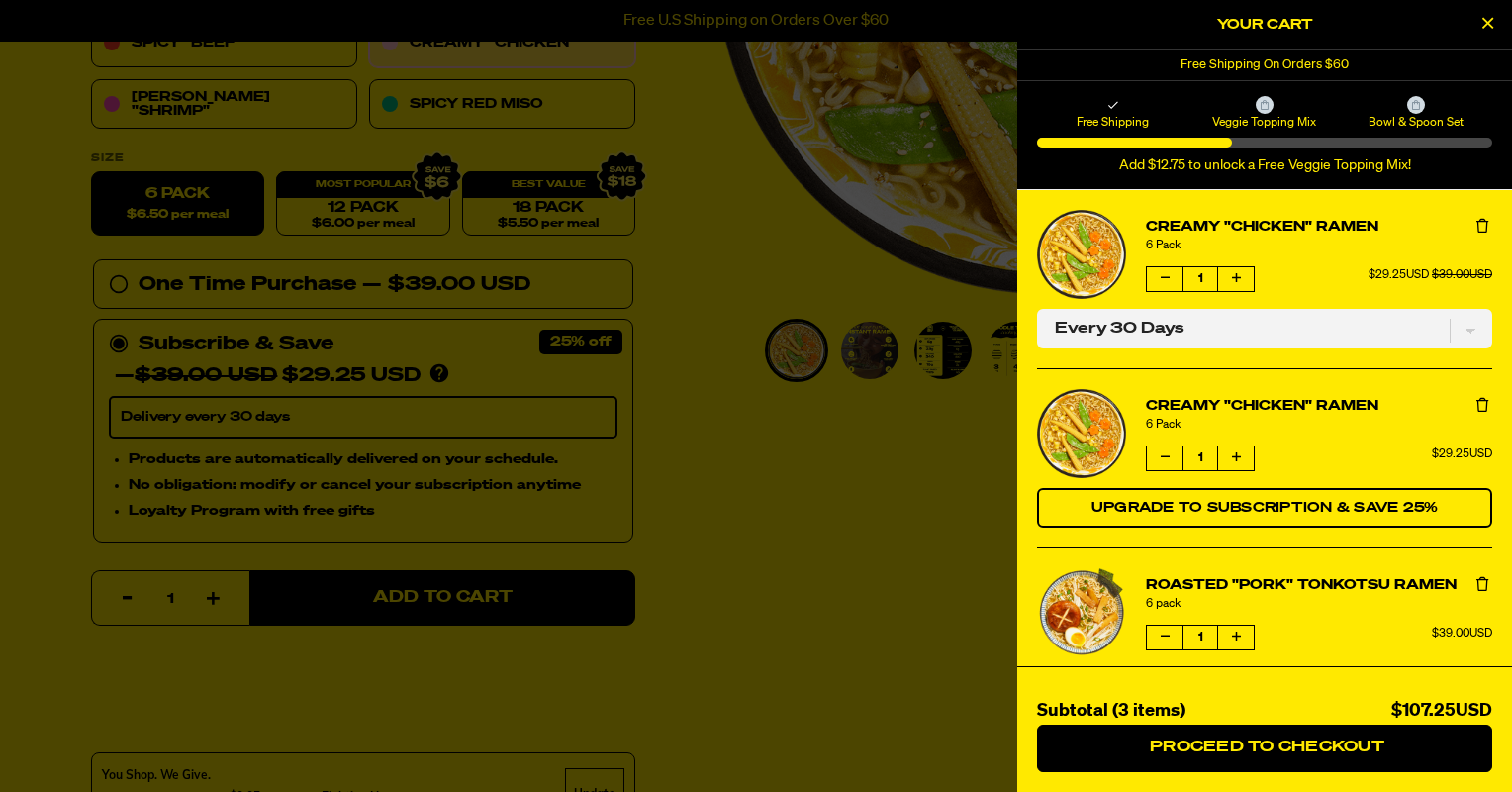click at bounding box center [1165, 457] 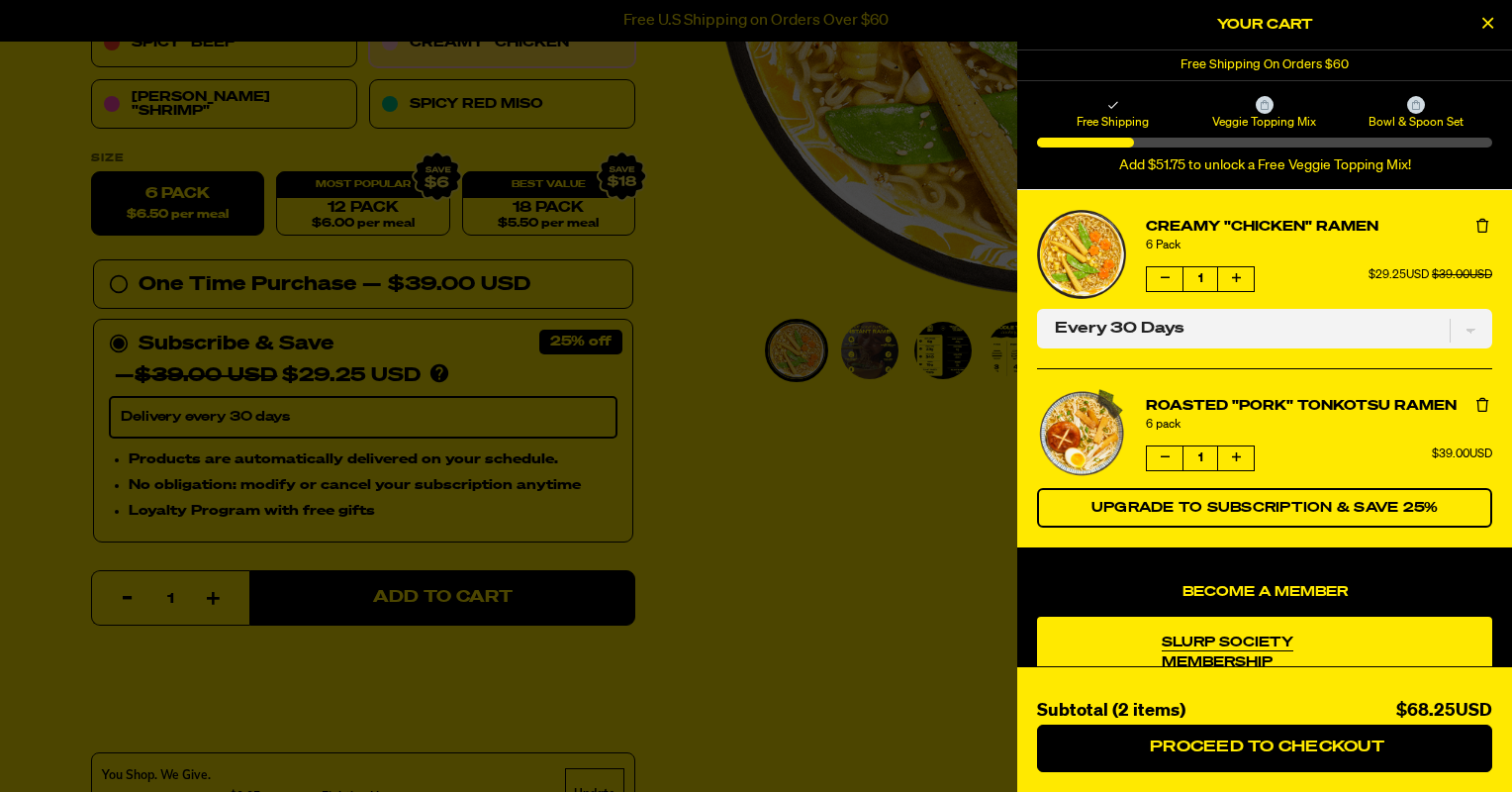 click at bounding box center [1165, 457] 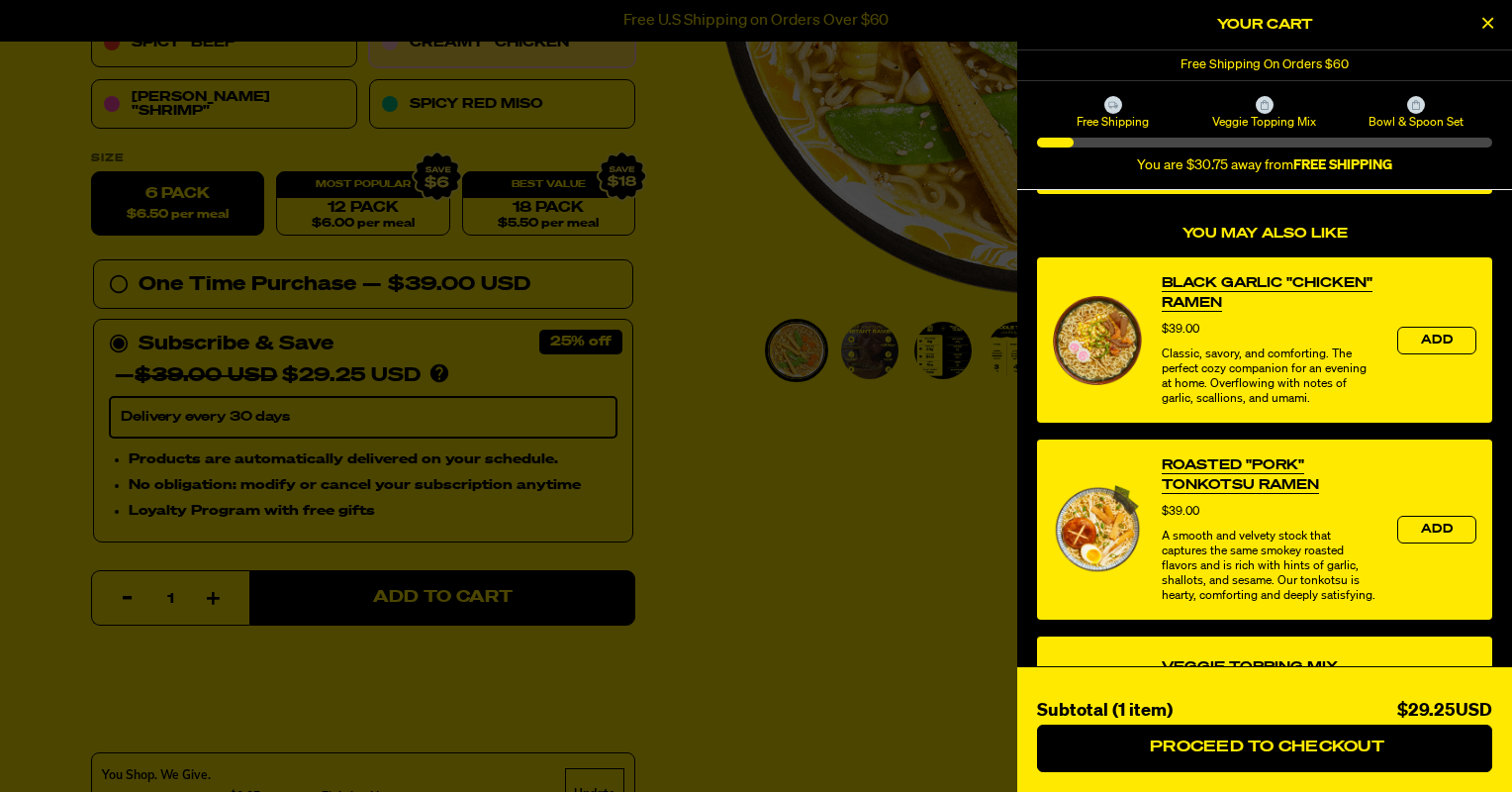 scroll, scrollTop: 414, scrollLeft: 0, axis: vertical 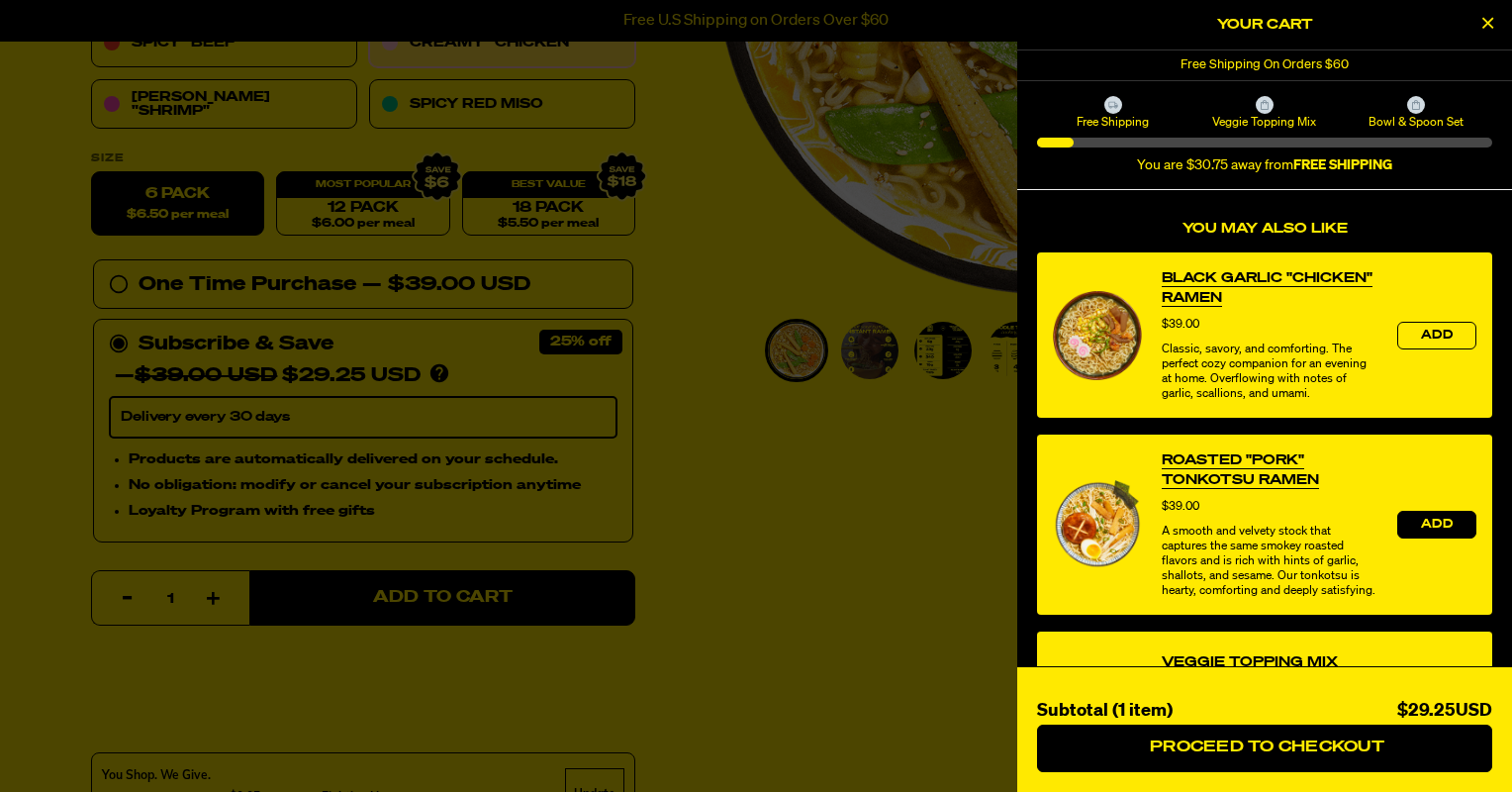 click on "Add" at bounding box center [1437, 525] 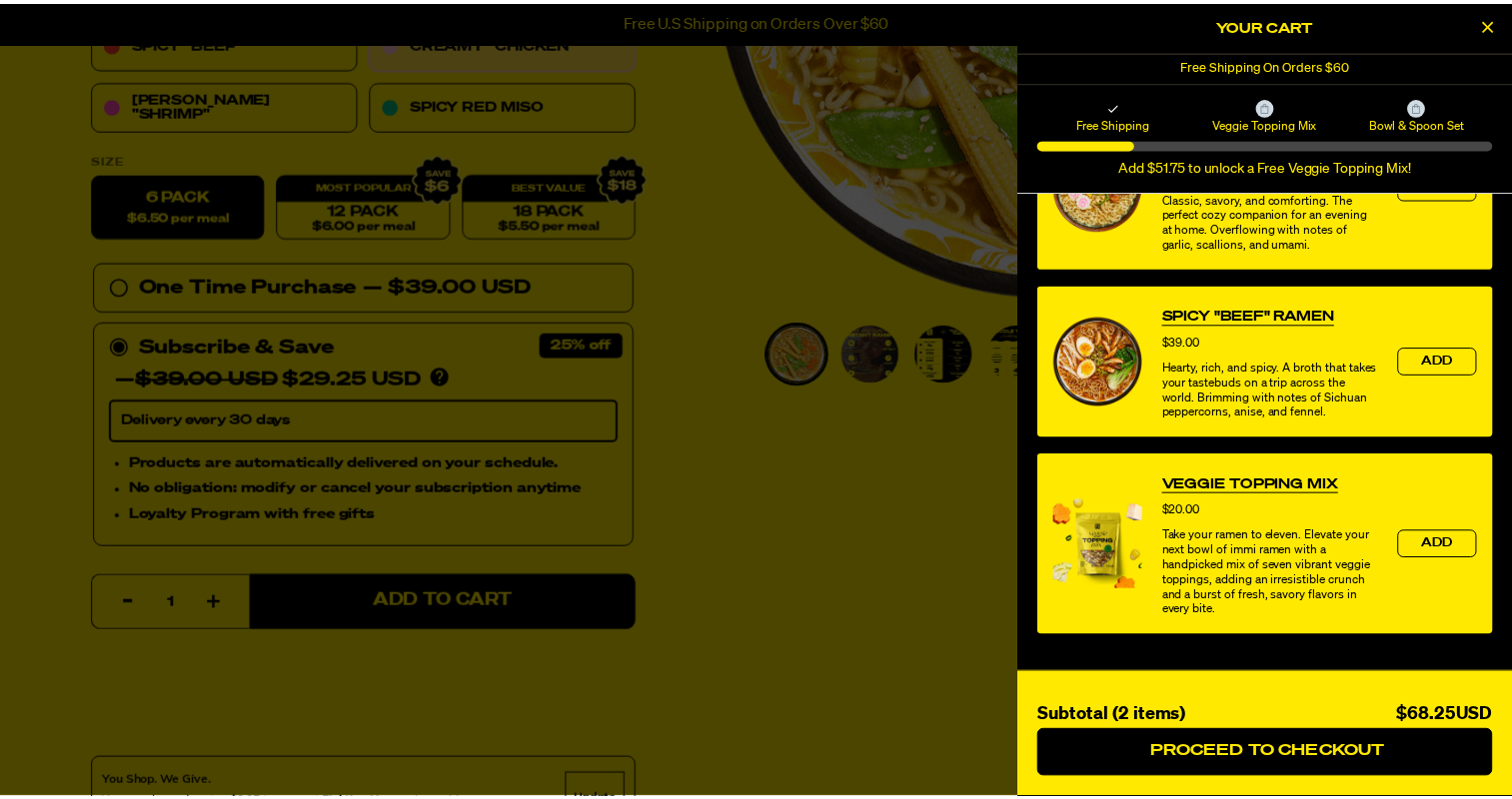scroll, scrollTop: 771, scrollLeft: 0, axis: vertical 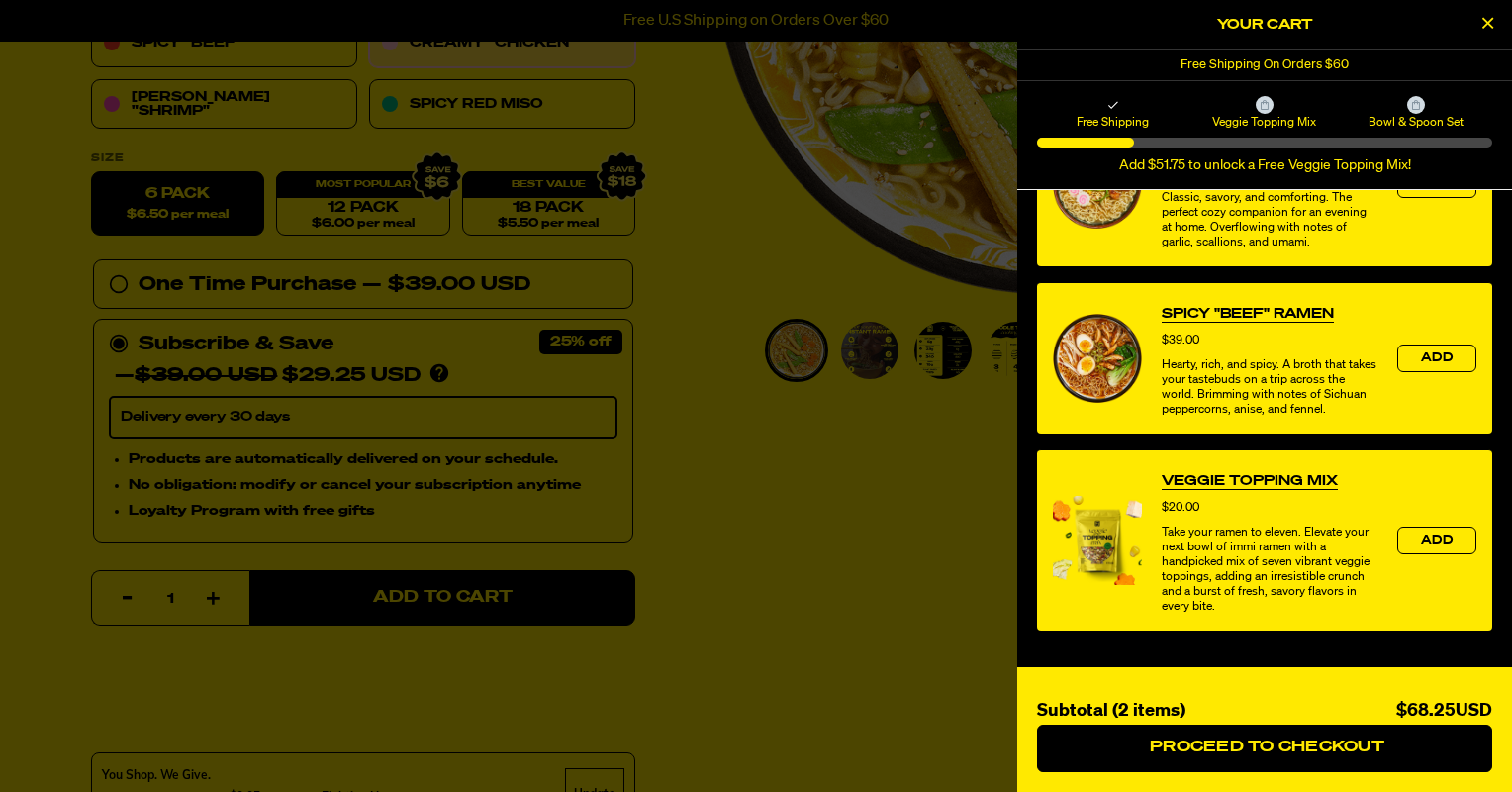 click at bounding box center [756, 396] 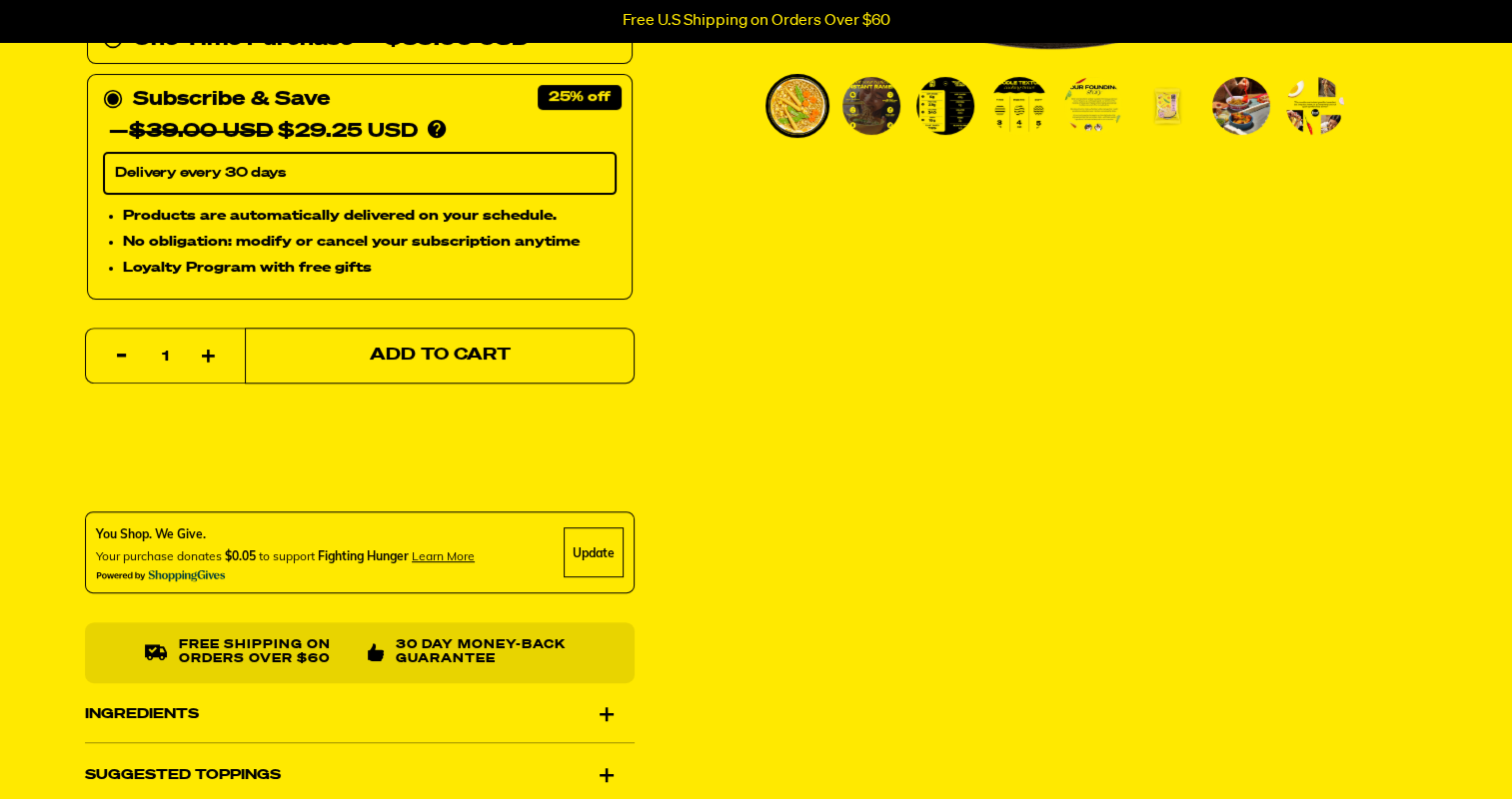 scroll, scrollTop: 0, scrollLeft: 0, axis: both 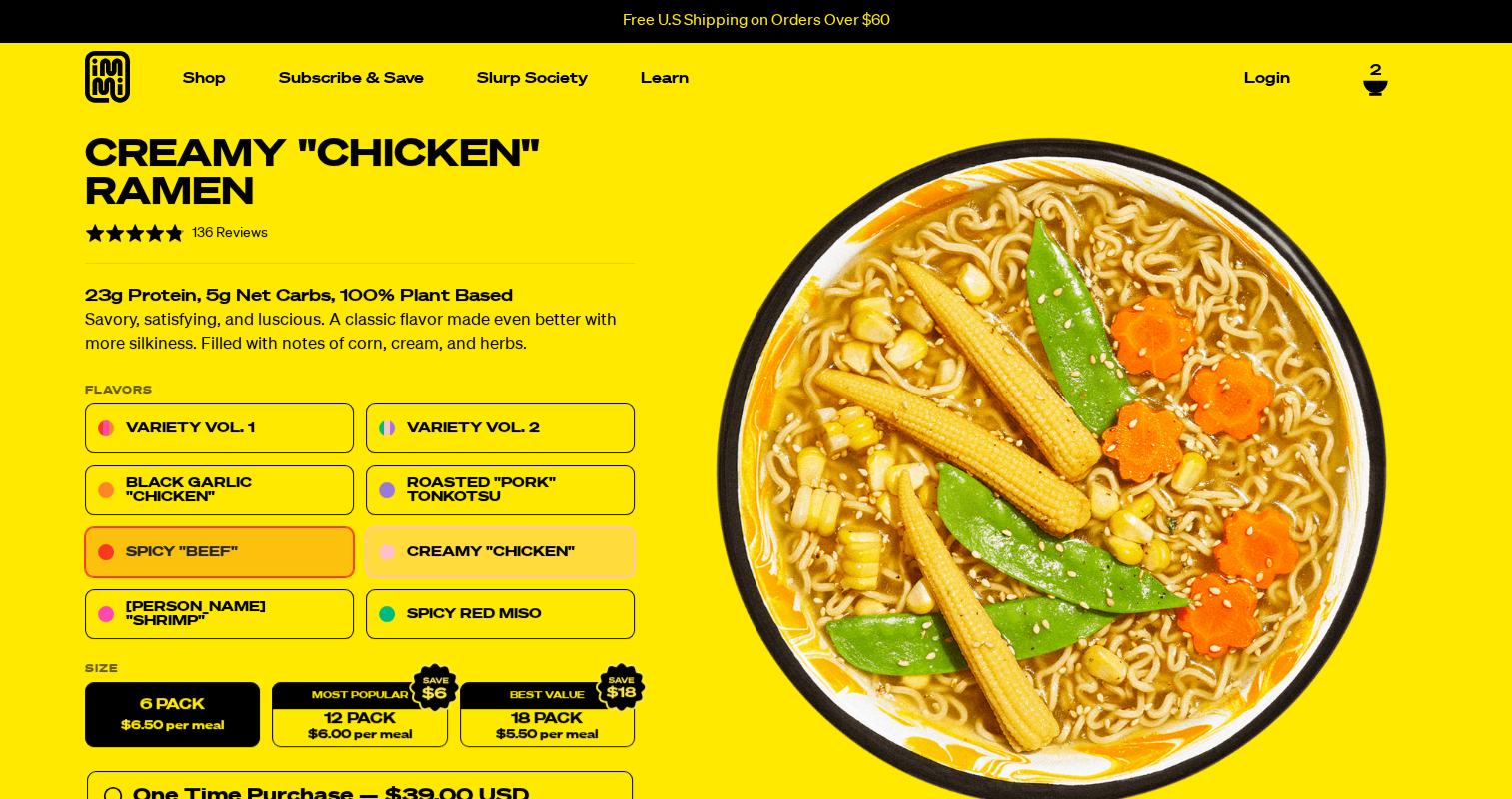 click on "Spicy "Beef"" at bounding box center [219, 553] 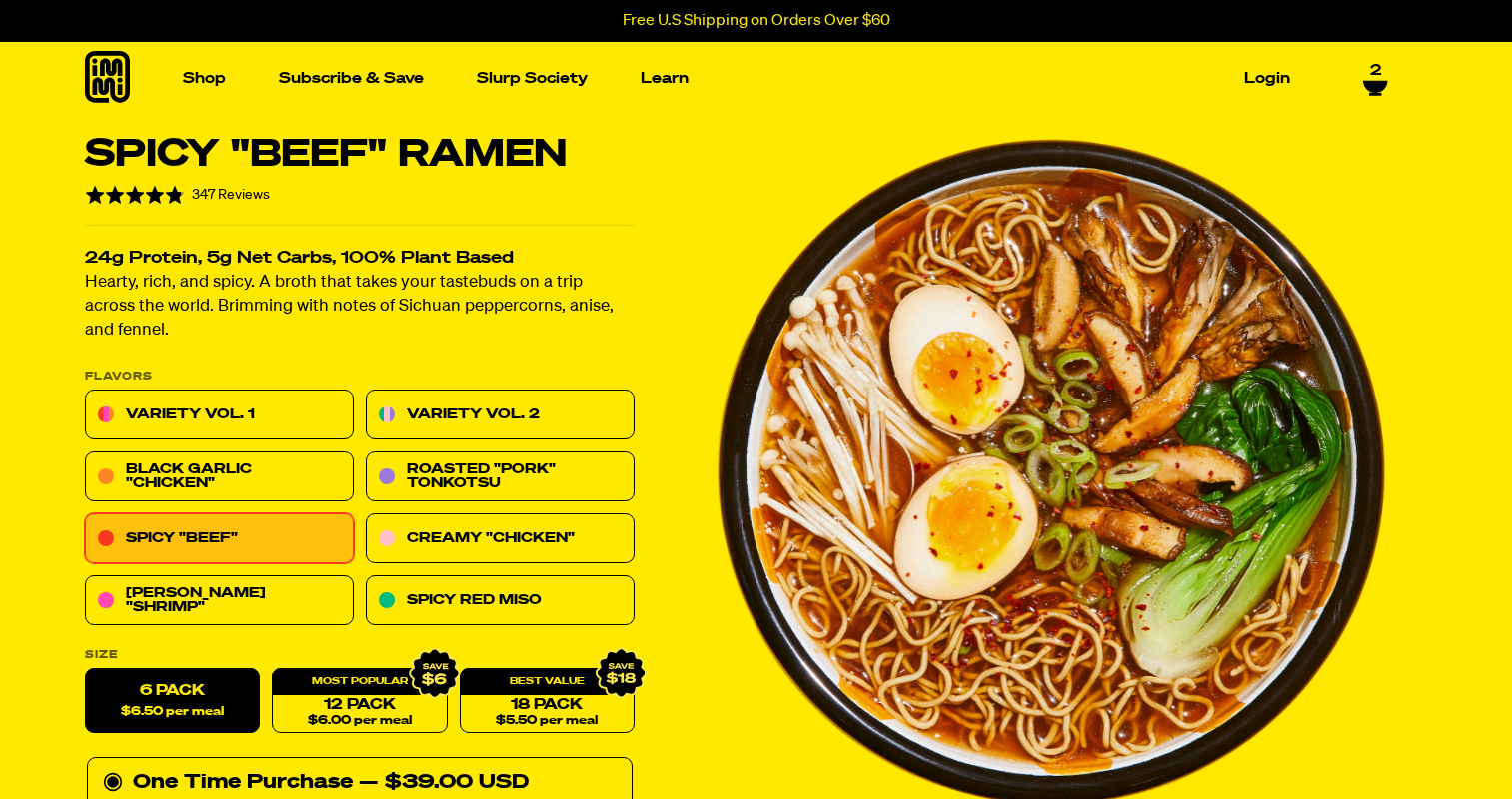 select on "Every 30 Days" 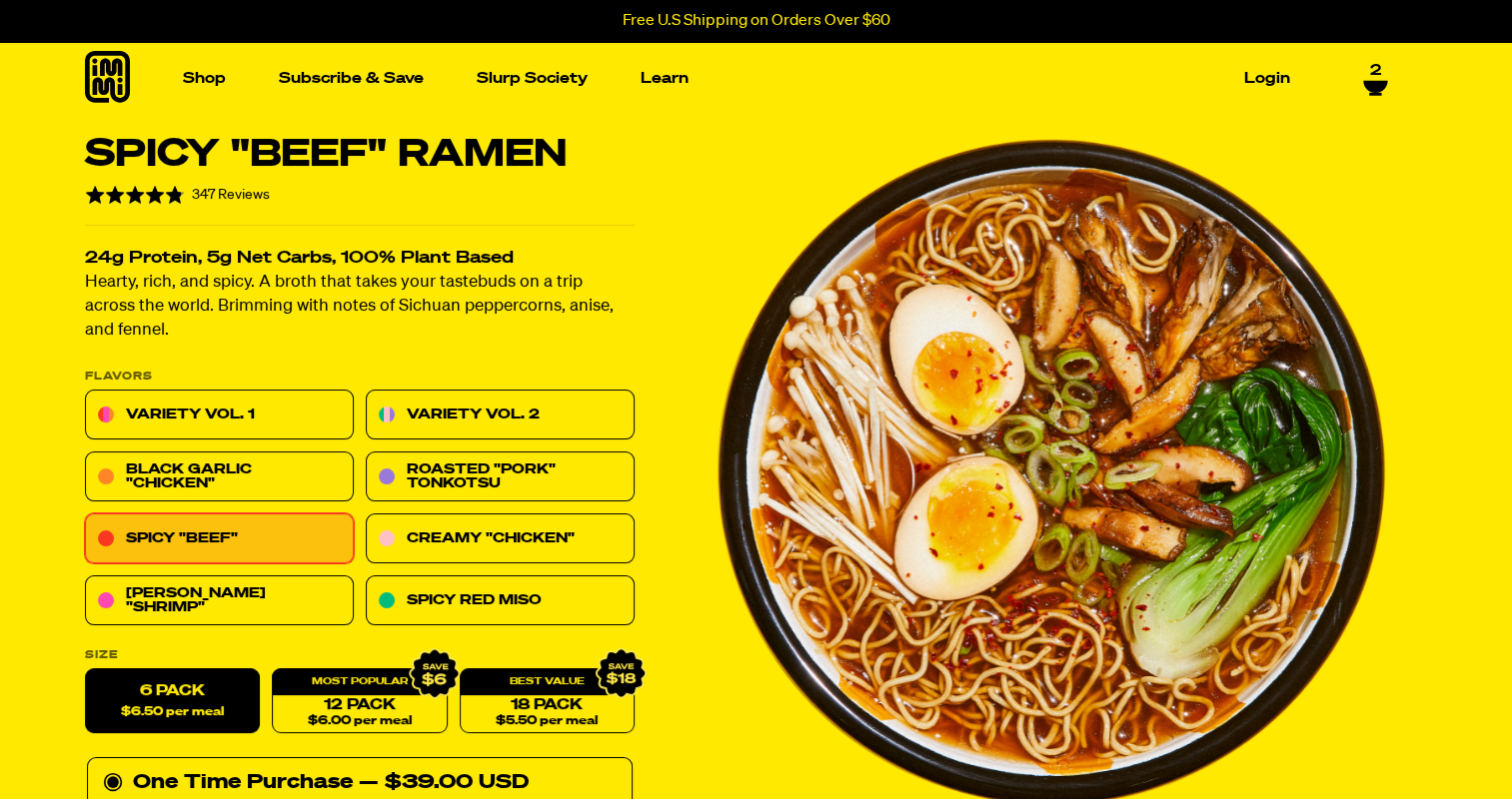 scroll, scrollTop: 0, scrollLeft: 0, axis: both 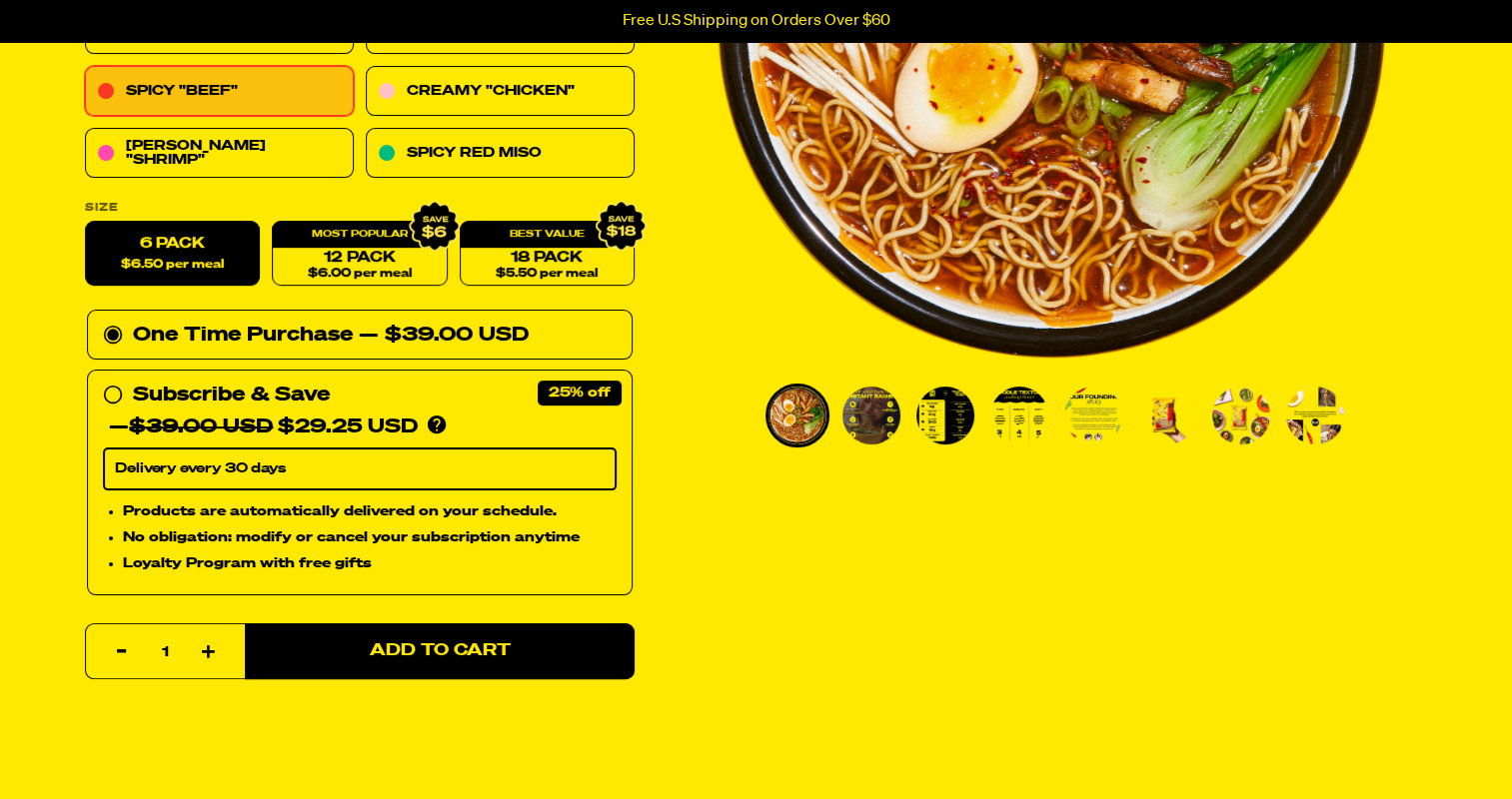click on "No obligation: modify or cancel your subscription anytime" at bounding box center (370, 537) 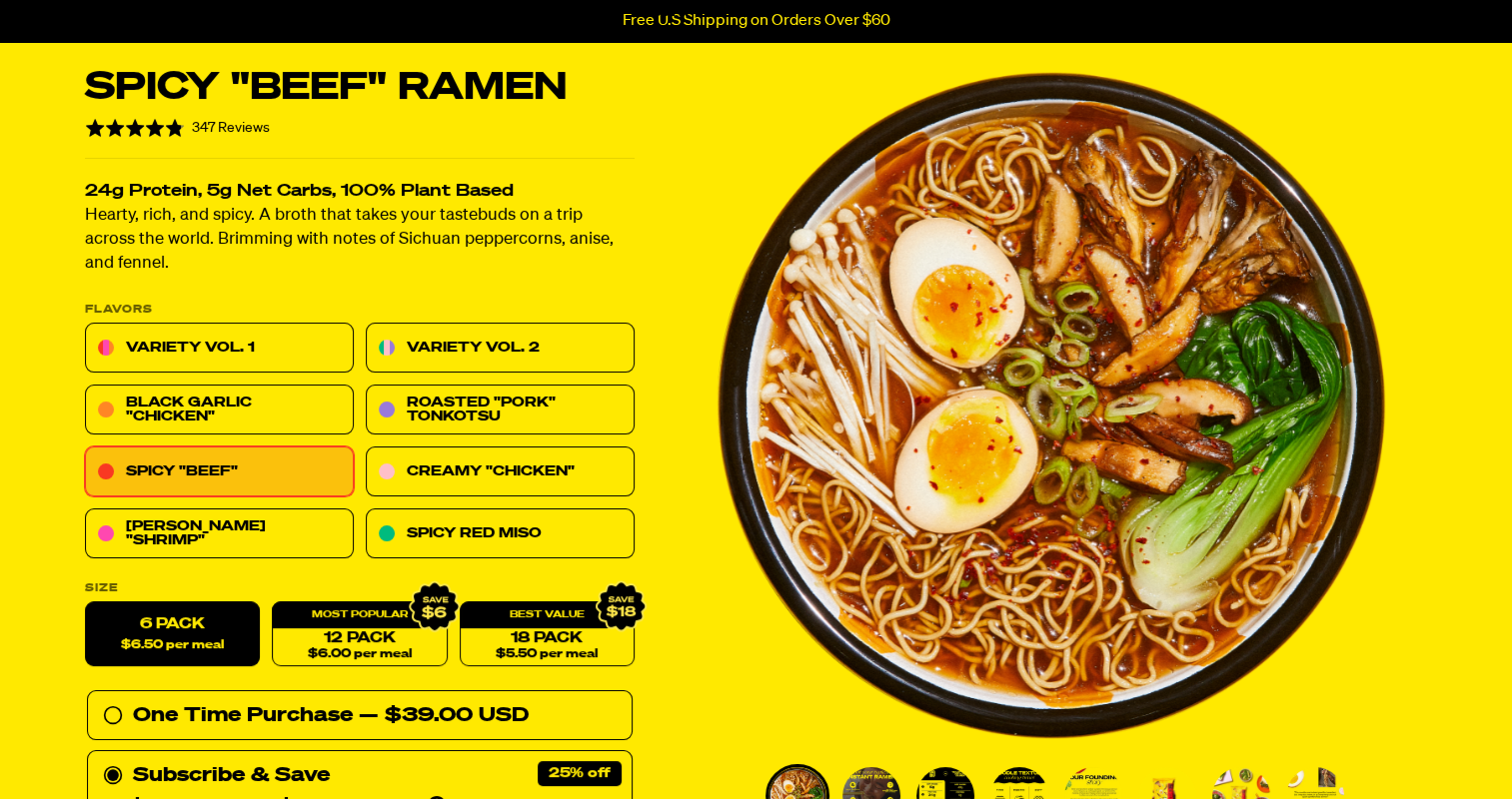 scroll, scrollTop: 0, scrollLeft: 0, axis: both 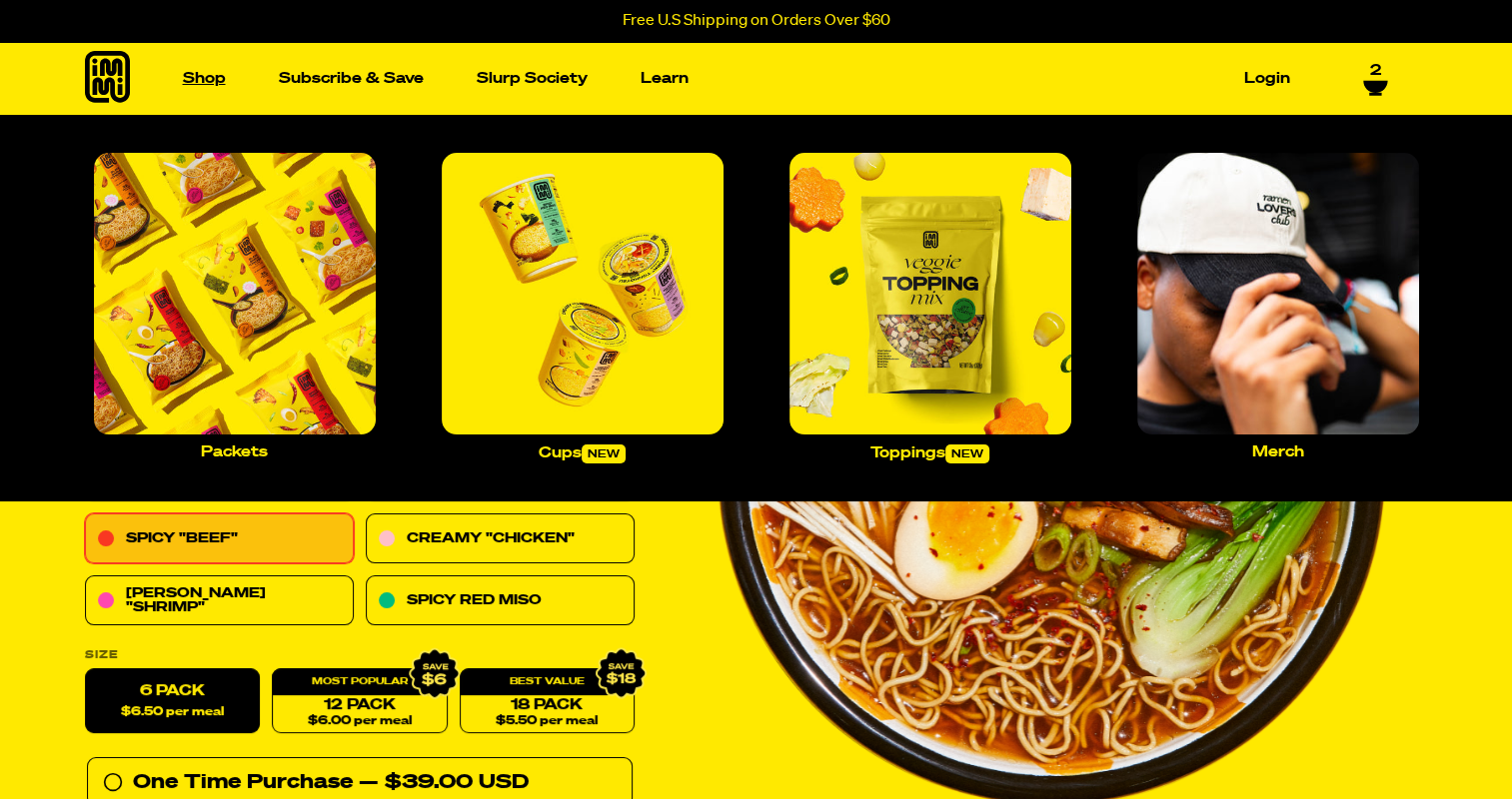 click on "Shop" at bounding box center [204, 78] 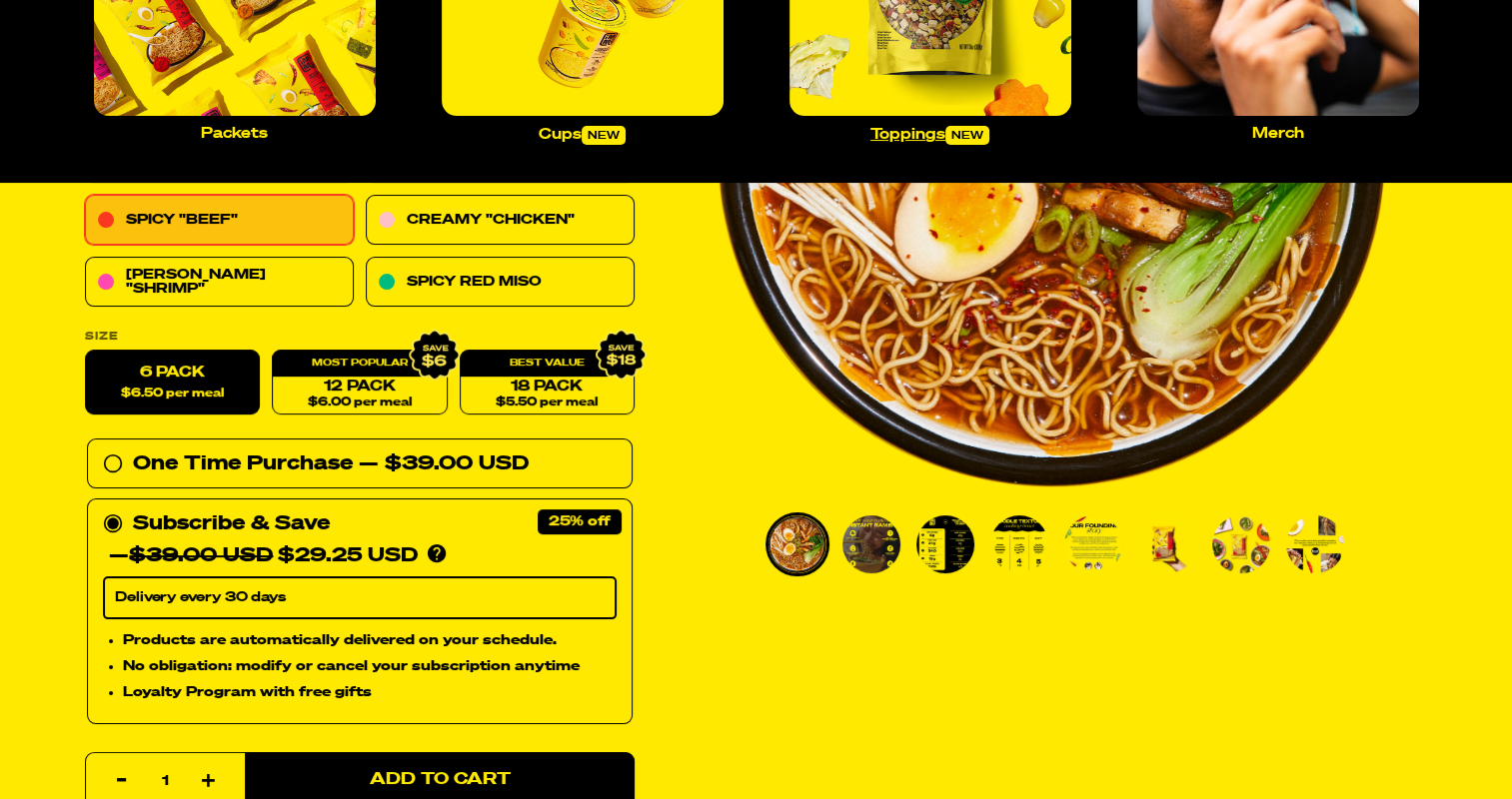 scroll, scrollTop: 0, scrollLeft: 0, axis: both 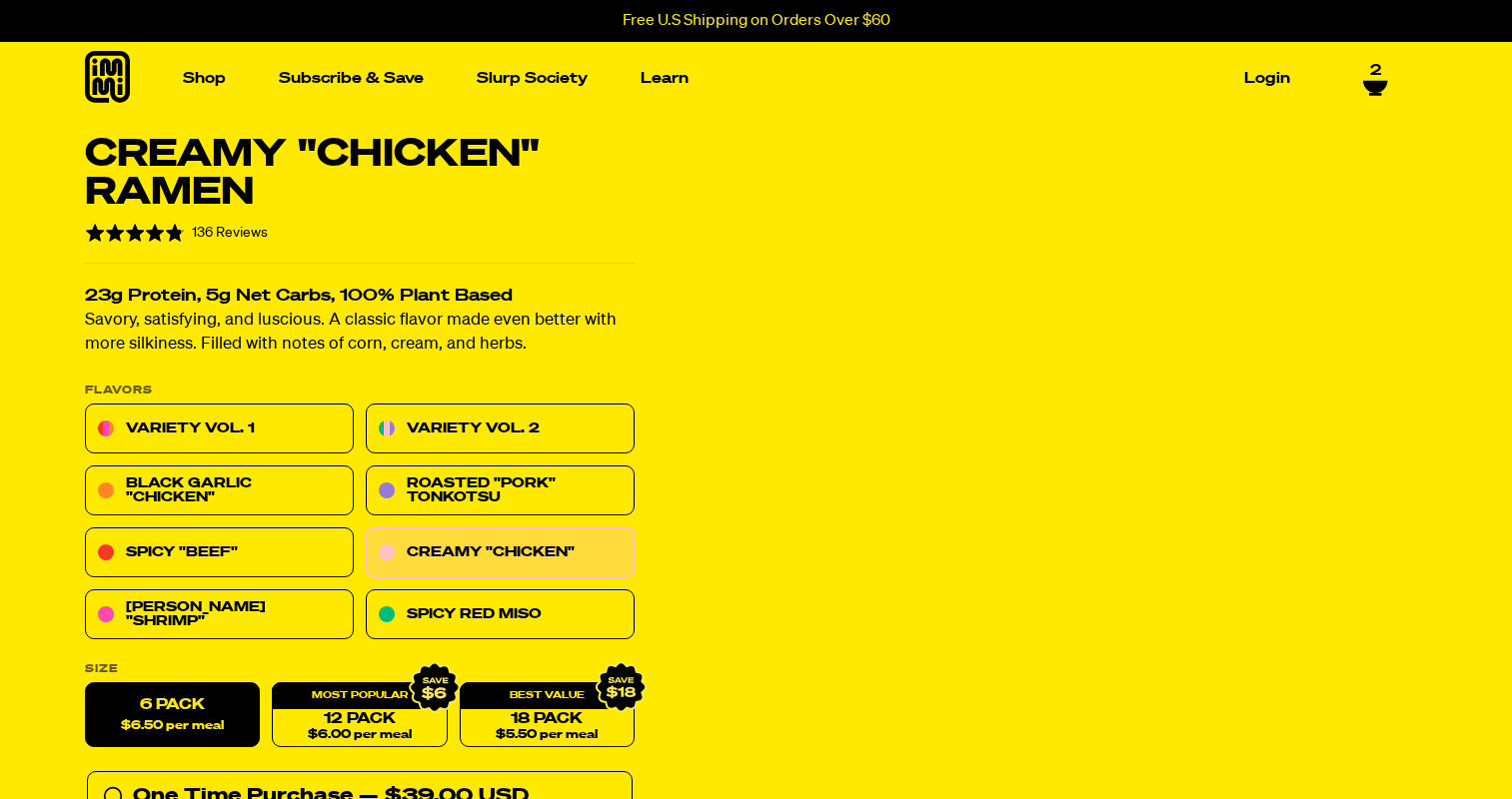 select 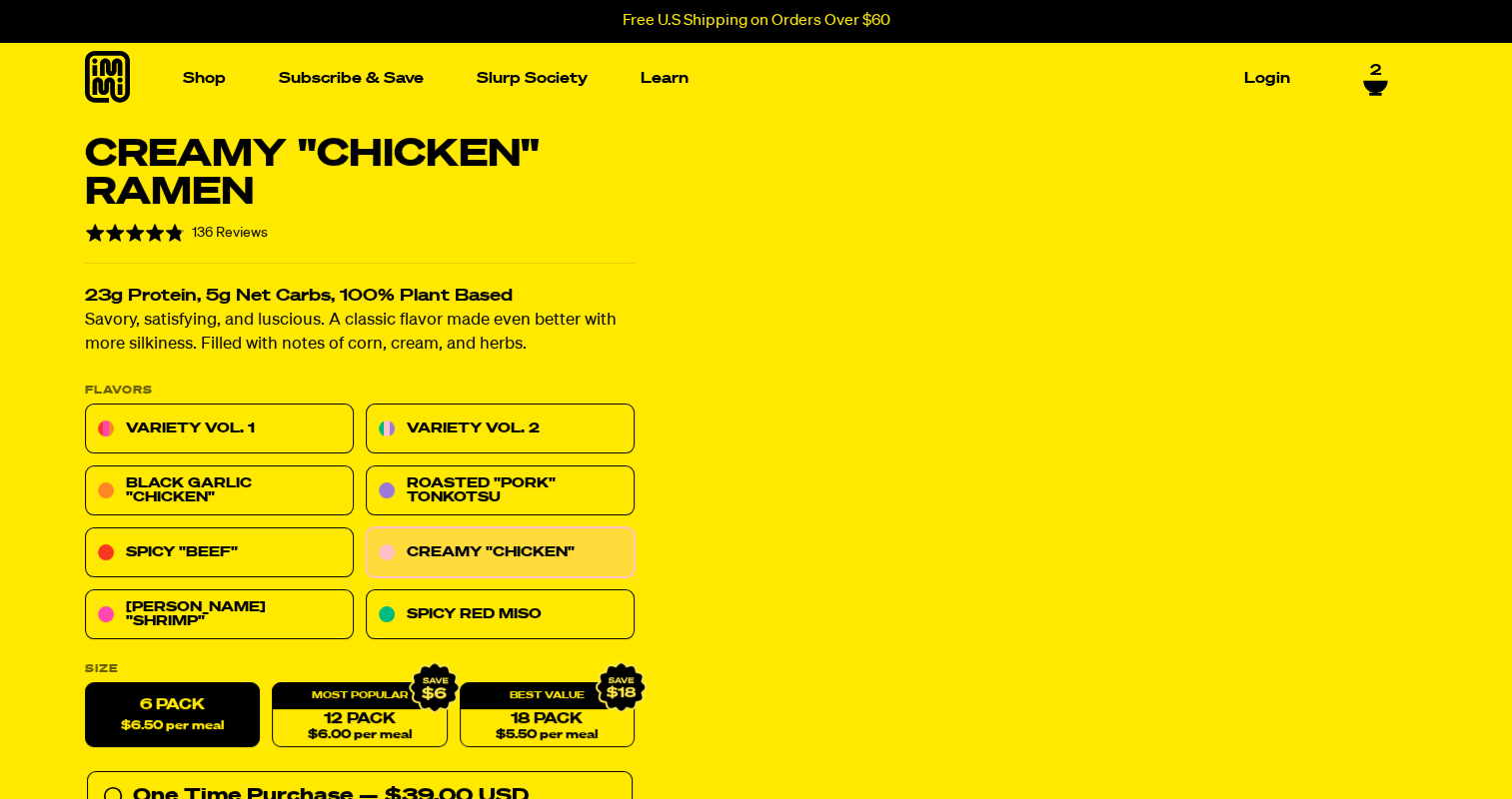 scroll, scrollTop: 0, scrollLeft: 0, axis: both 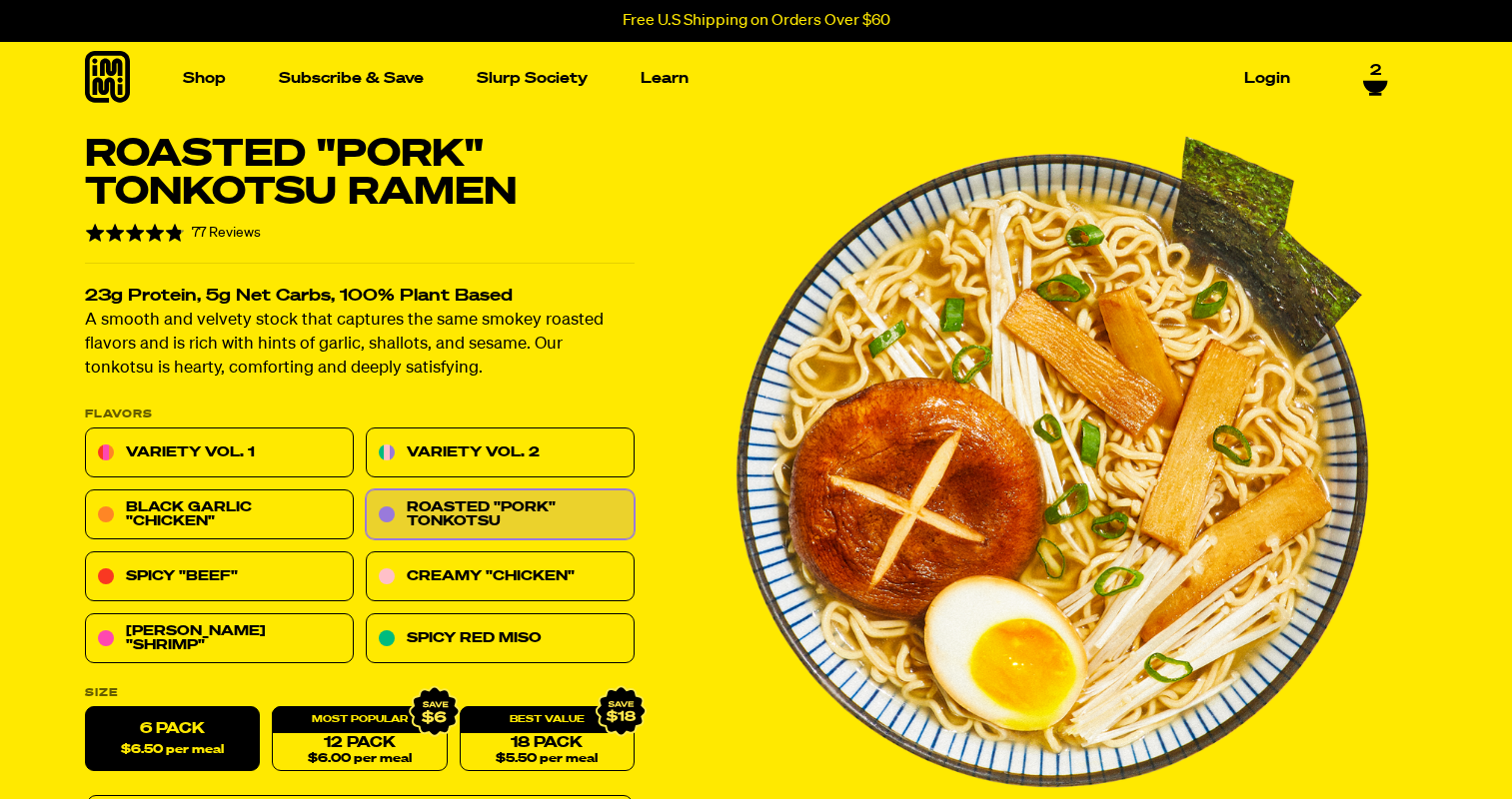 select 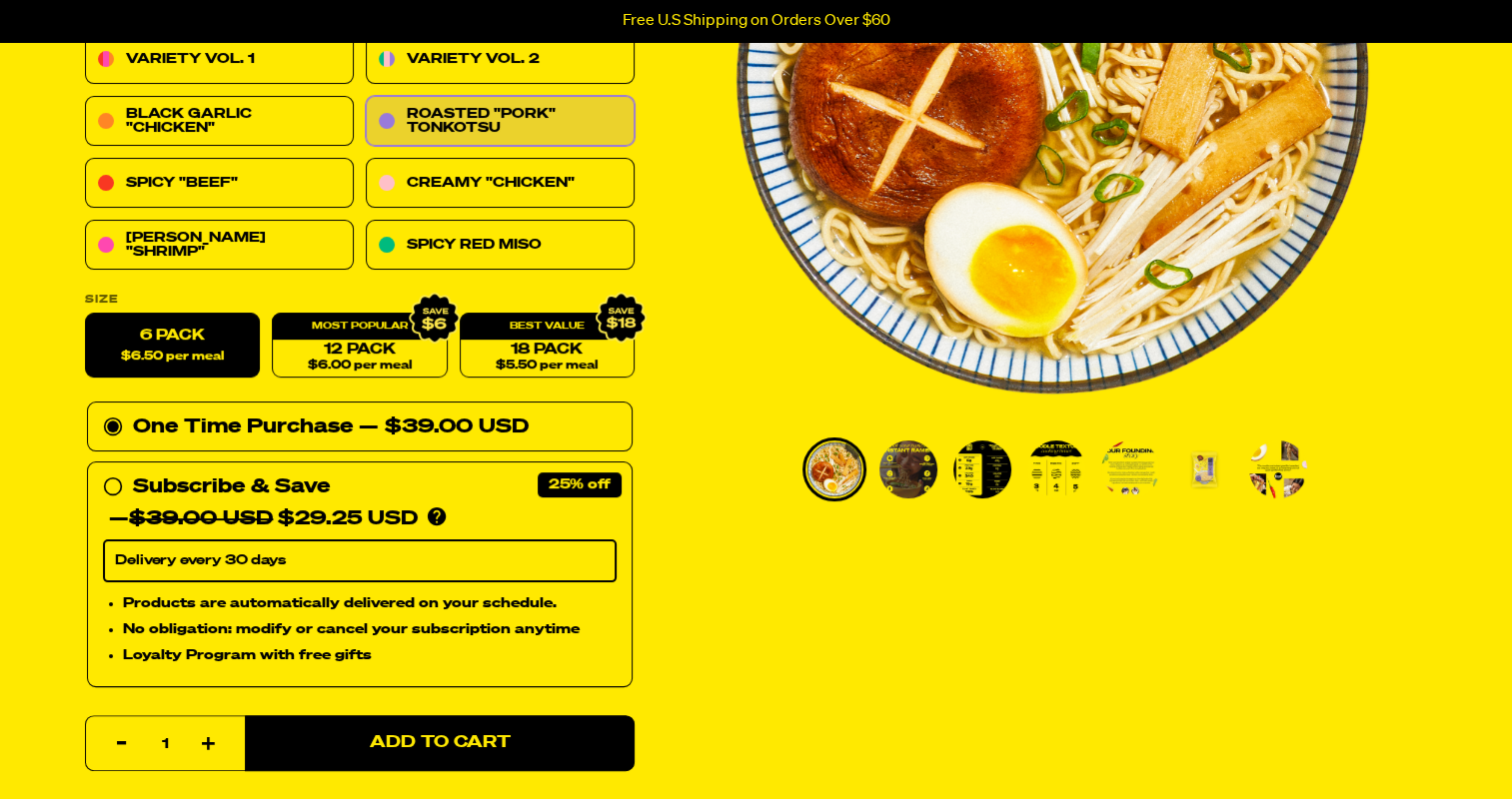 scroll, scrollTop: 0, scrollLeft: 0, axis: both 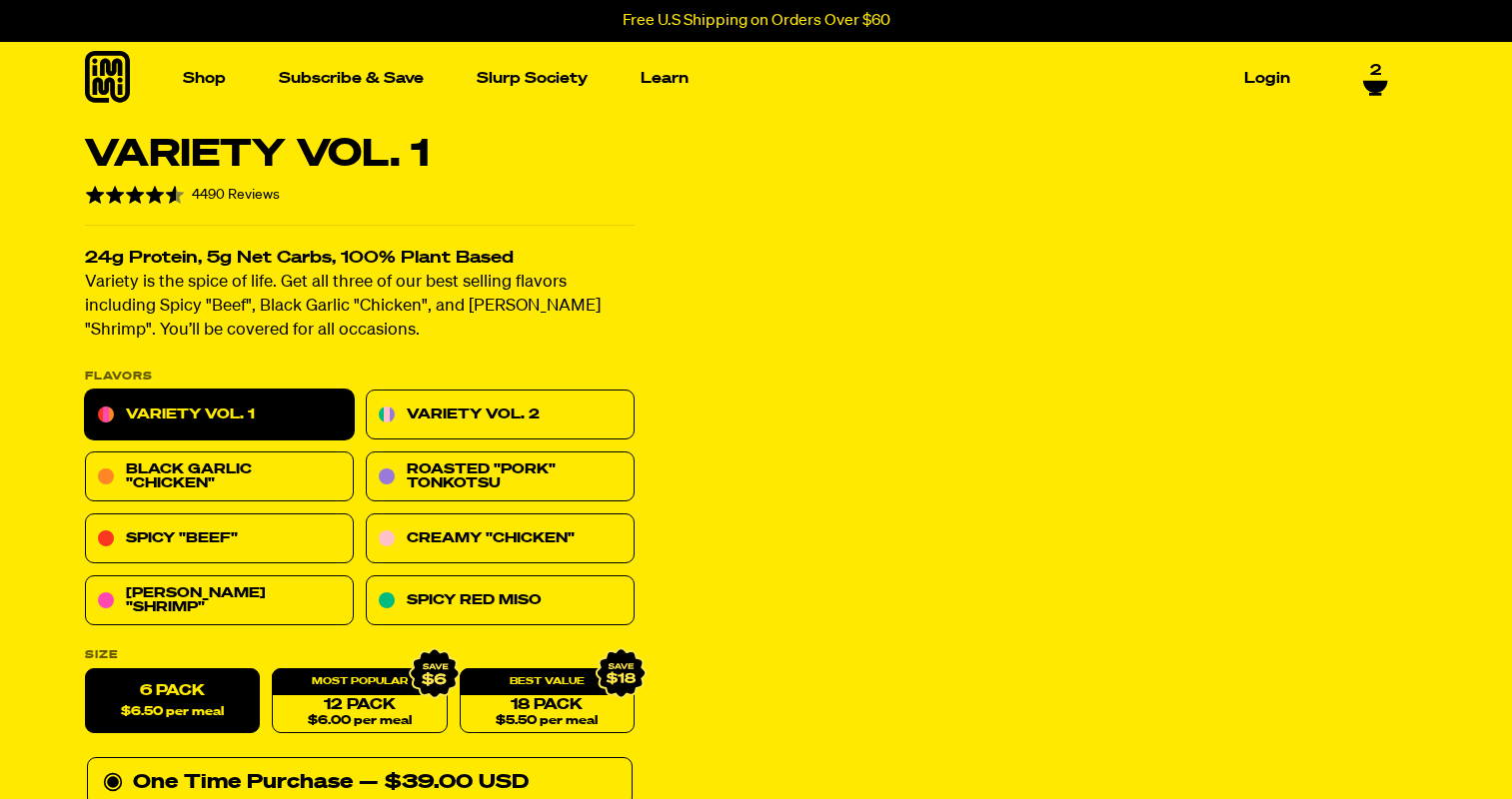 select 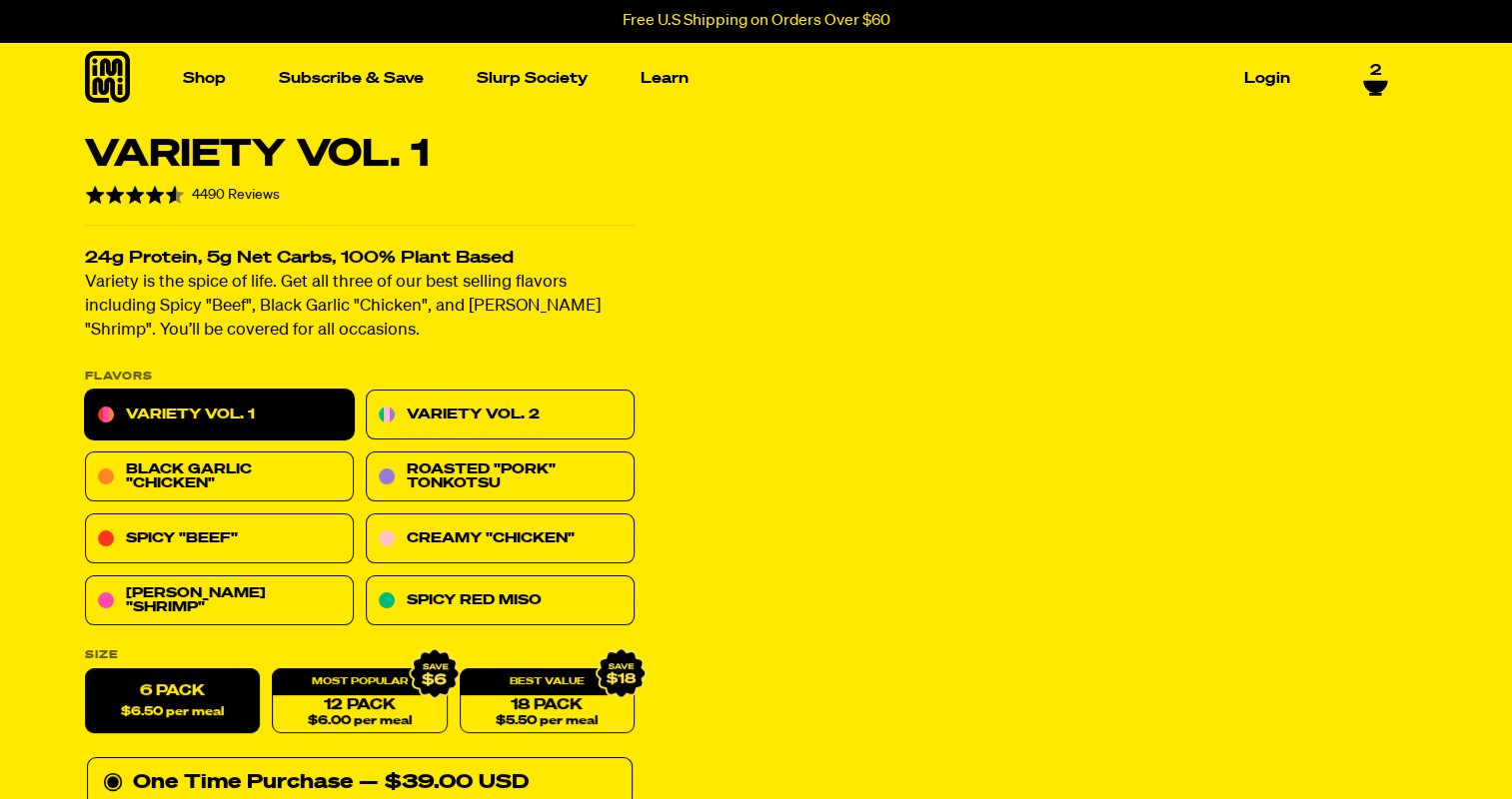 scroll, scrollTop: 0, scrollLeft: 0, axis: both 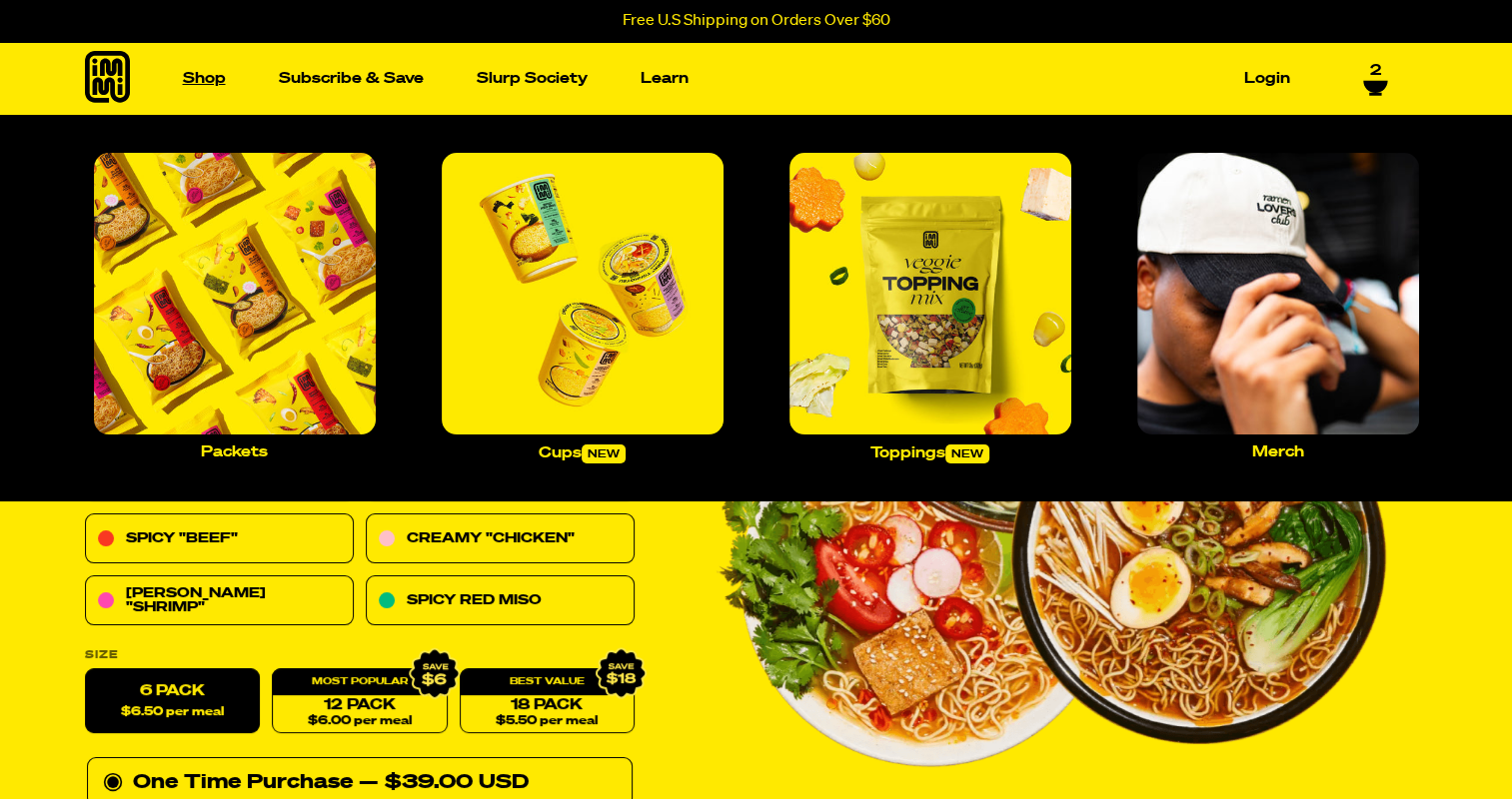 click on "Shop" at bounding box center [204, 78] 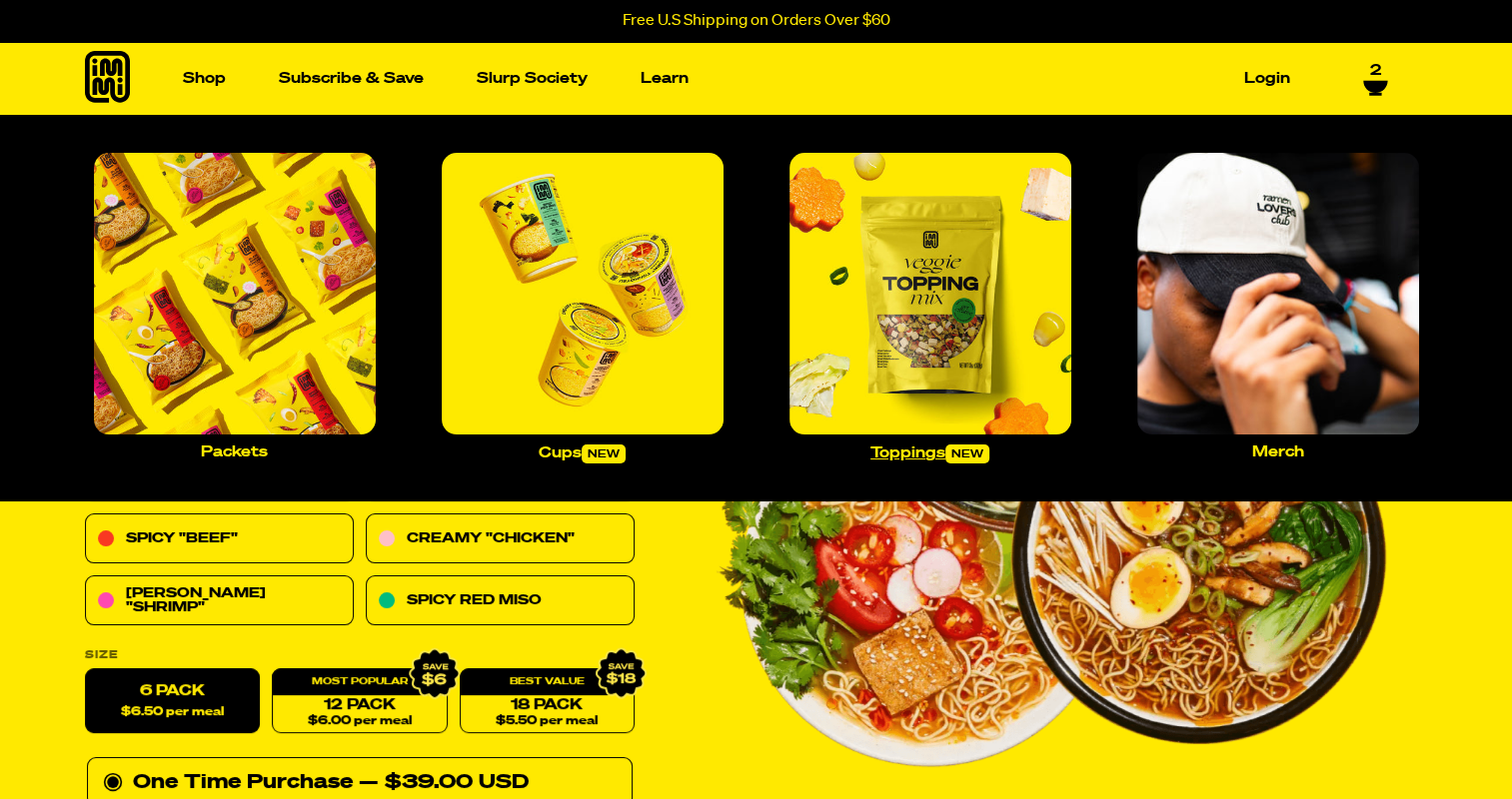 click on "Toppings
new" at bounding box center (929, 453) 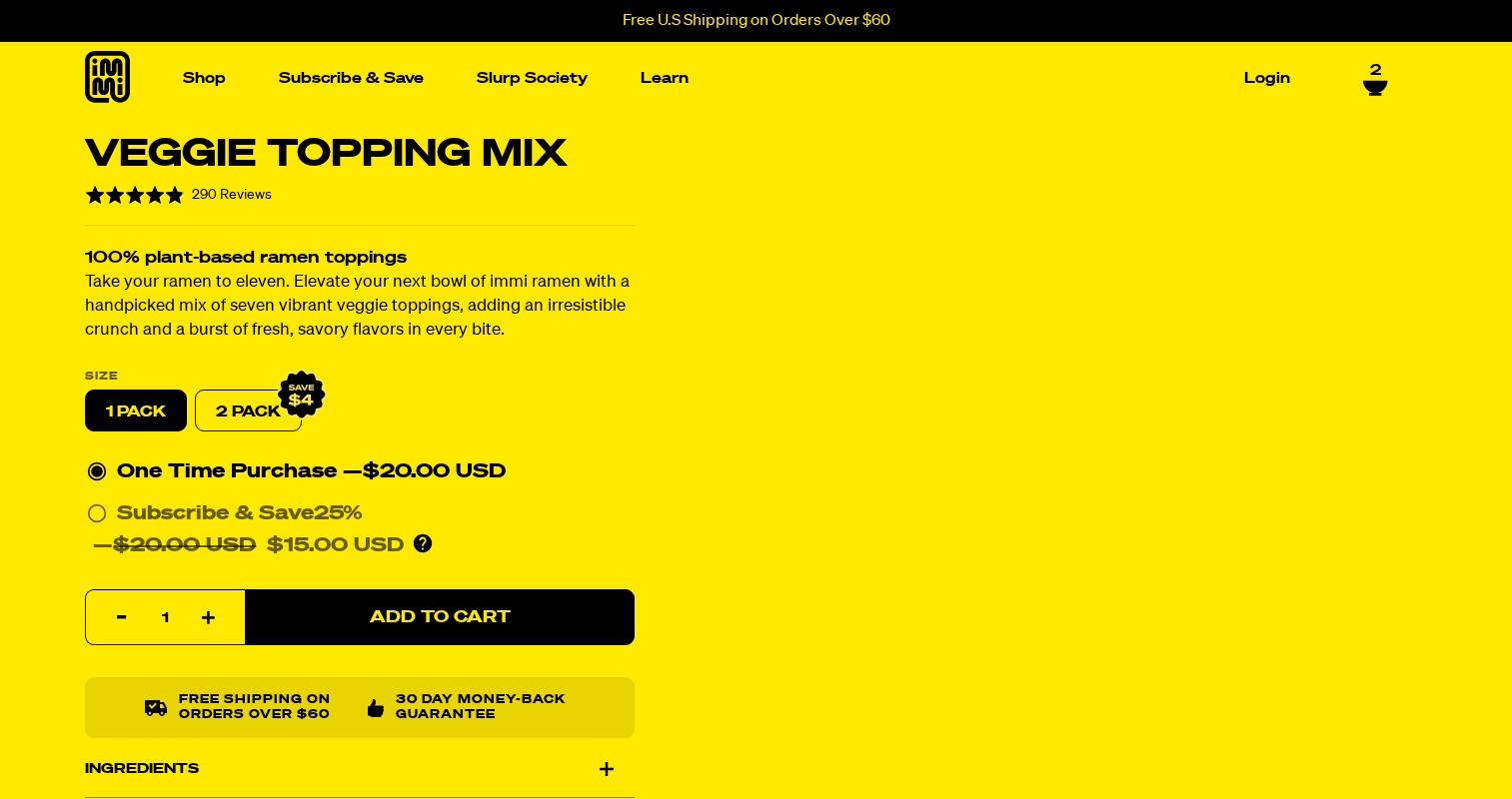 select on "Every 30 Days" 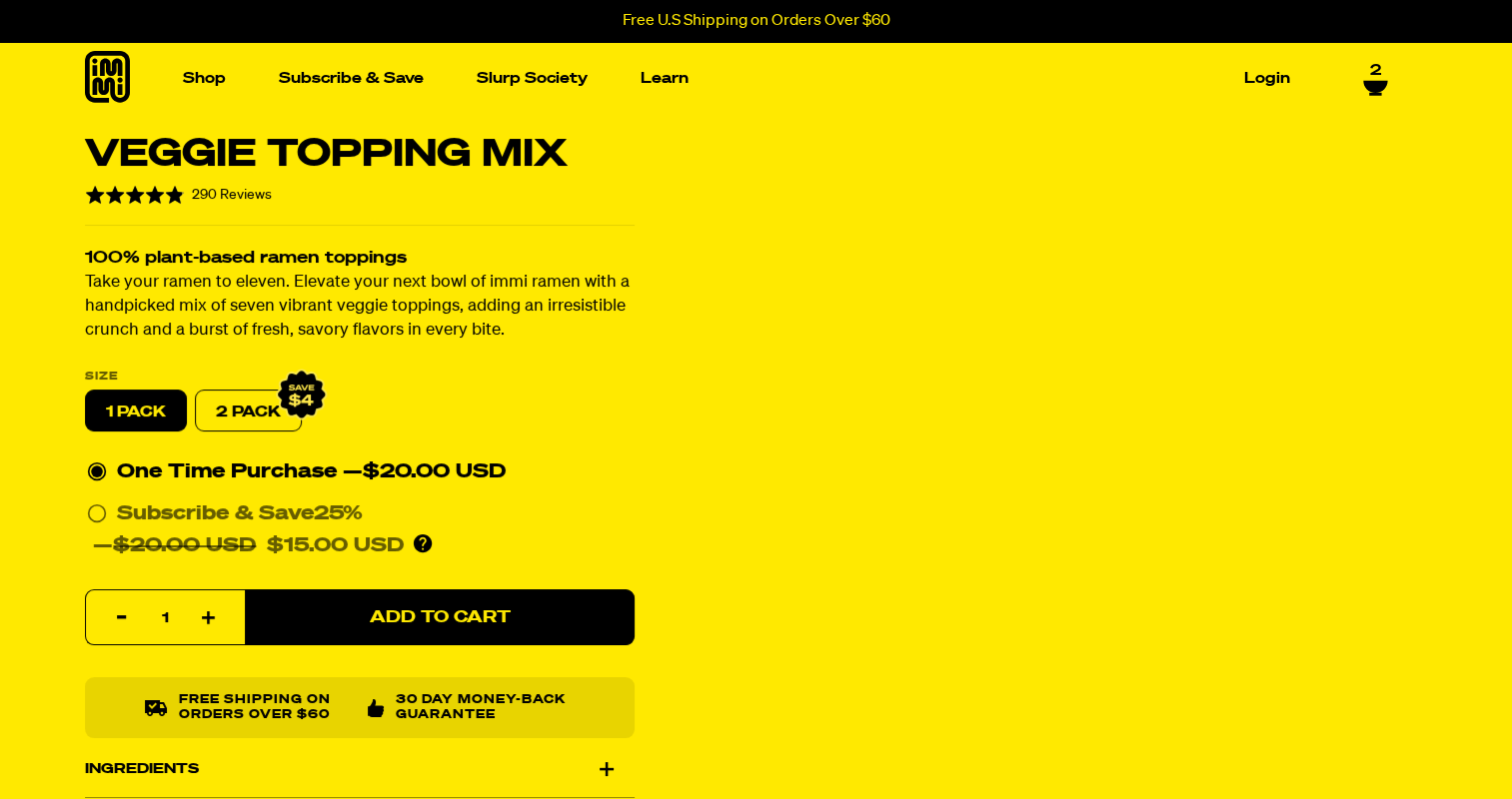 scroll, scrollTop: 0, scrollLeft: 0, axis: both 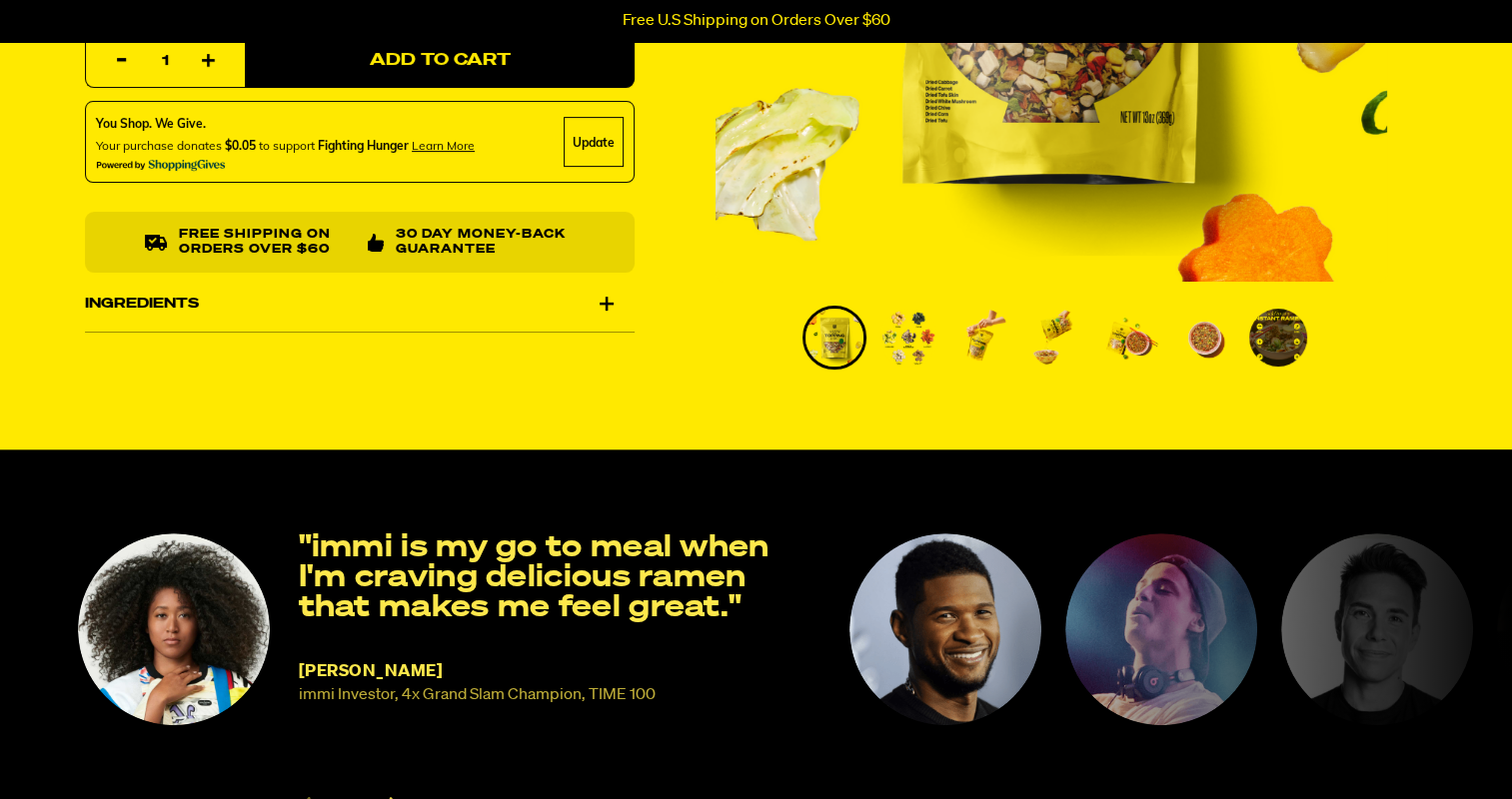 click at bounding box center [945, 629] 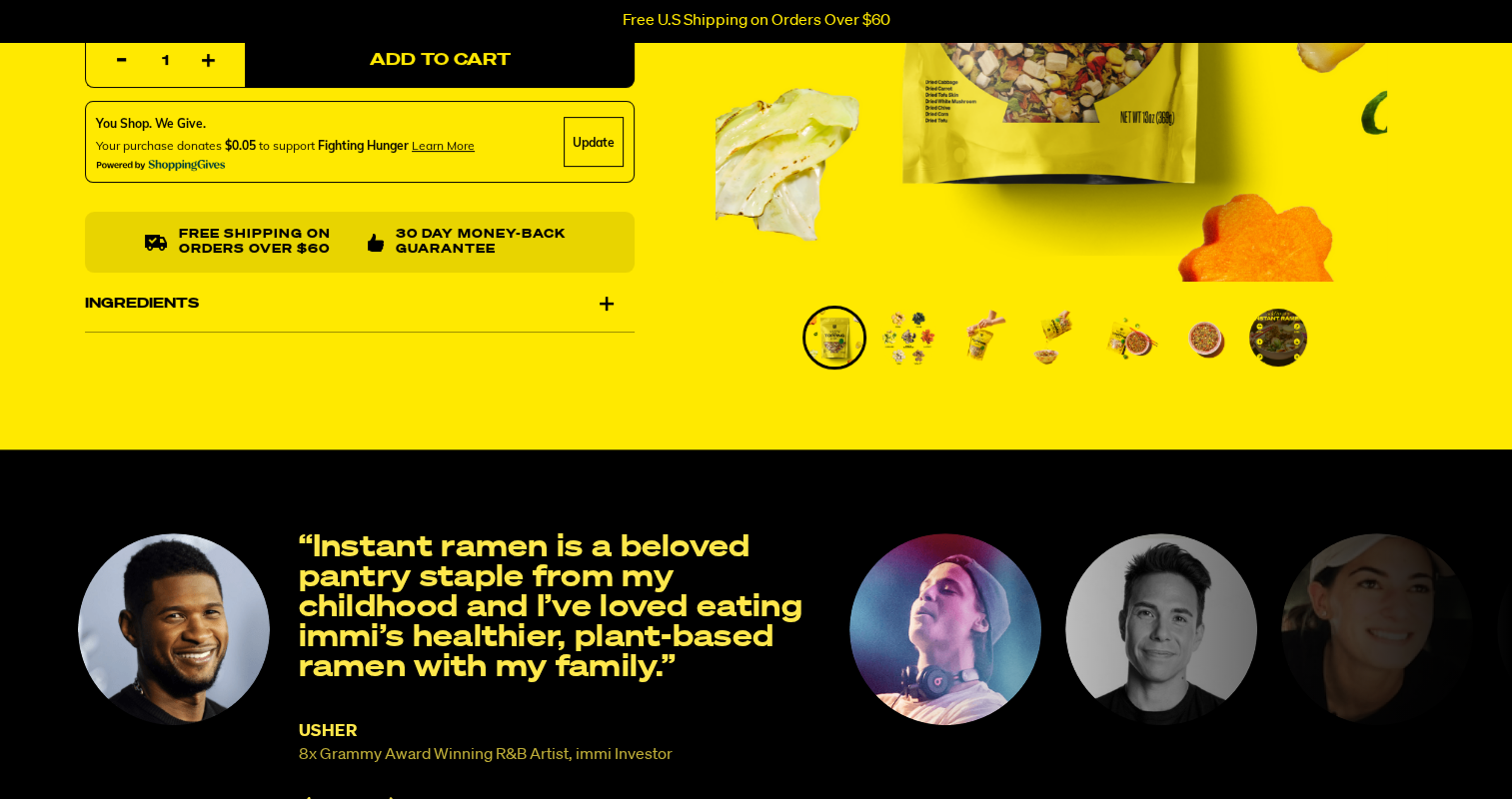 click at bounding box center [945, 629] 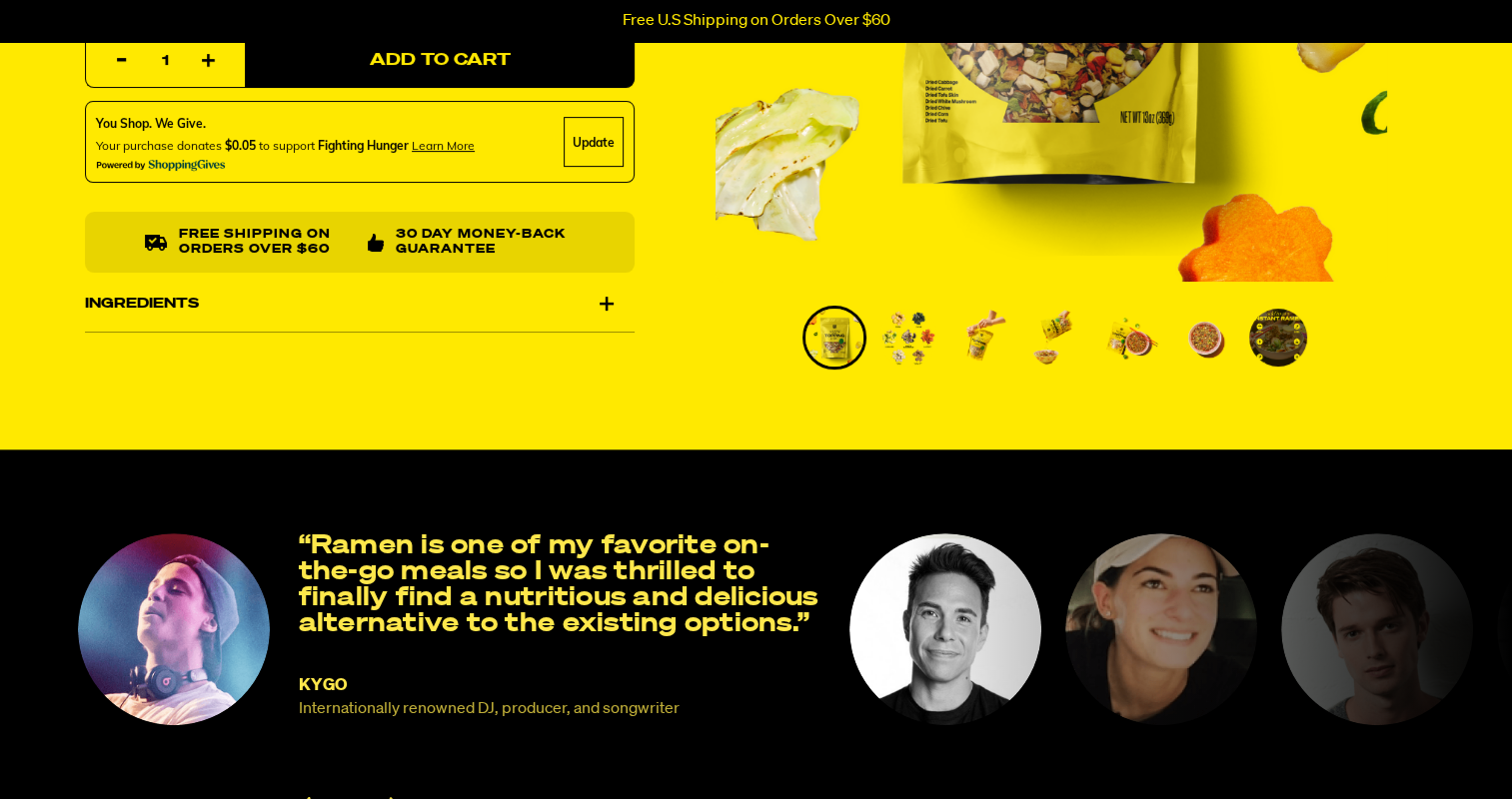 click at bounding box center [945, 629] 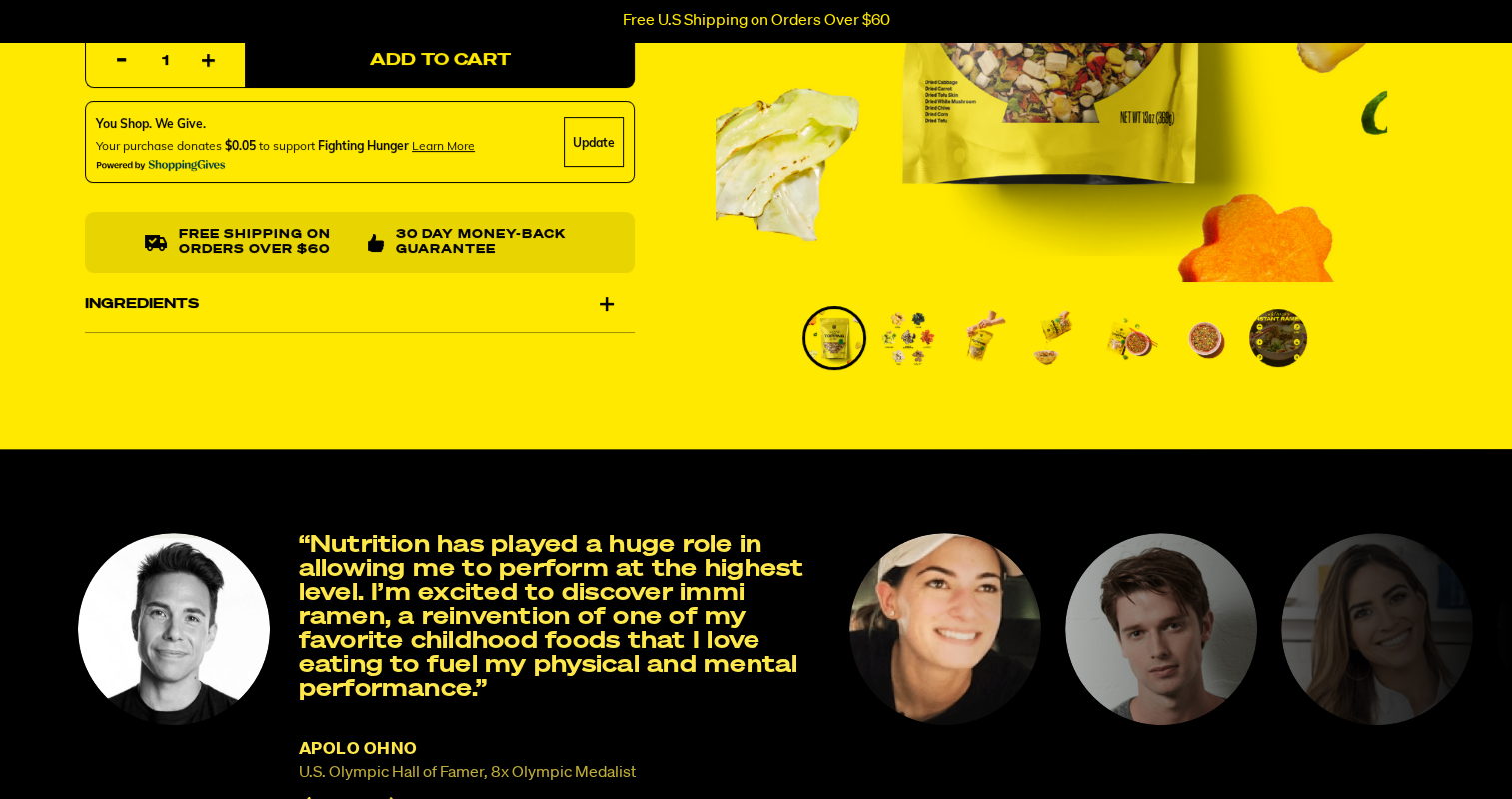 click at bounding box center [945, 629] 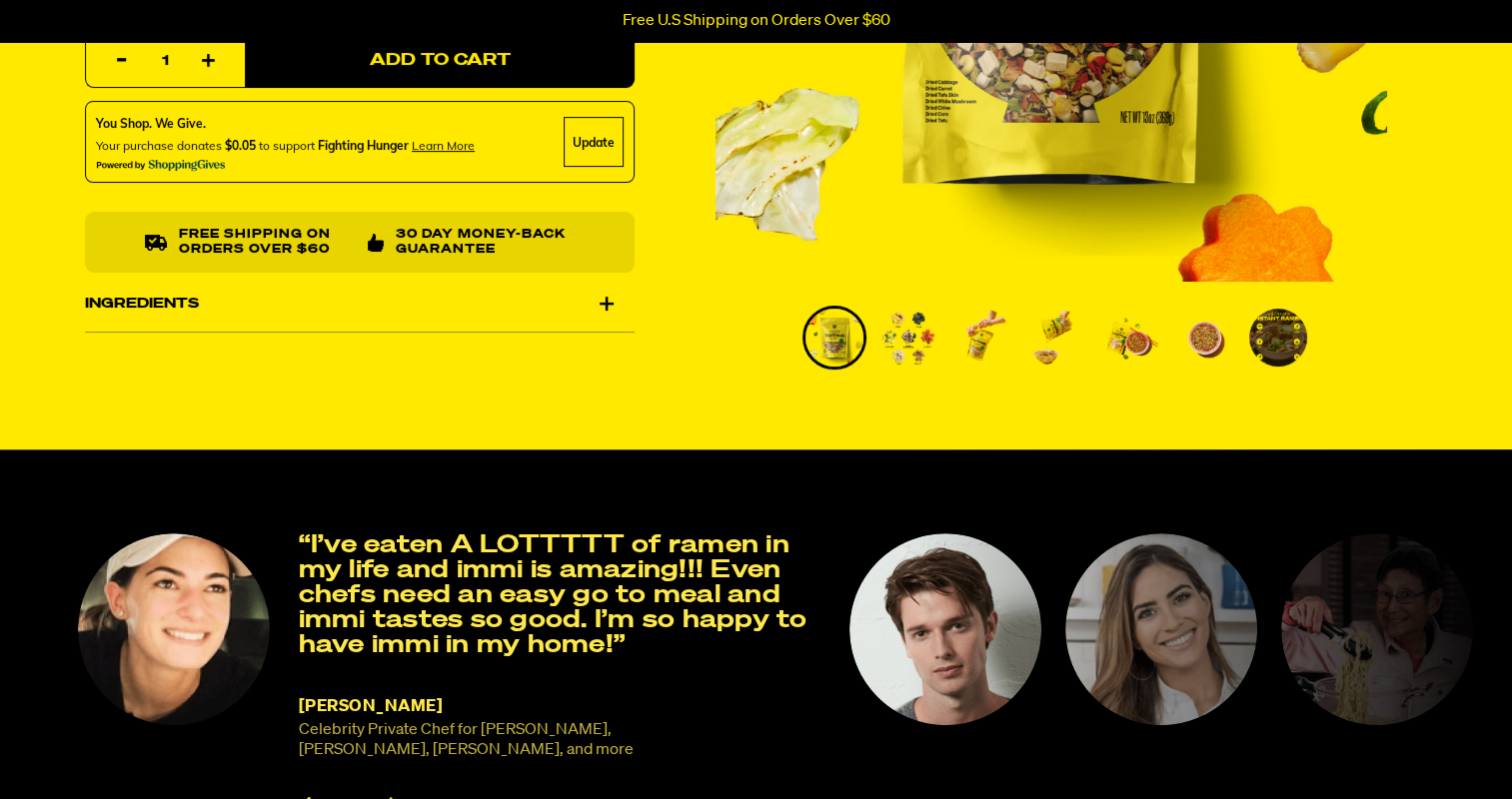 click at bounding box center (945, 629) 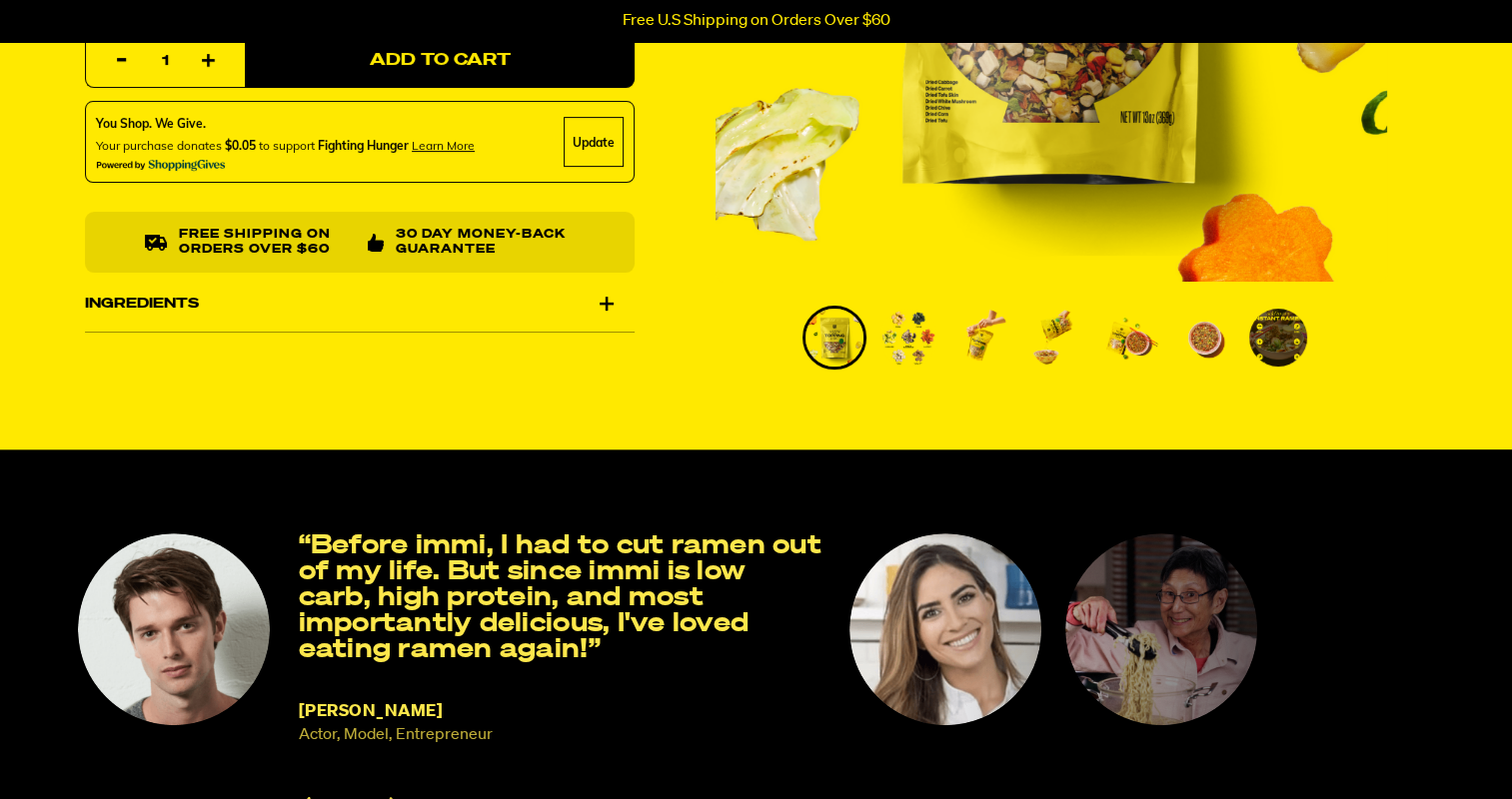 click at bounding box center (945, 629) 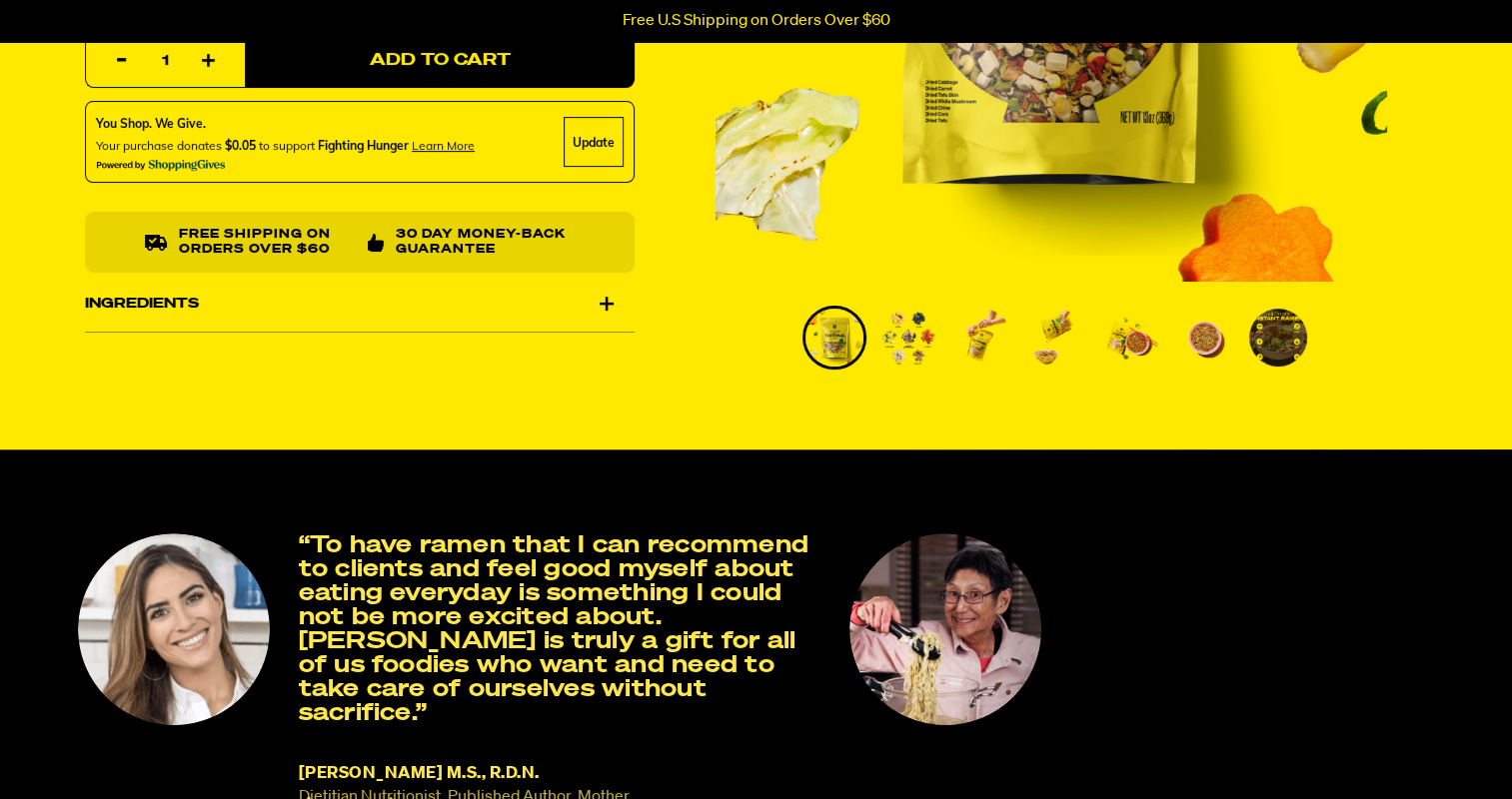 click at bounding box center [945, 629] 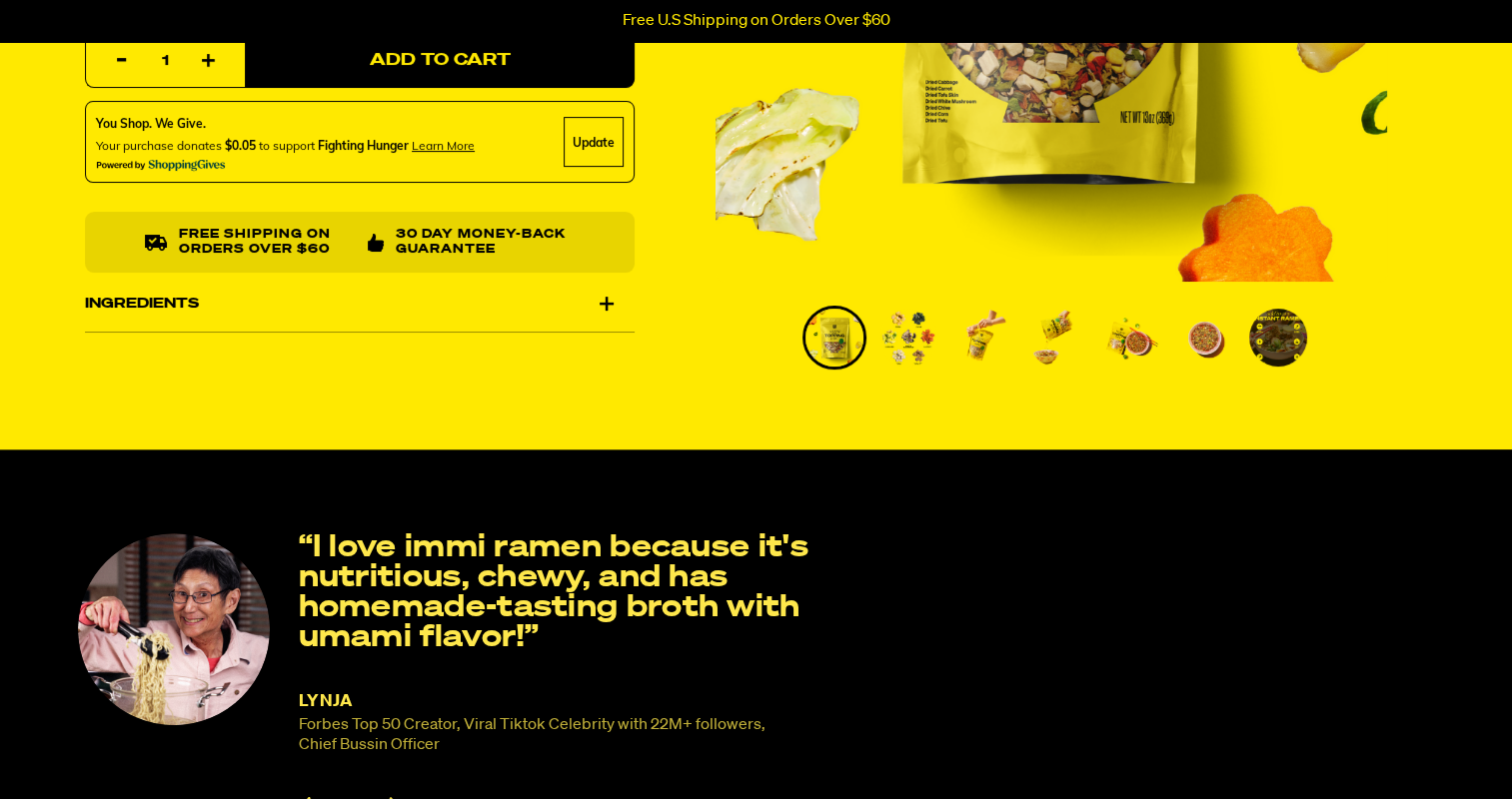 click on "“I love immi ramen because it's nutritious, chewy, and has homemade-tasting broth with umami flavor!”" at bounding box center (562, 593) 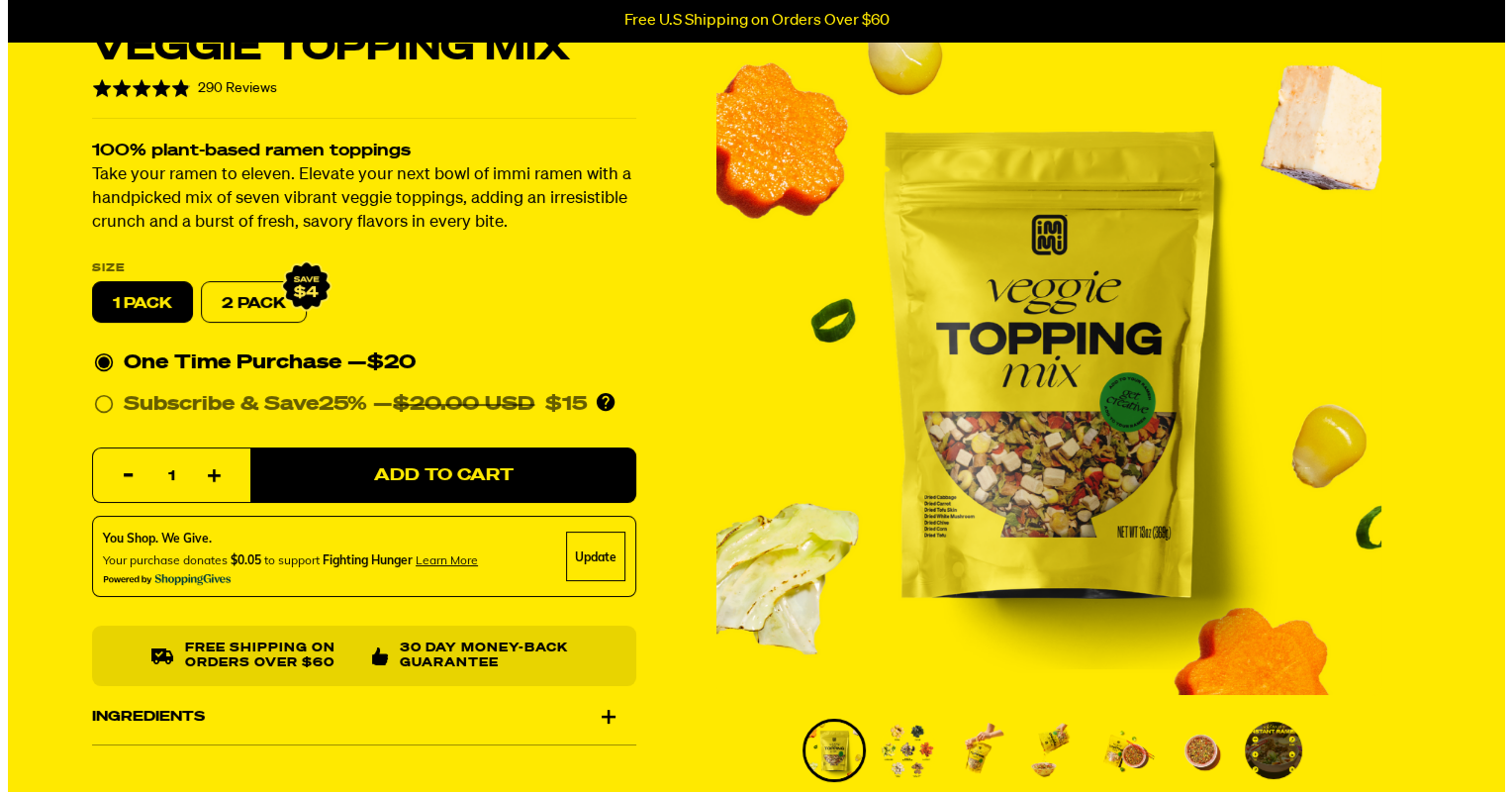 scroll, scrollTop: 0, scrollLeft: 0, axis: both 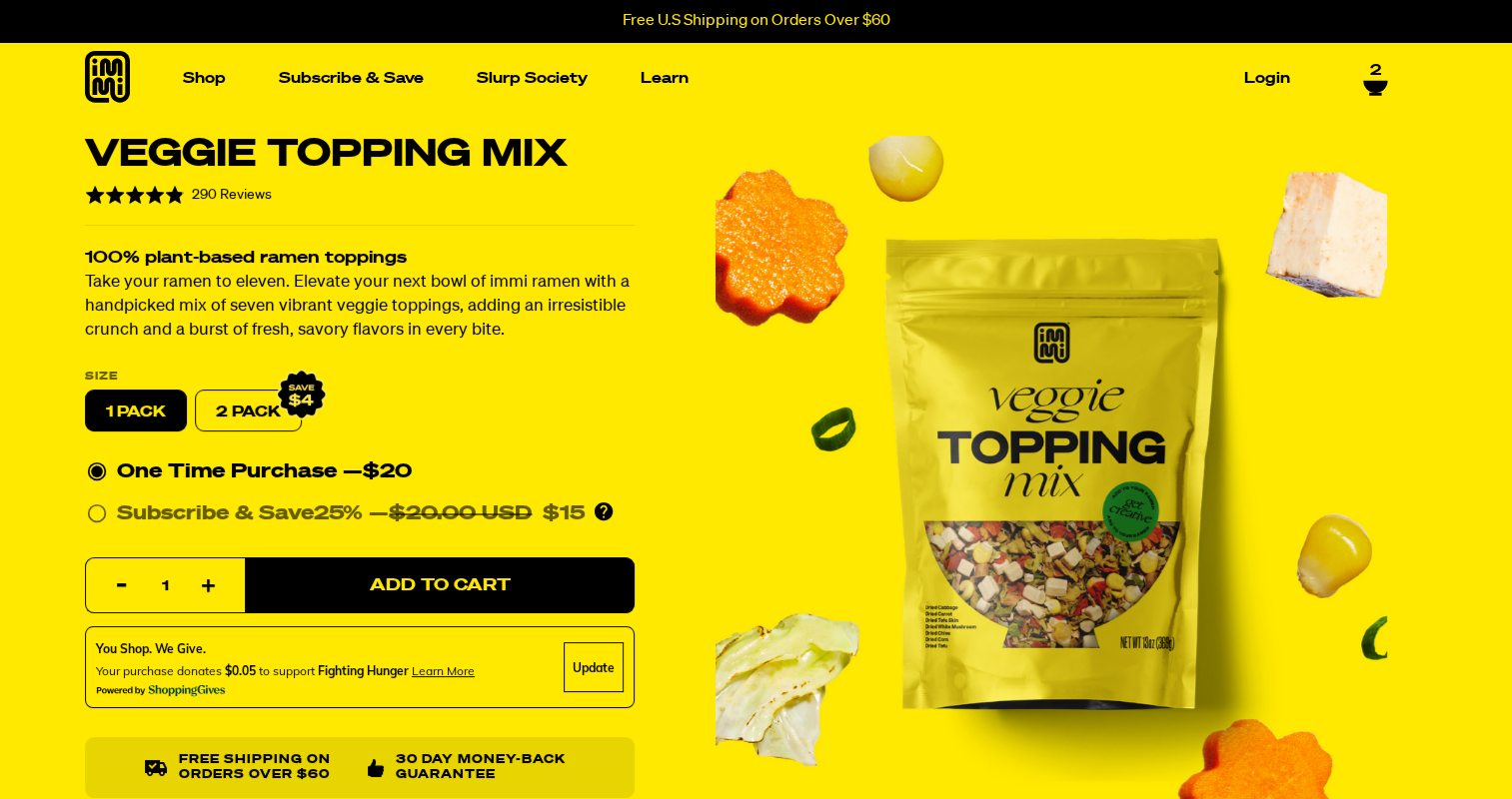 click on "2" at bounding box center [1375, 71] 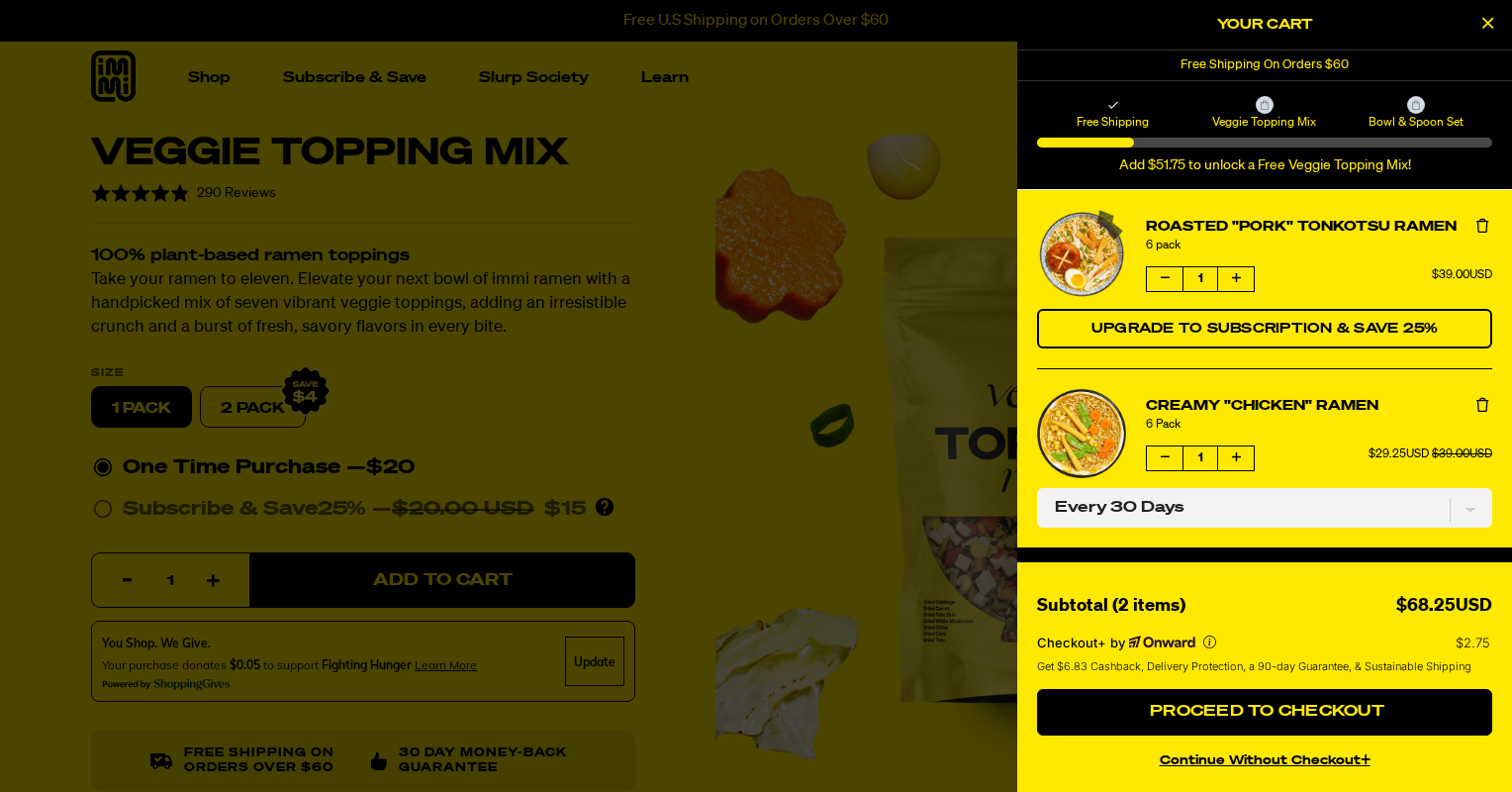 click at bounding box center (1487, 23) 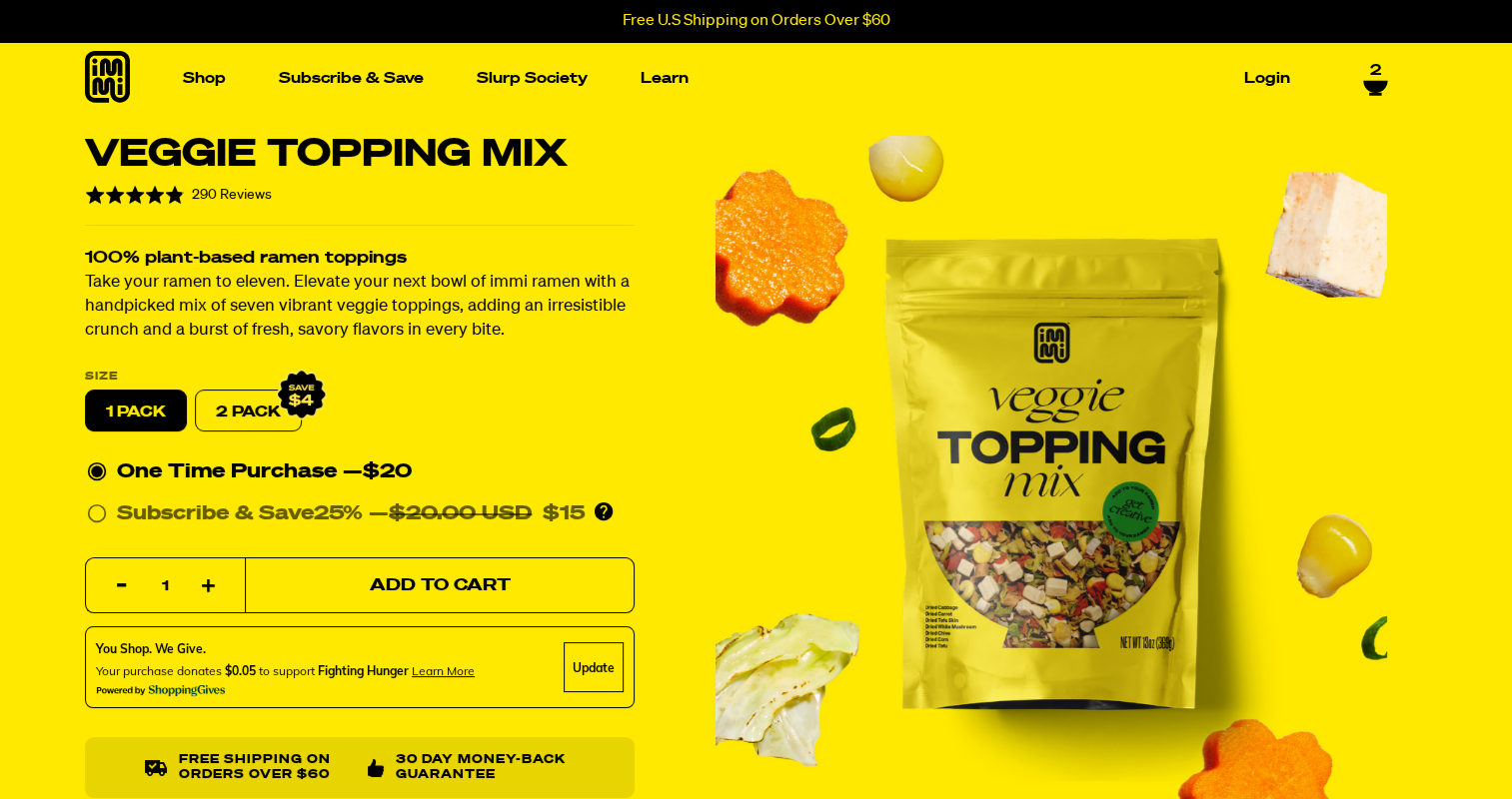 click on "Add to Cart" at bounding box center [439, 585] 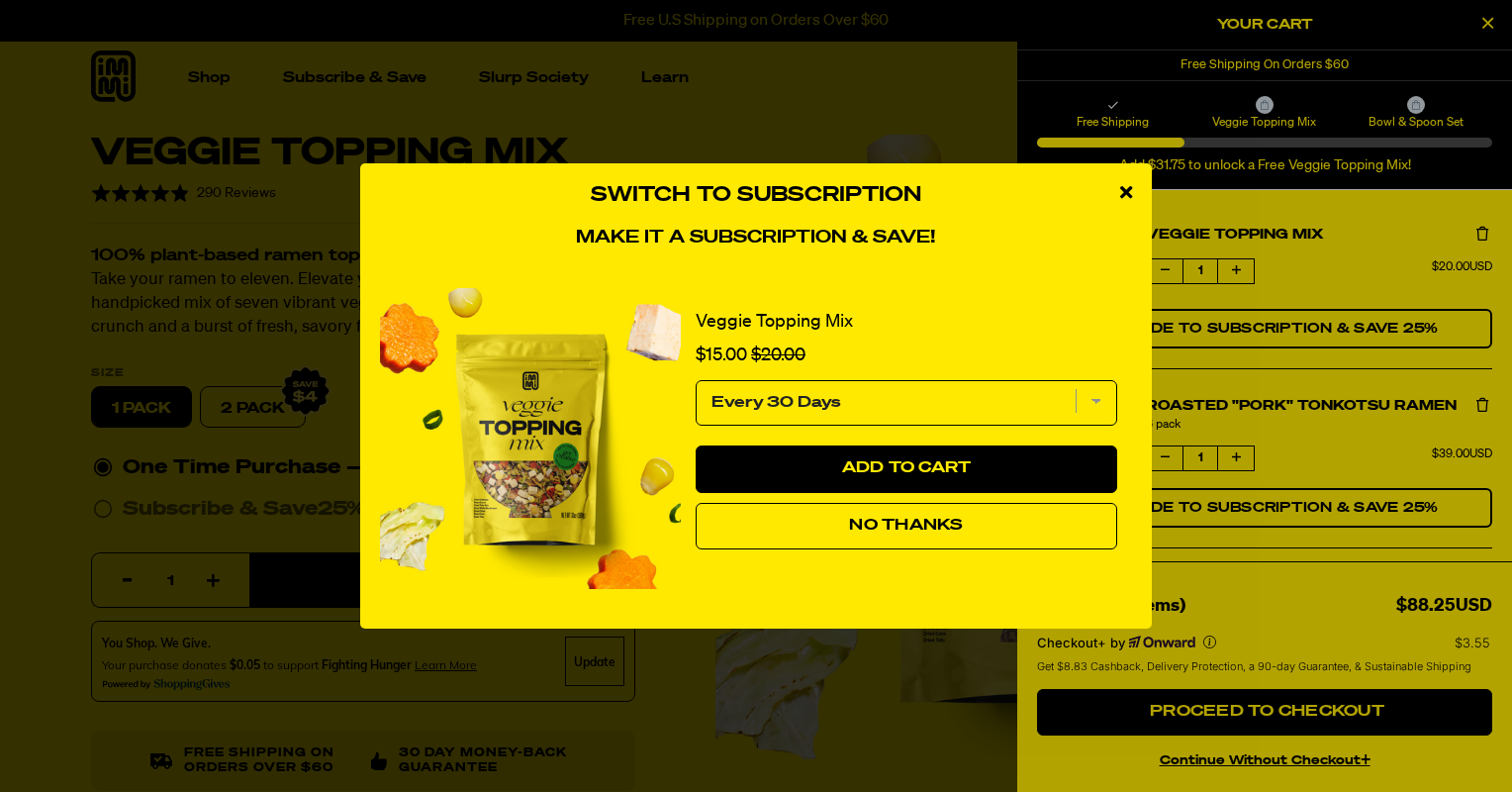click on "Every 30 Days" at bounding box center [906, 403] 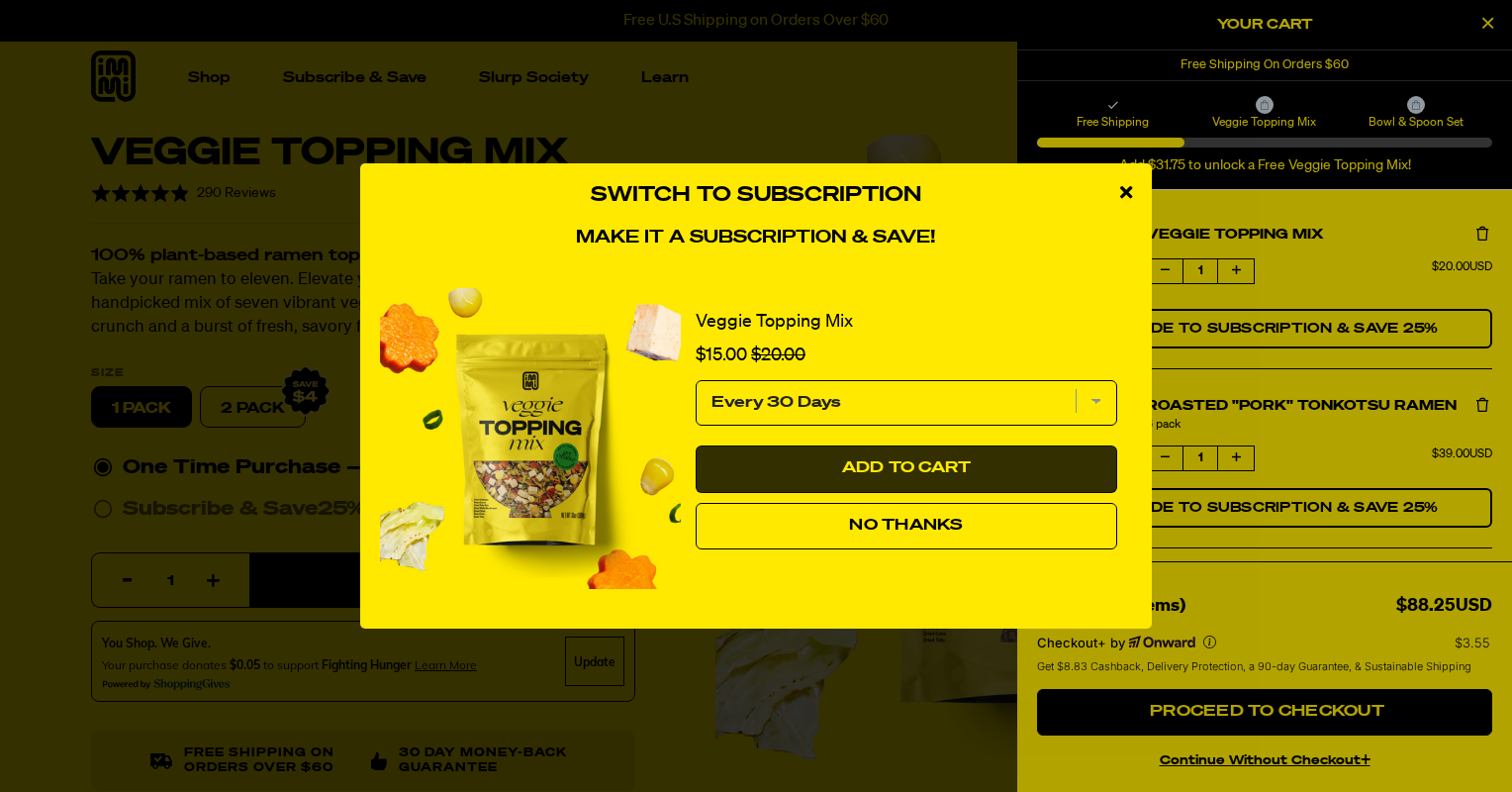 click on "Add to Cart" at bounding box center [906, 468] 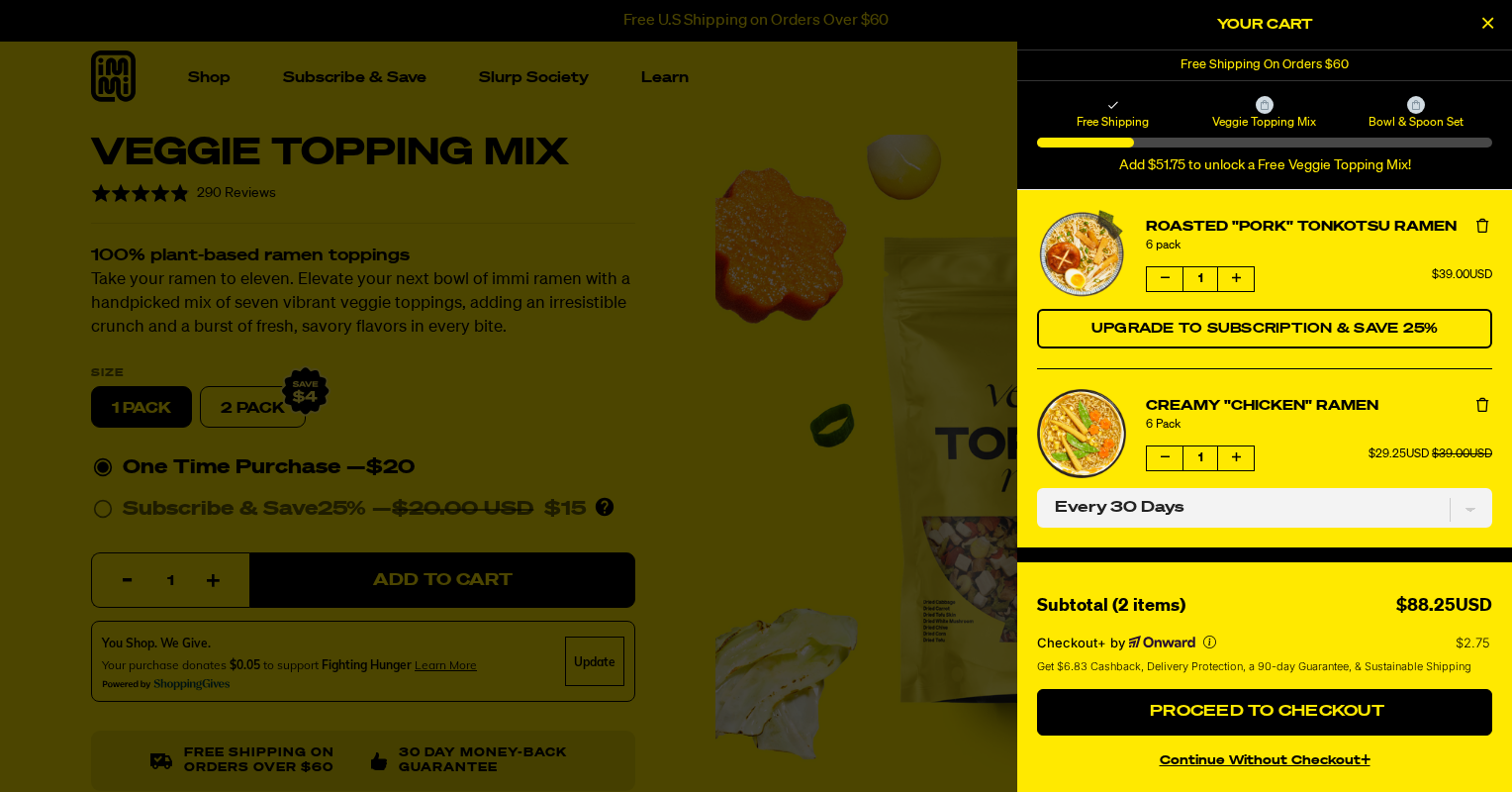 select on "Every 30 Days" 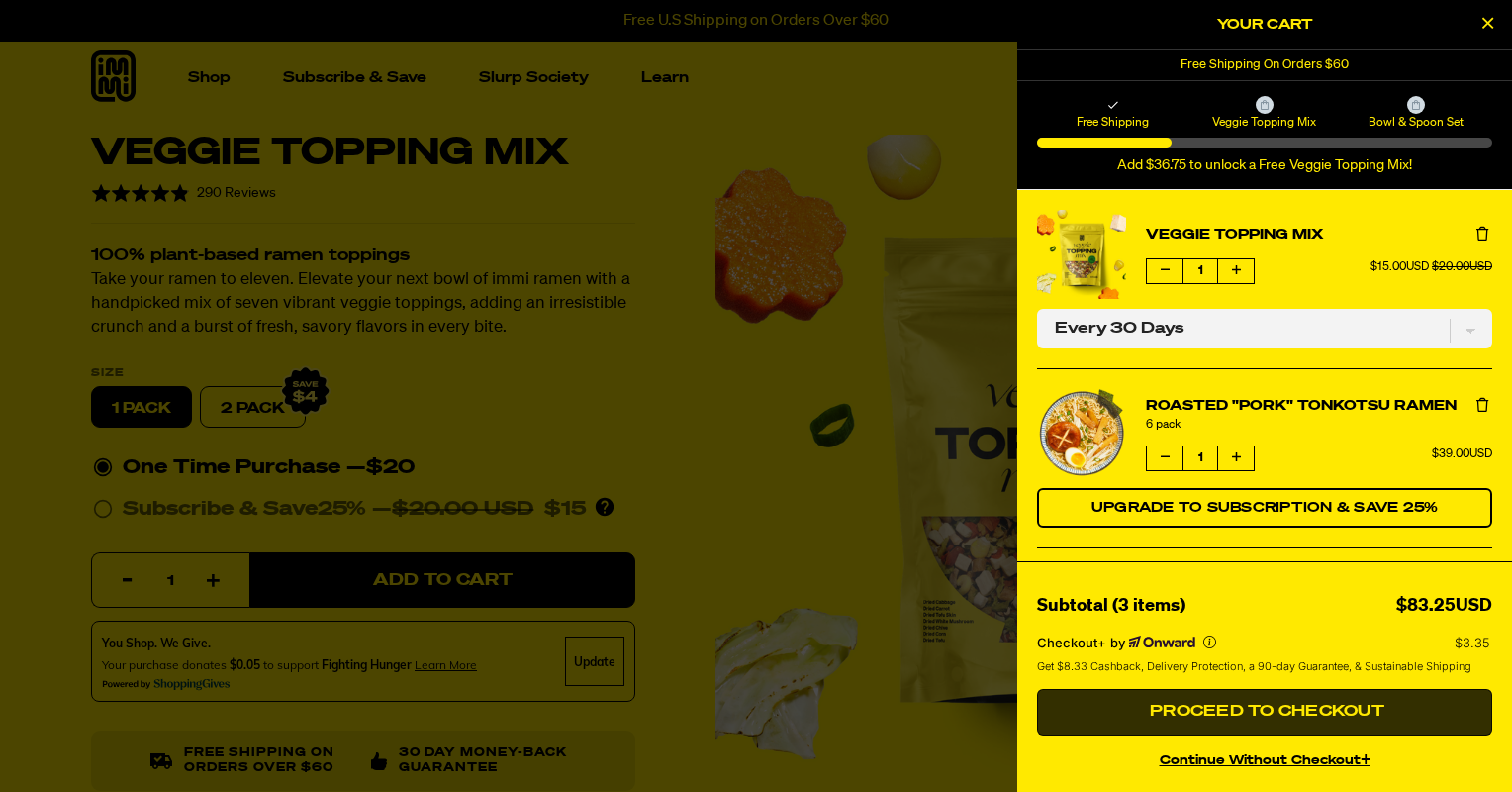 click on "Proceed to Checkout" at bounding box center [1265, 712] 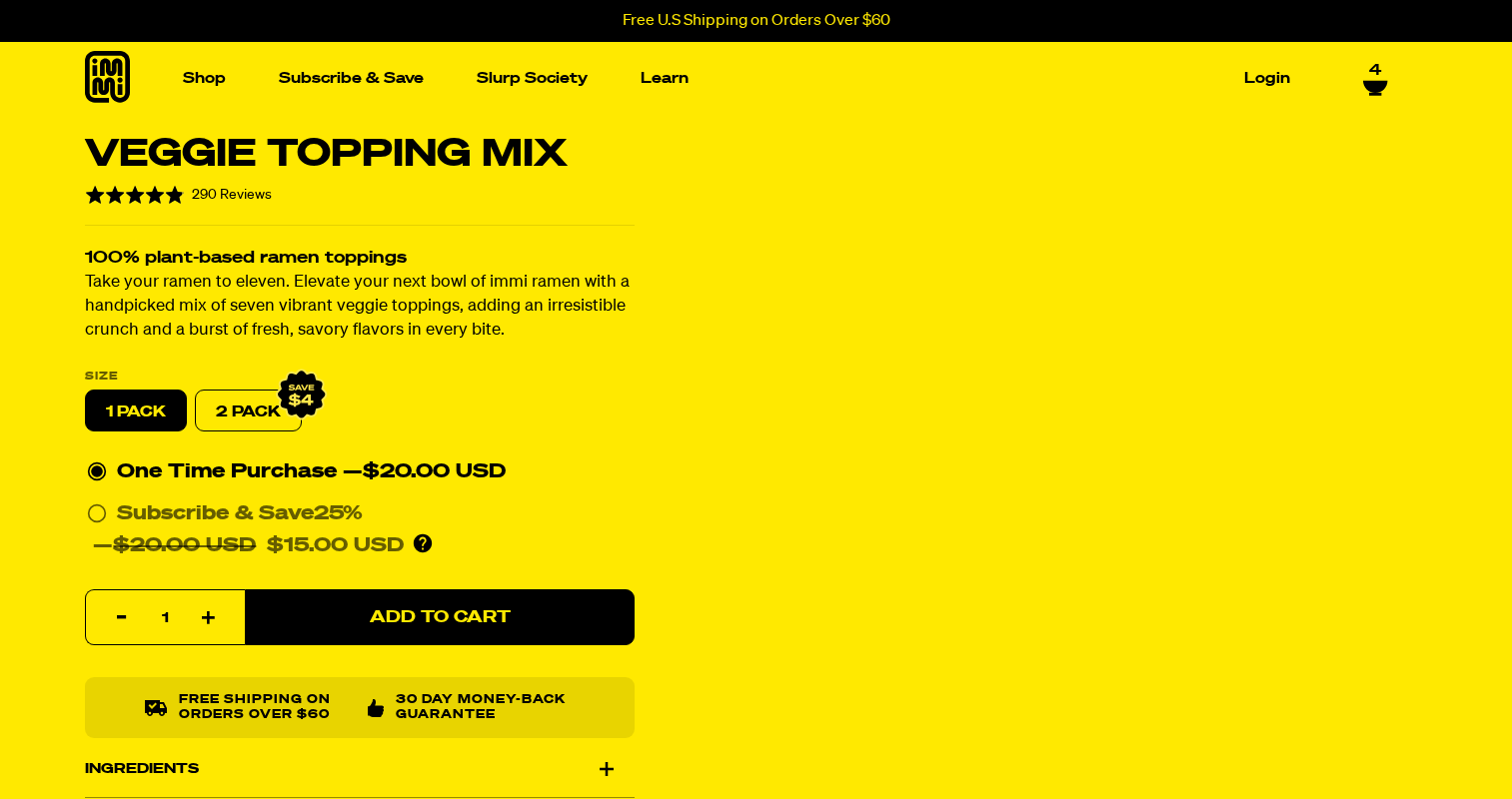 select 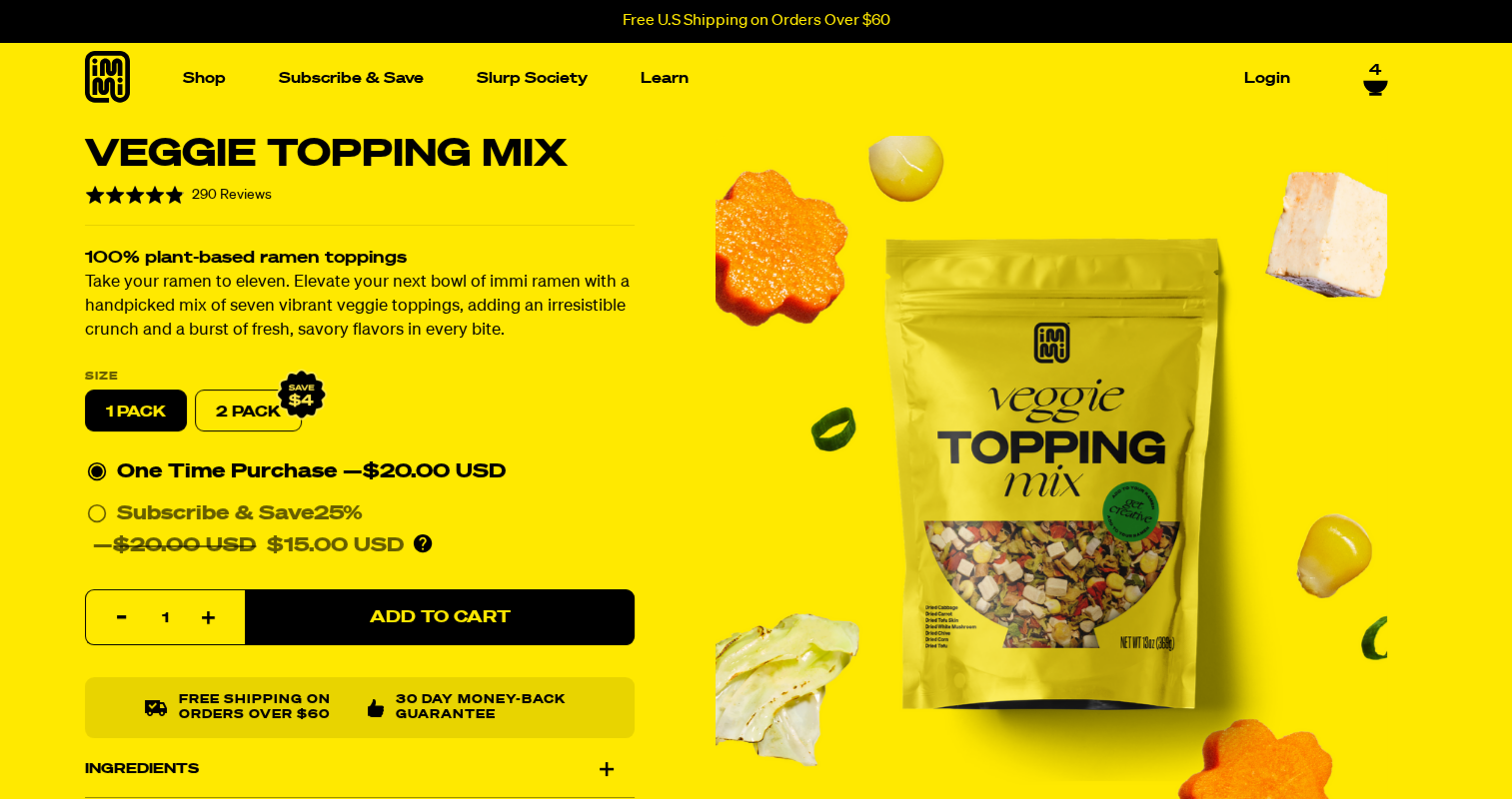 scroll, scrollTop: 0, scrollLeft: 0, axis: both 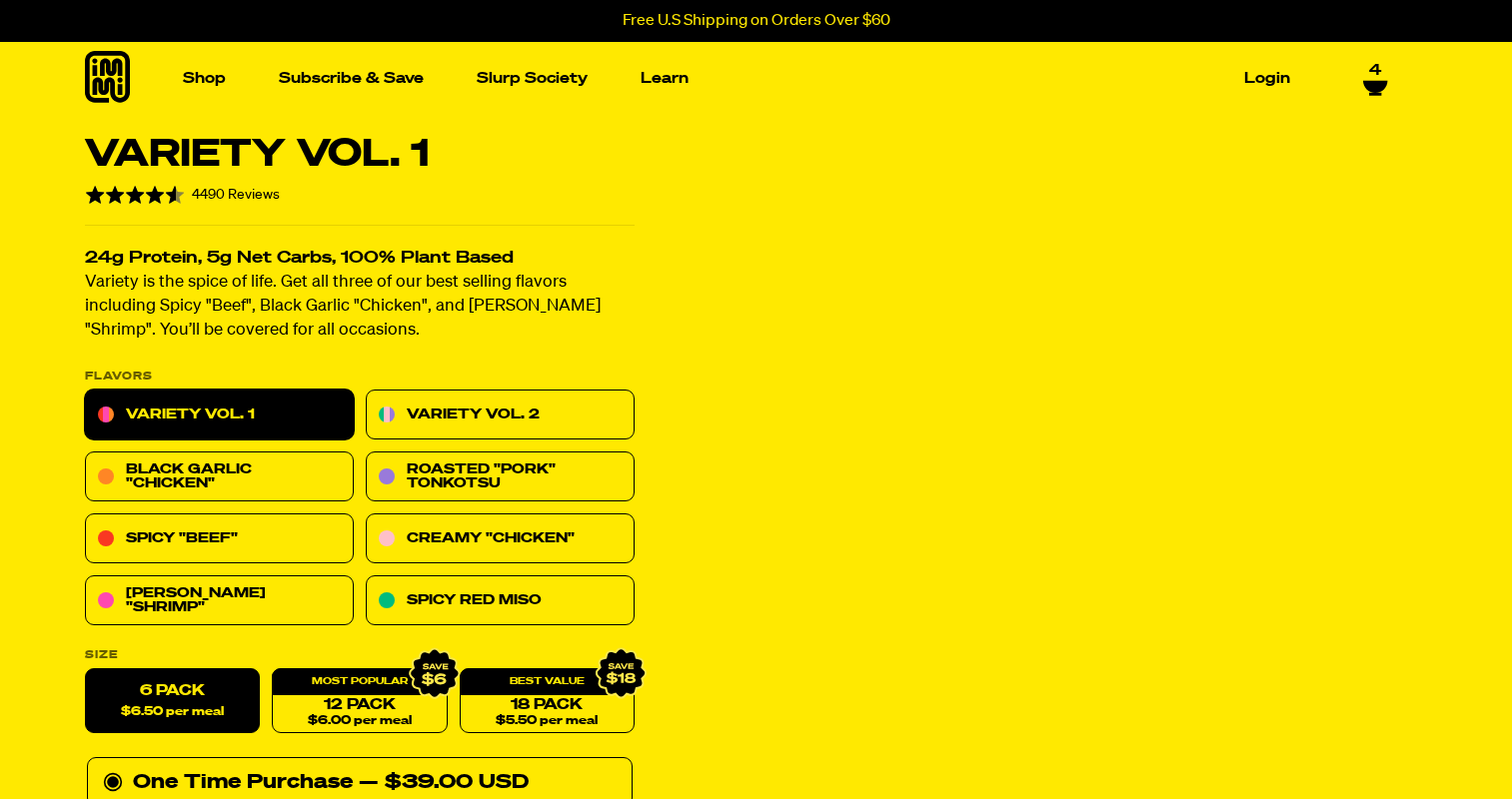 select 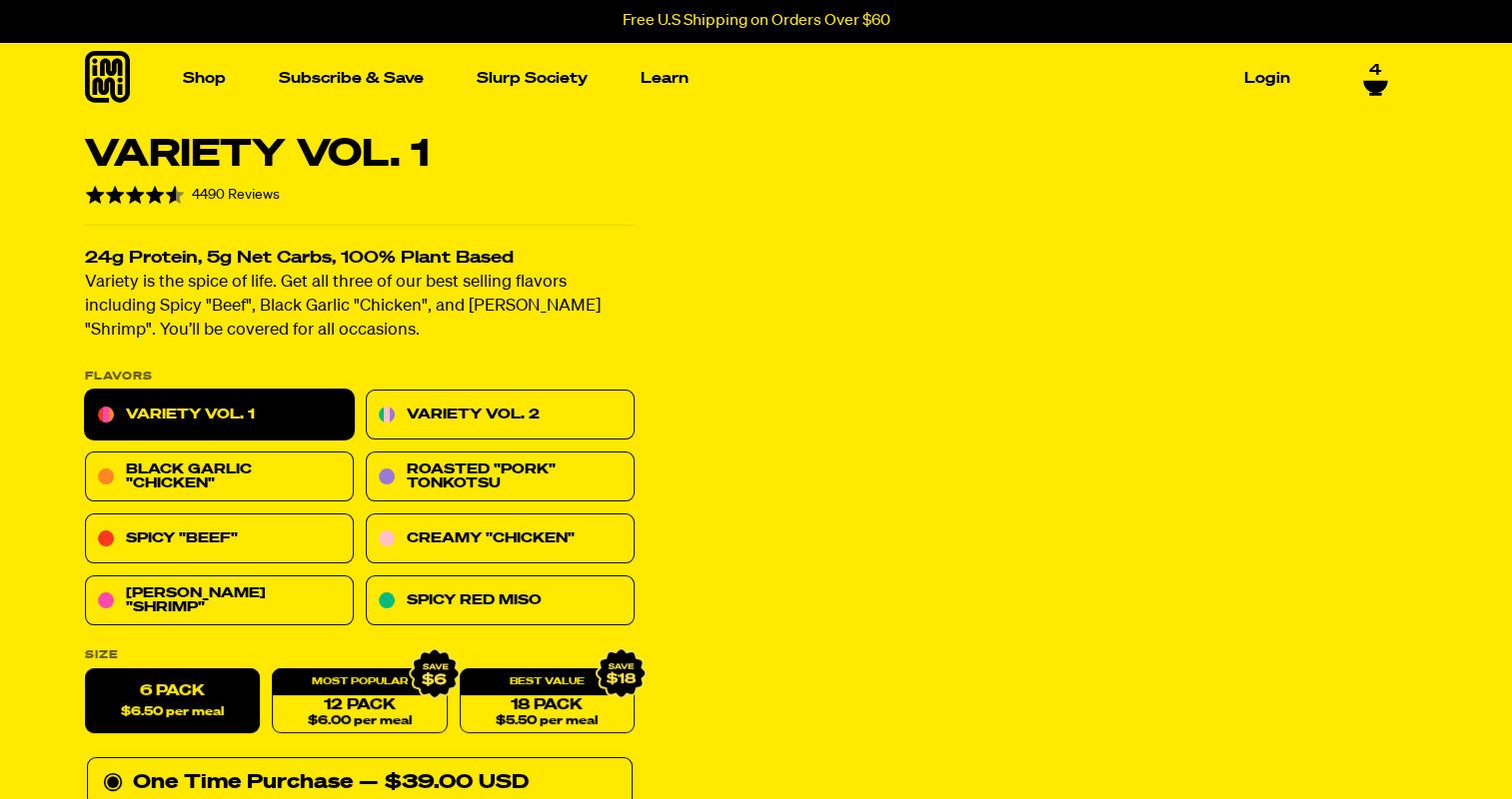 scroll, scrollTop: 0, scrollLeft: 0, axis: both 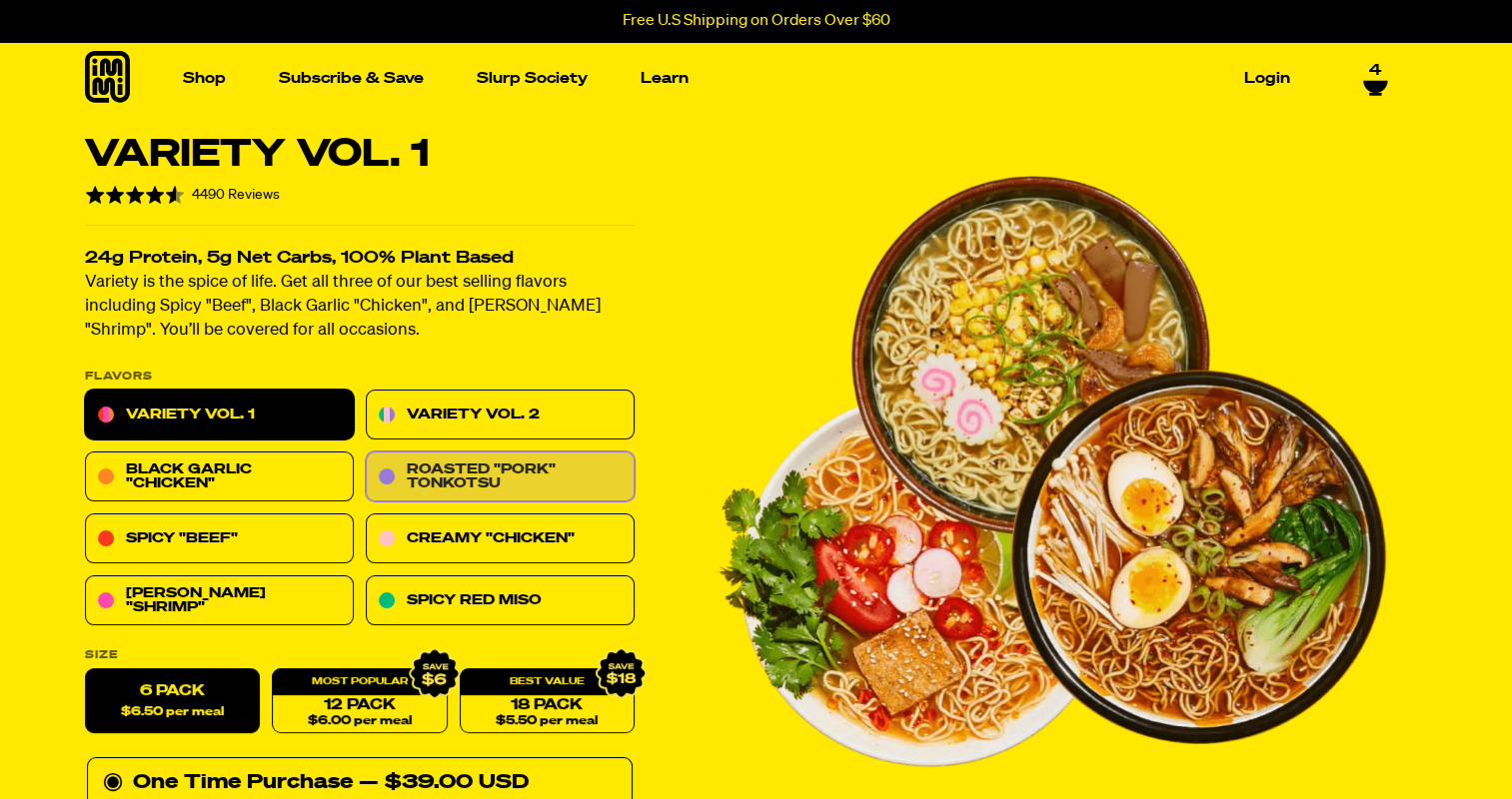 click on "Roasted "Pork" Tonkotsu" at bounding box center [500, 477] 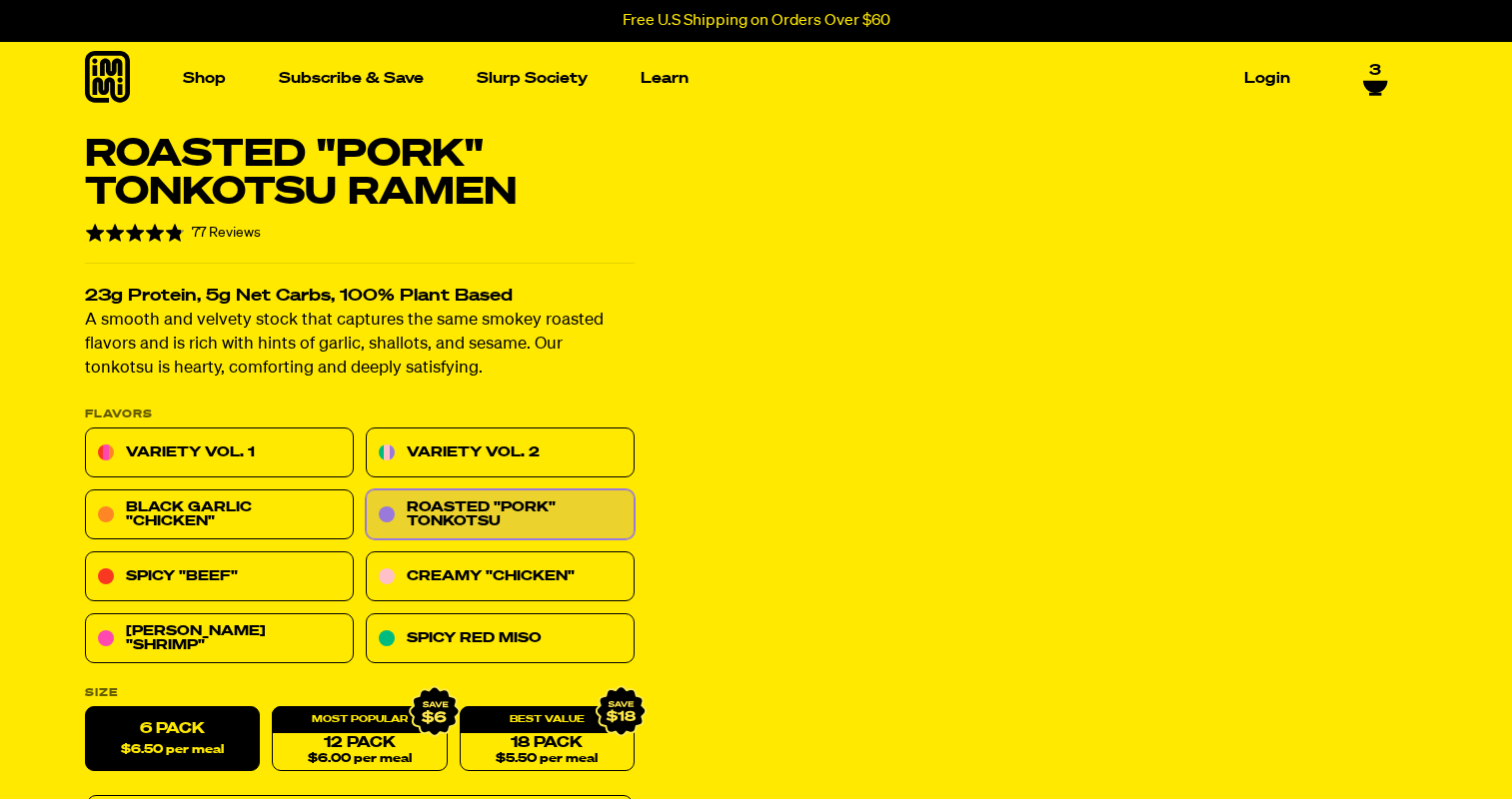 select on "Every 30 Days" 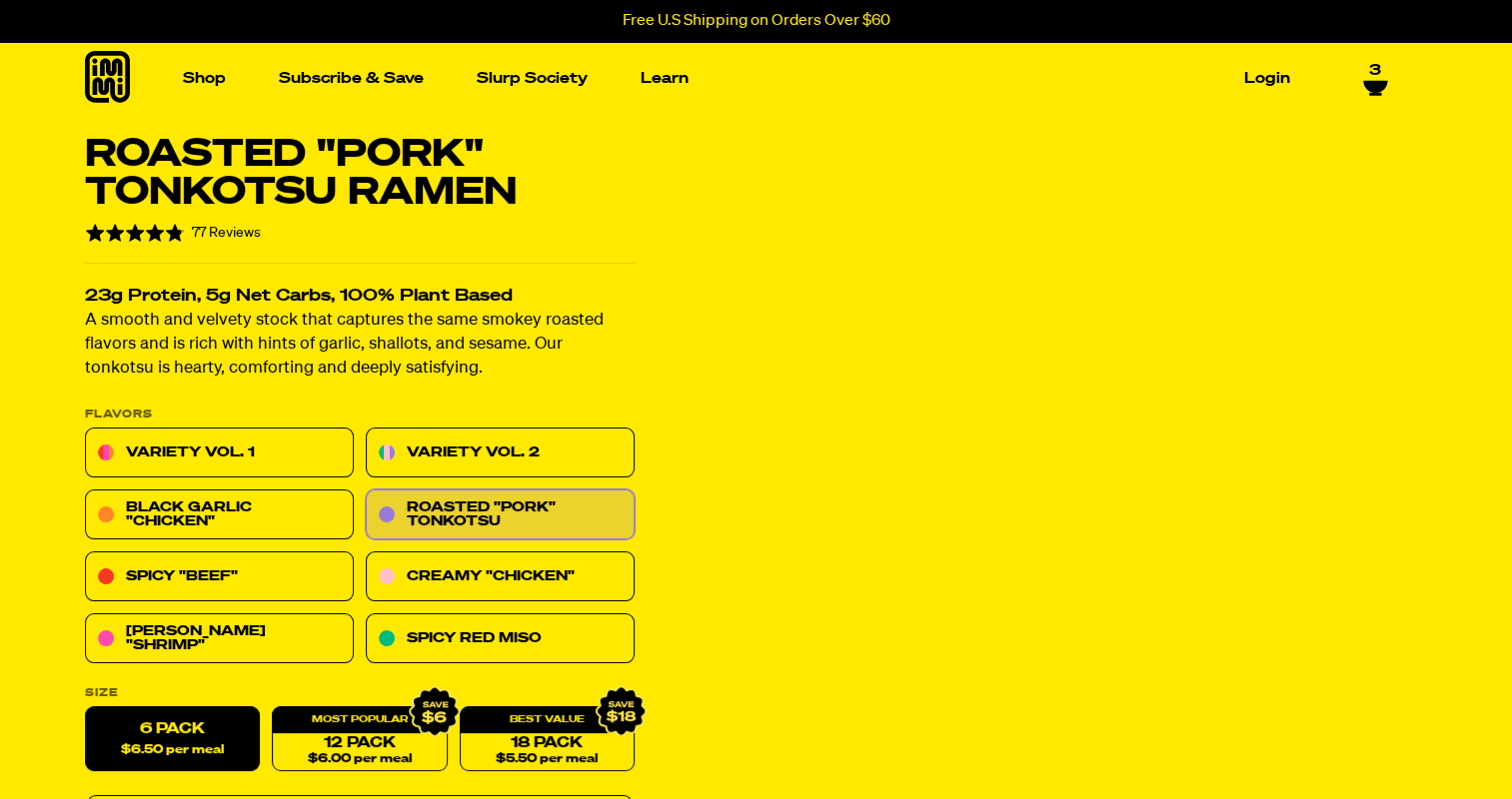 scroll, scrollTop: 0, scrollLeft: 0, axis: both 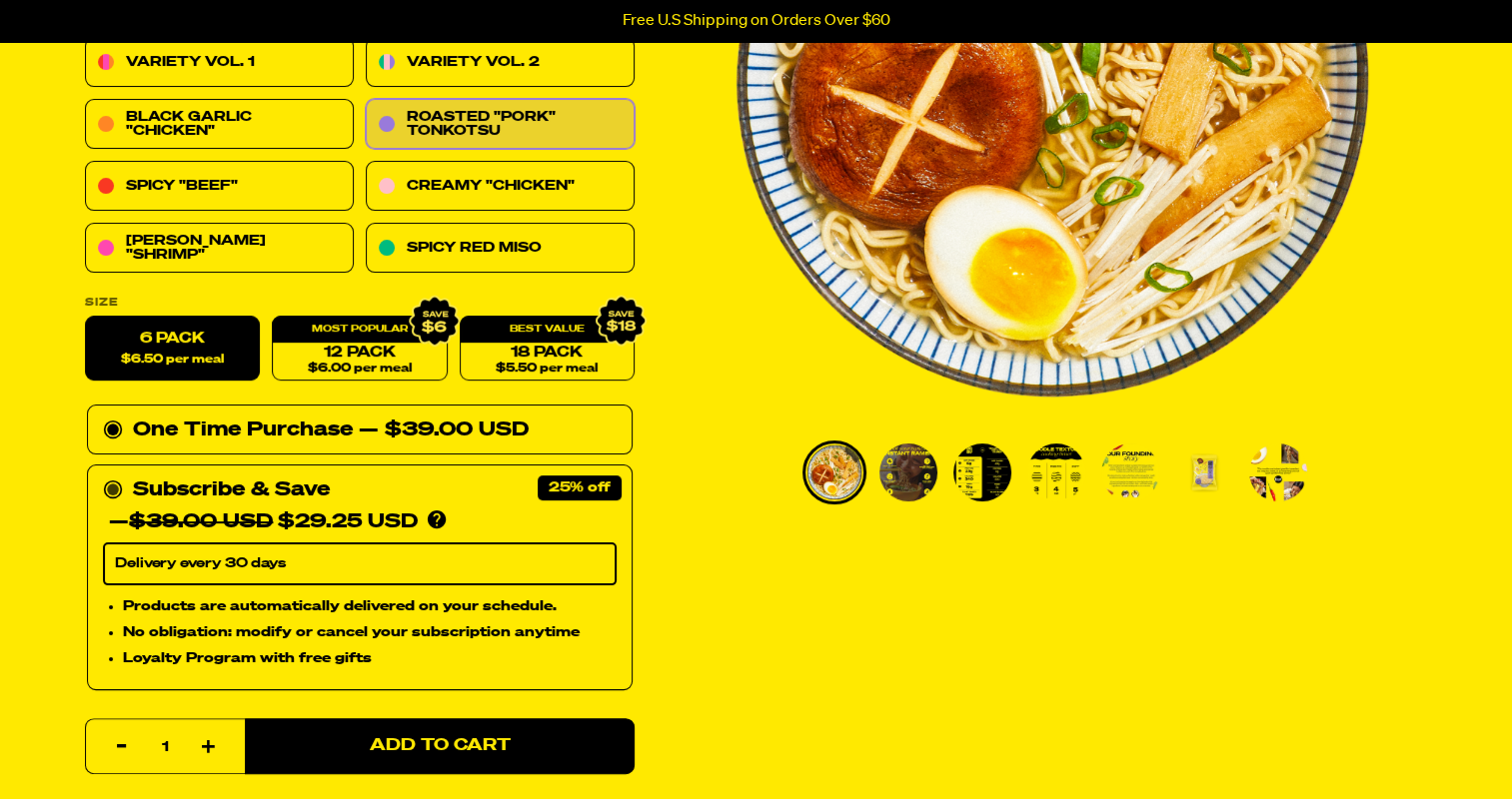 click 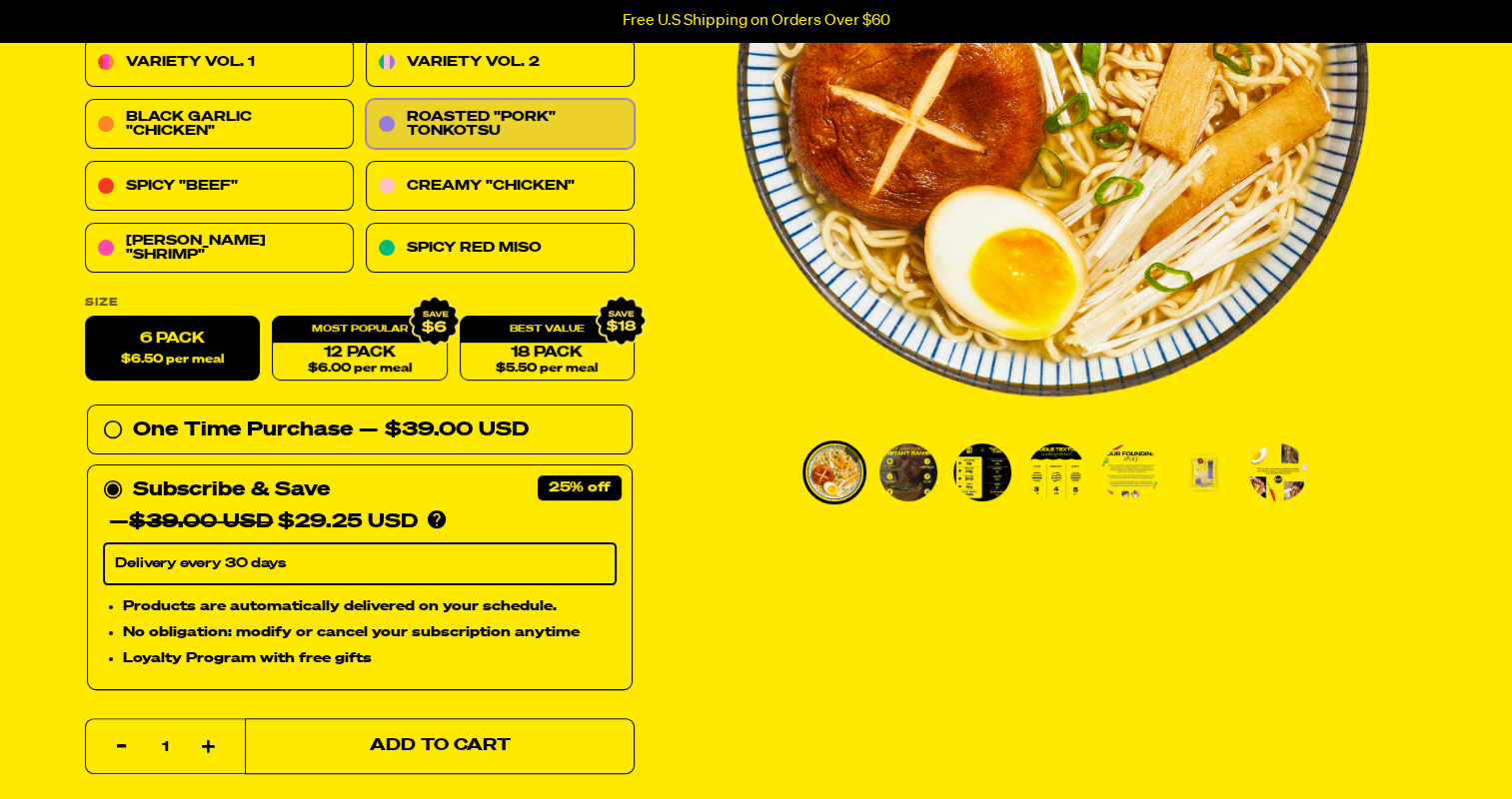click on "Add to Cart" at bounding box center [439, 746] 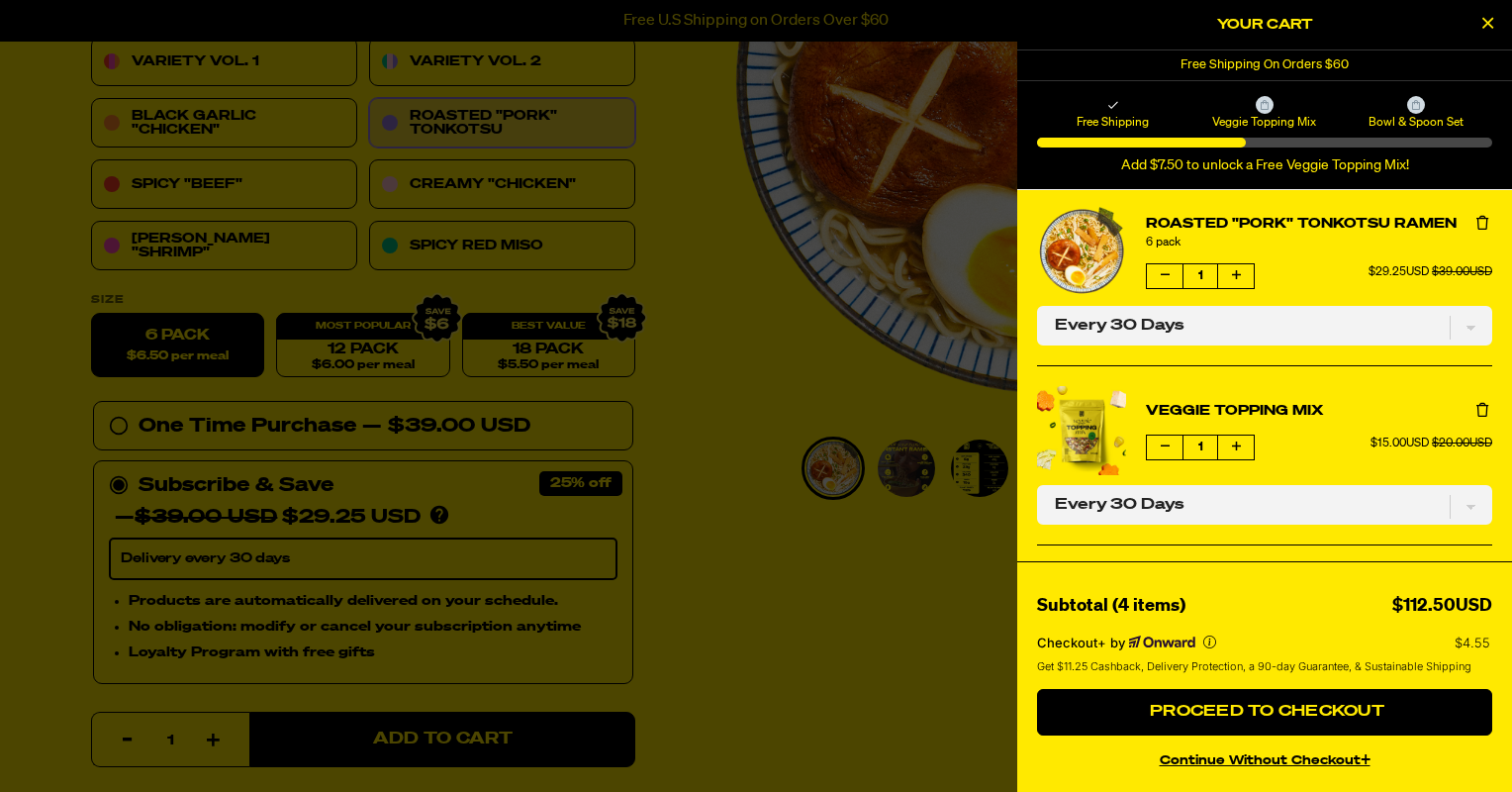 scroll, scrollTop: 1, scrollLeft: 0, axis: vertical 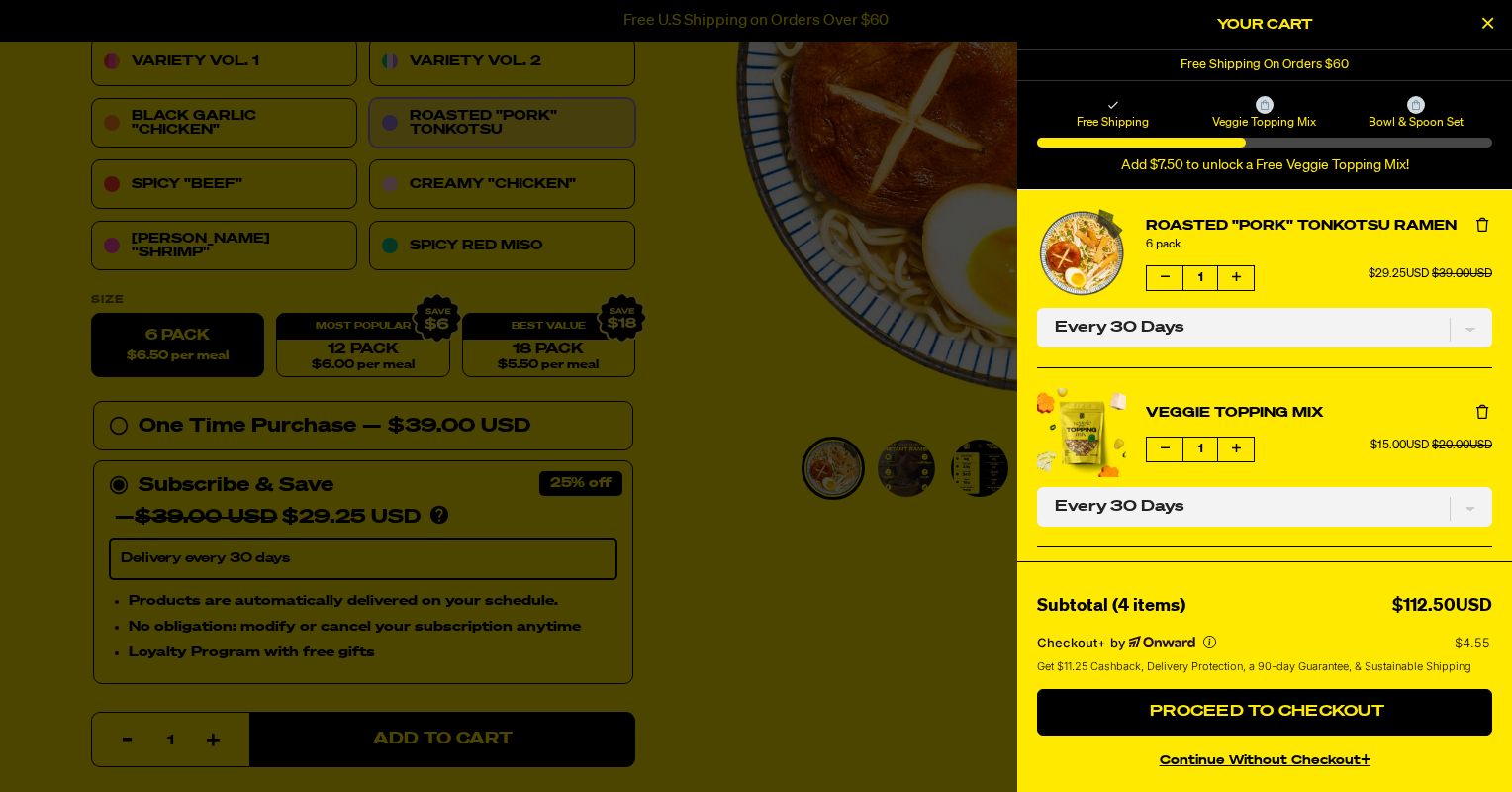 click at bounding box center (1165, 277) 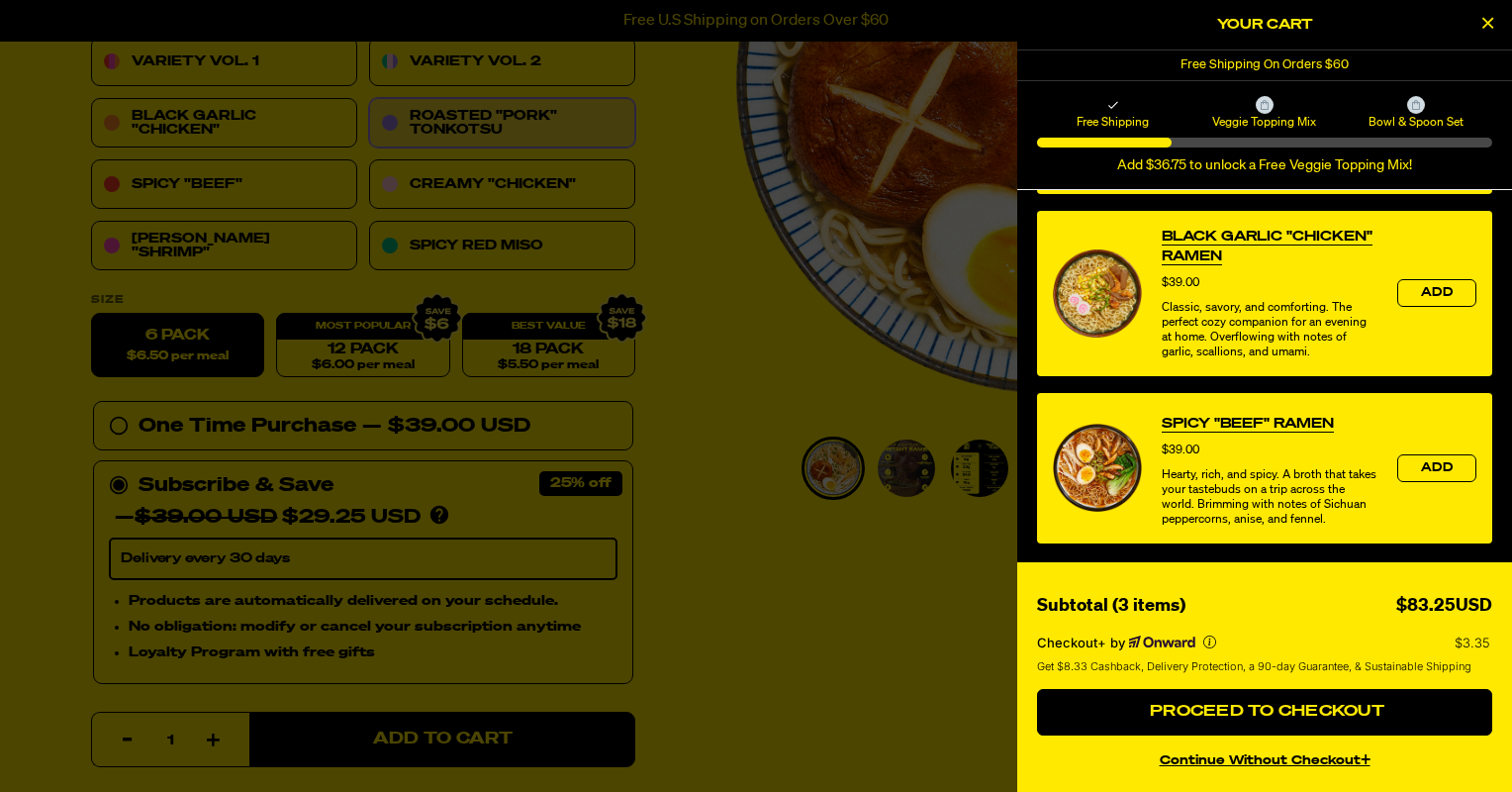scroll, scrollTop: 1184, scrollLeft: 0, axis: vertical 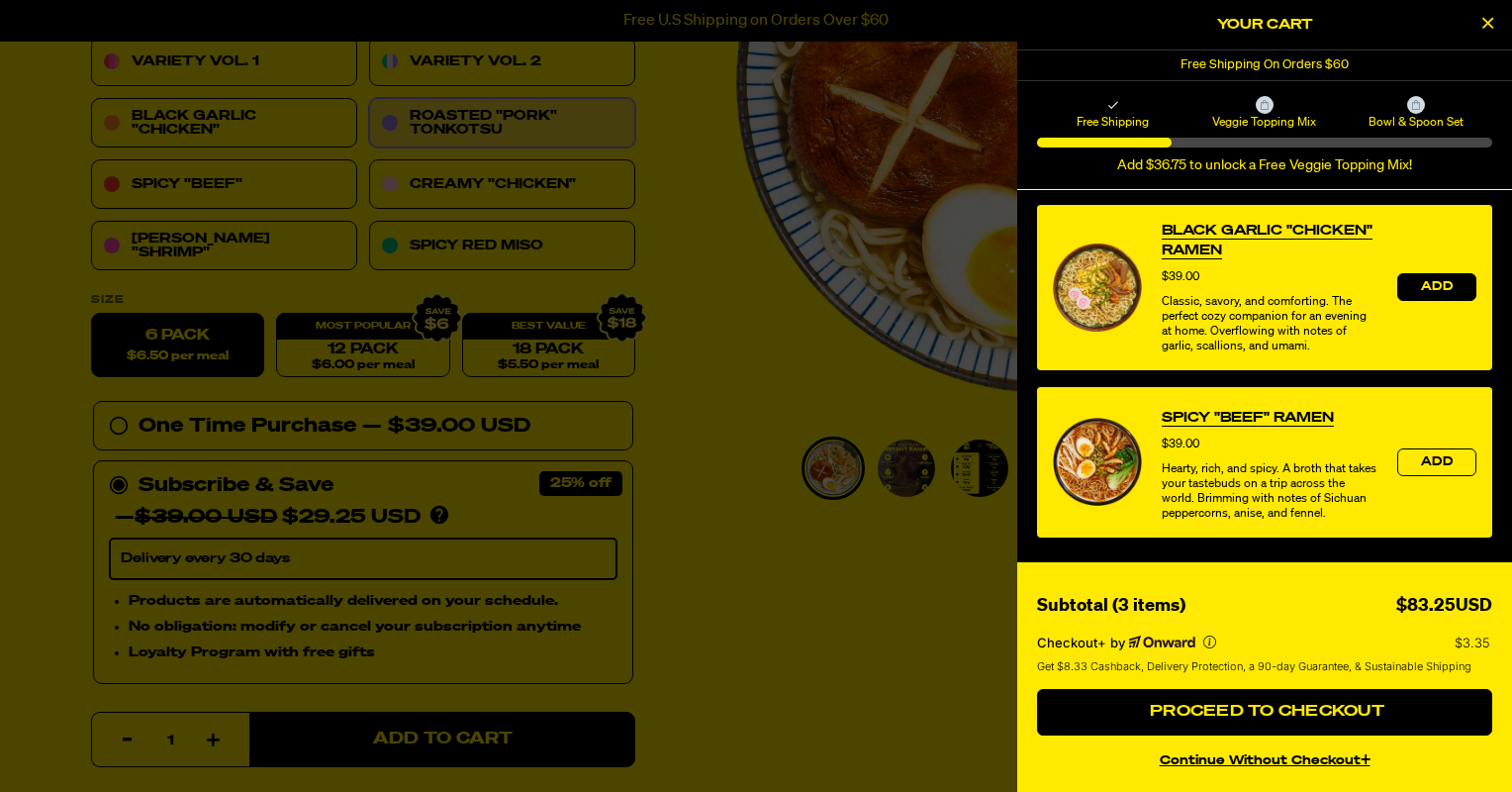 click on "Add" at bounding box center (1437, 287) 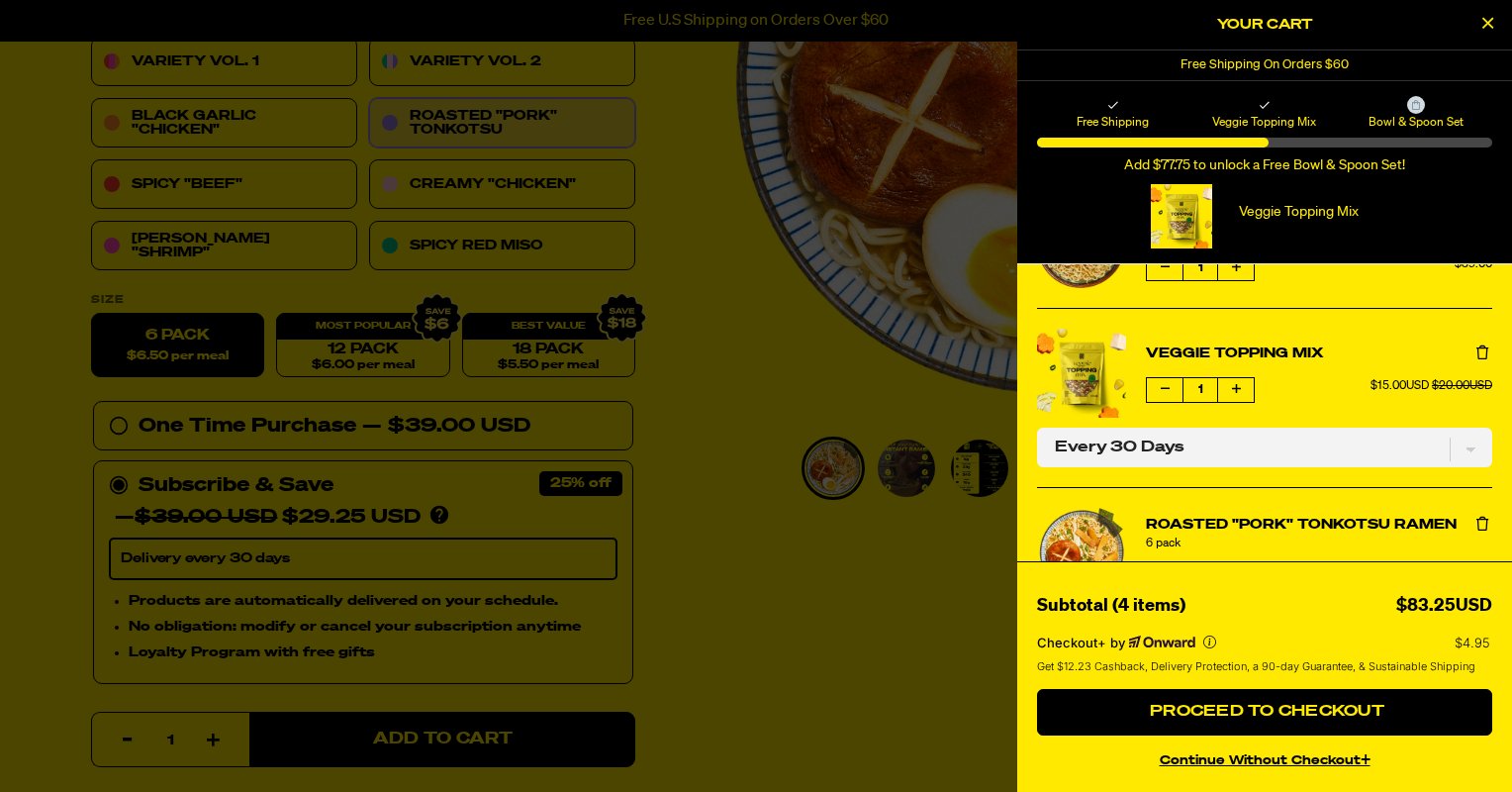 scroll, scrollTop: 263, scrollLeft: 0, axis: vertical 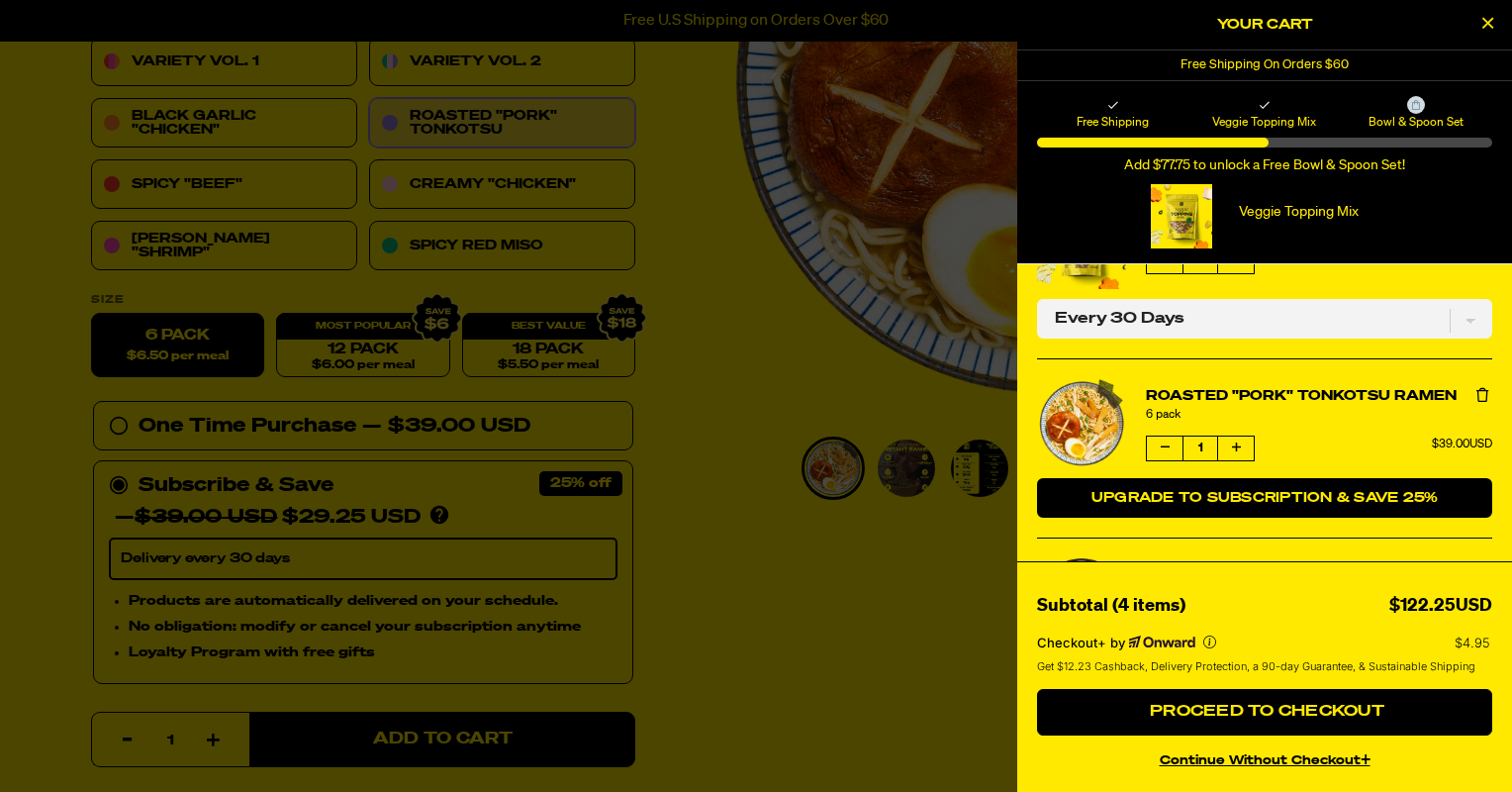 click on "Upgrade to Subscription & Save 25%" at bounding box center [1265, 498] 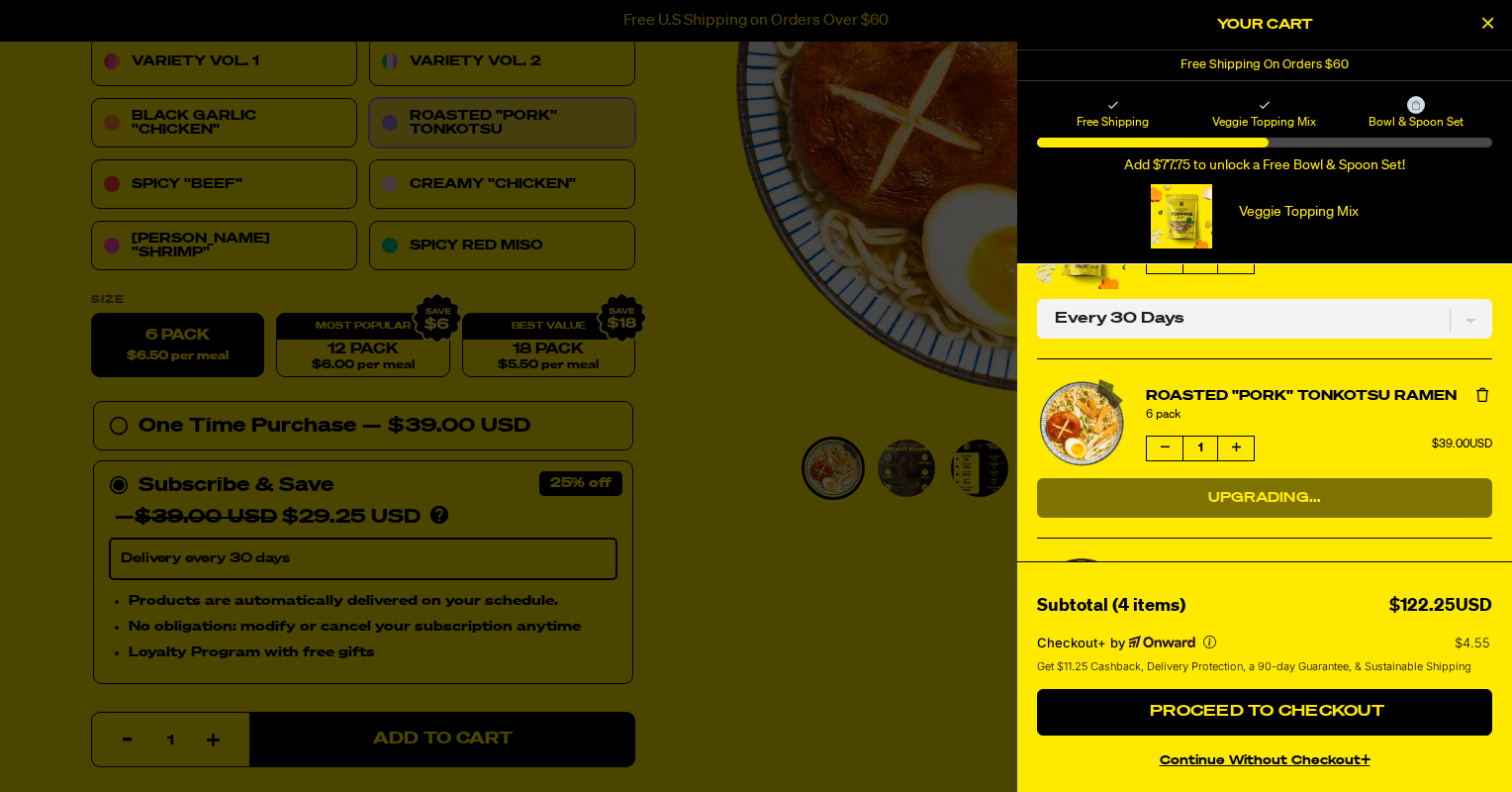 select on "Every 30 Days" 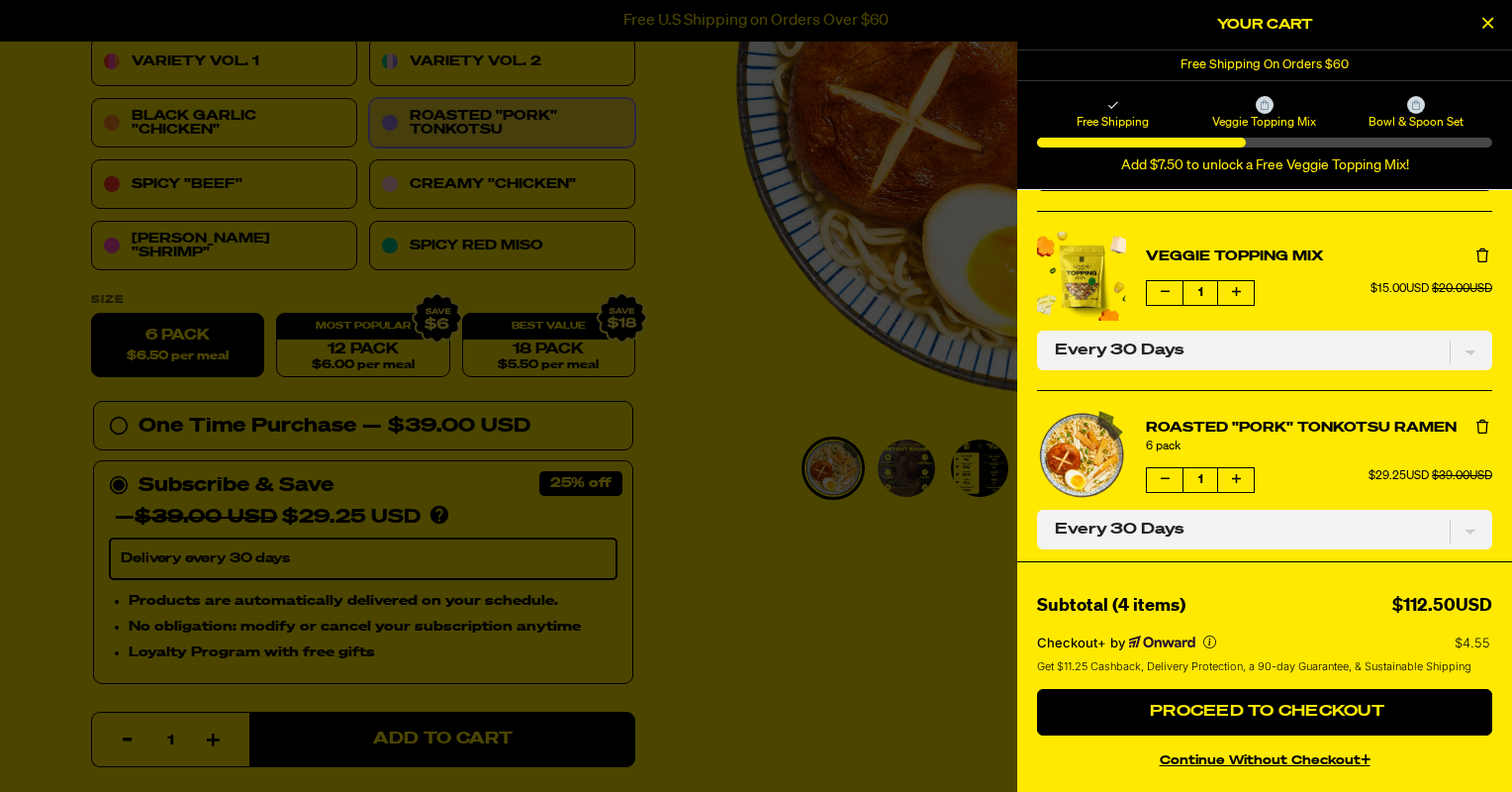 scroll, scrollTop: 157, scrollLeft: 0, axis: vertical 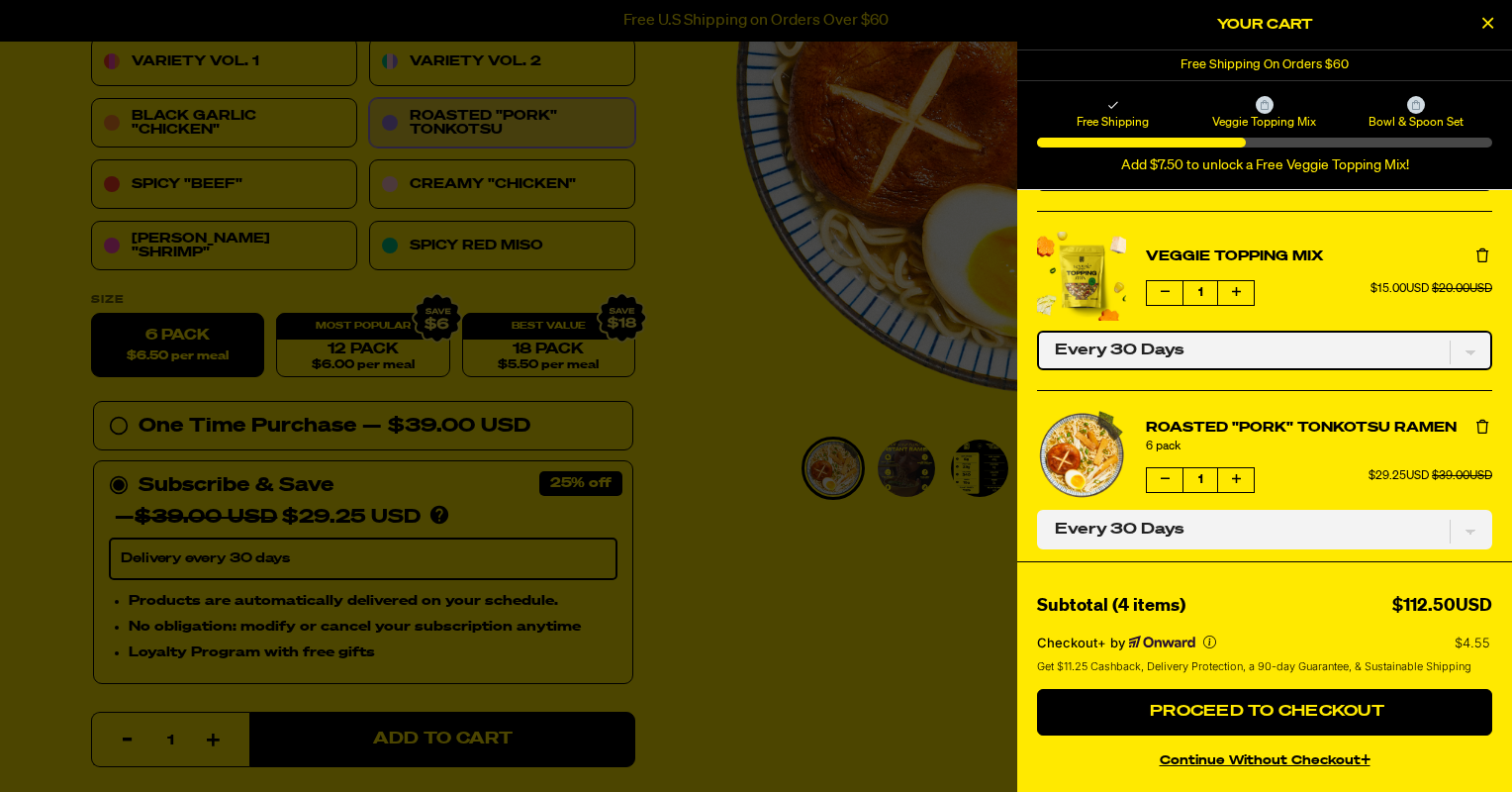 click on "One-time only   Every 30 Days" at bounding box center [1265, 350] 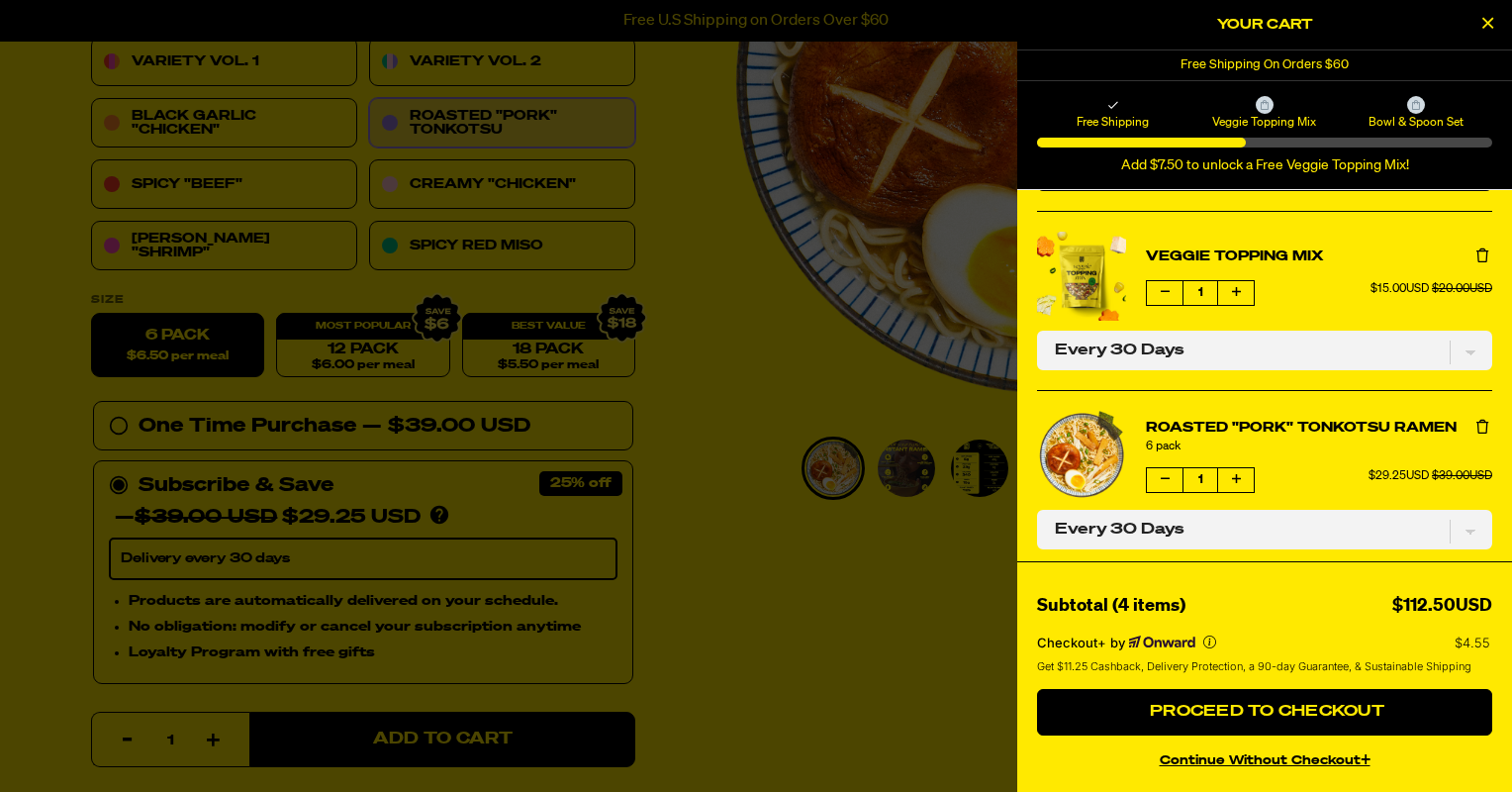 click on "continue without Checkout+" at bounding box center (1265, 757) 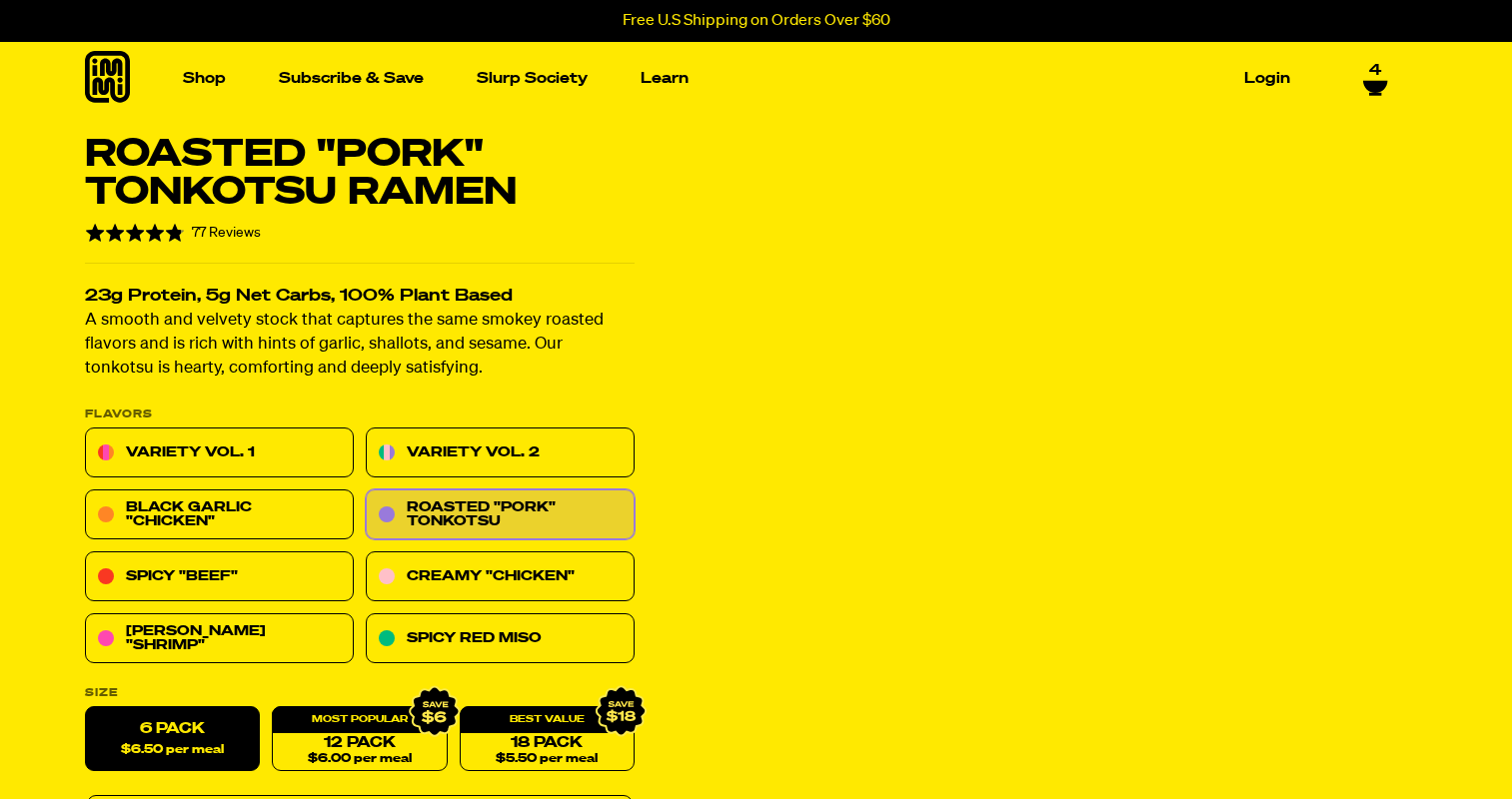 select 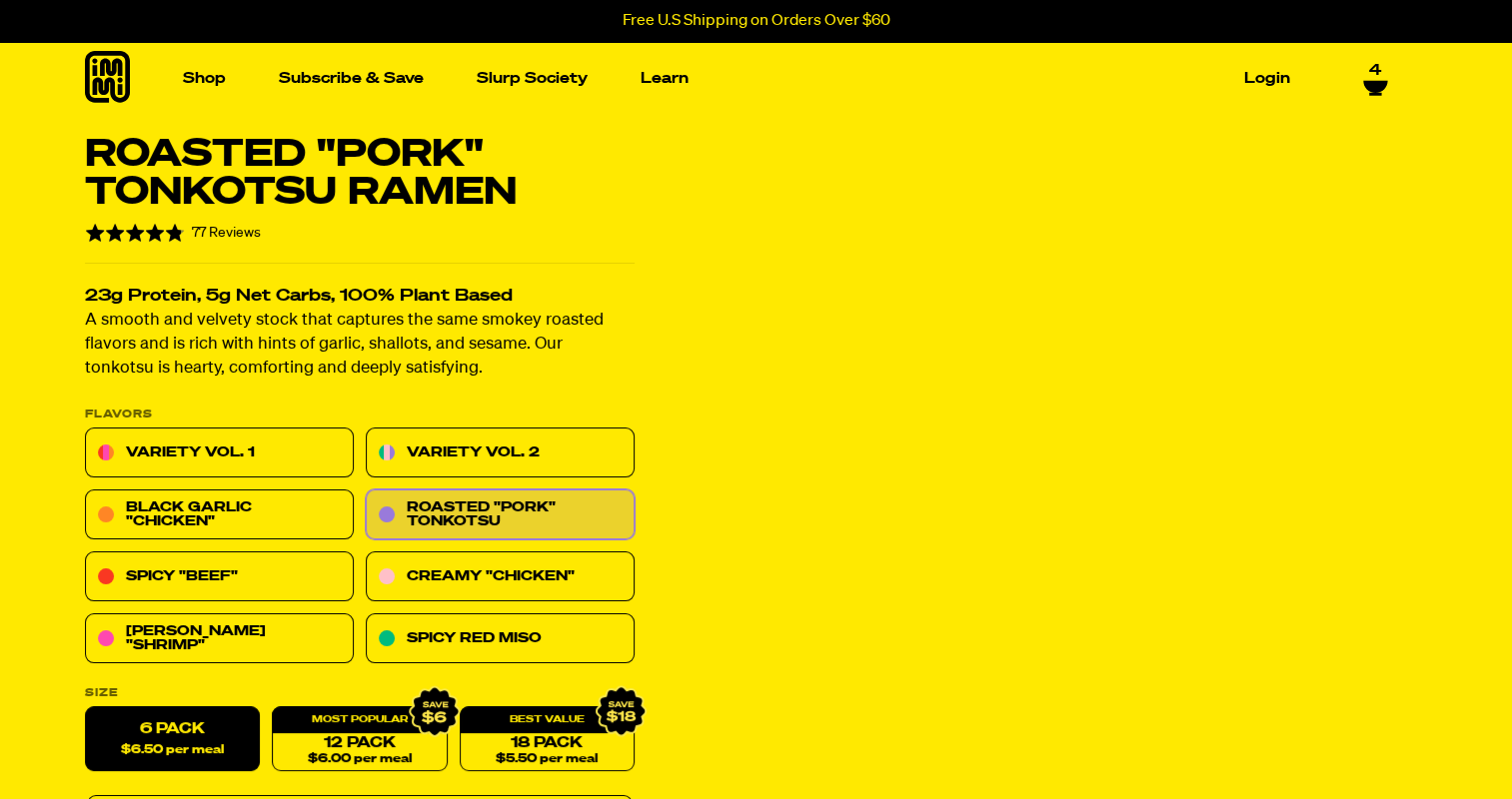 scroll, scrollTop: 0, scrollLeft: 0, axis: both 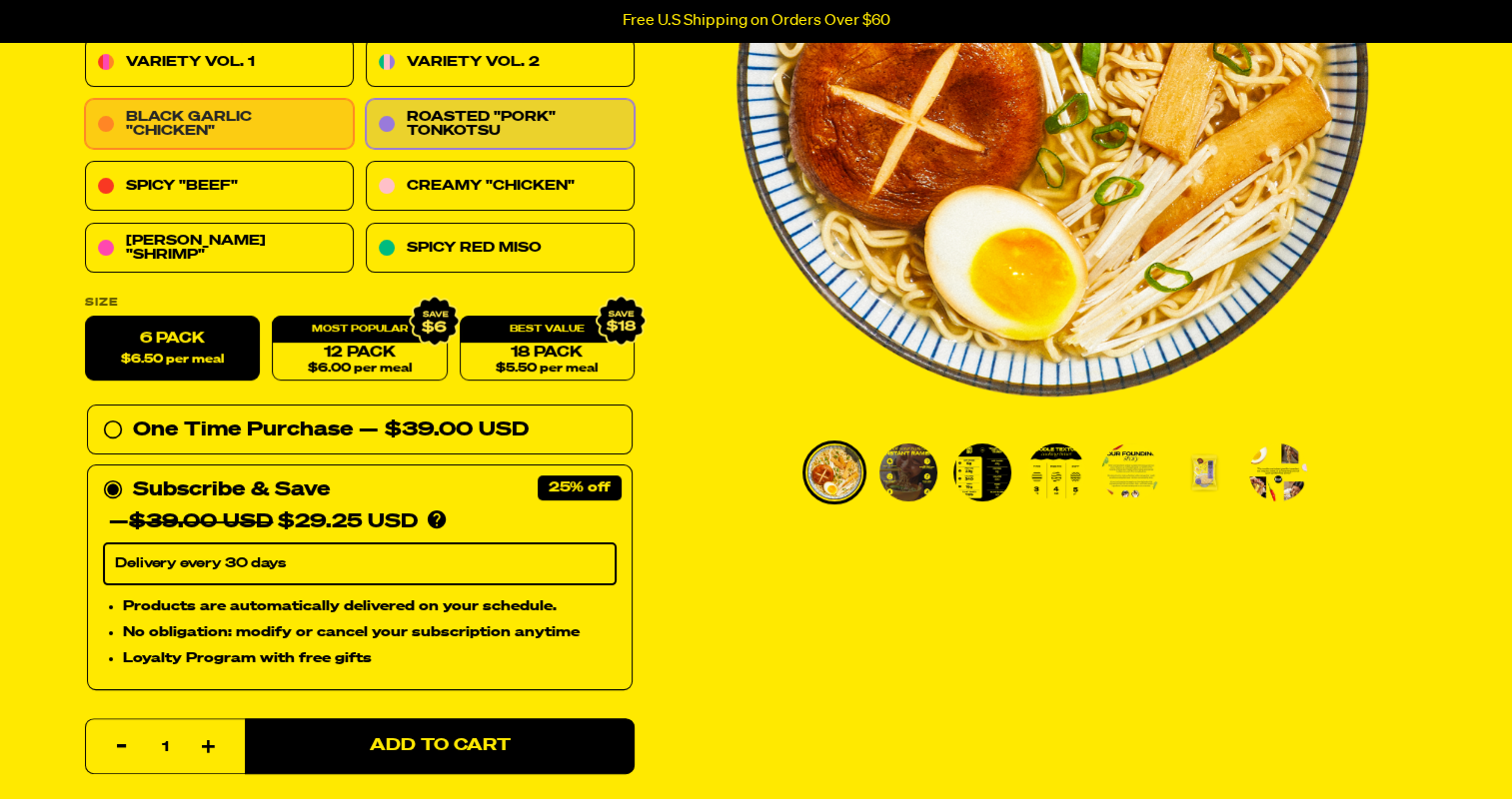 click on "Black Garlic "Chicken"" at bounding box center (219, 125) 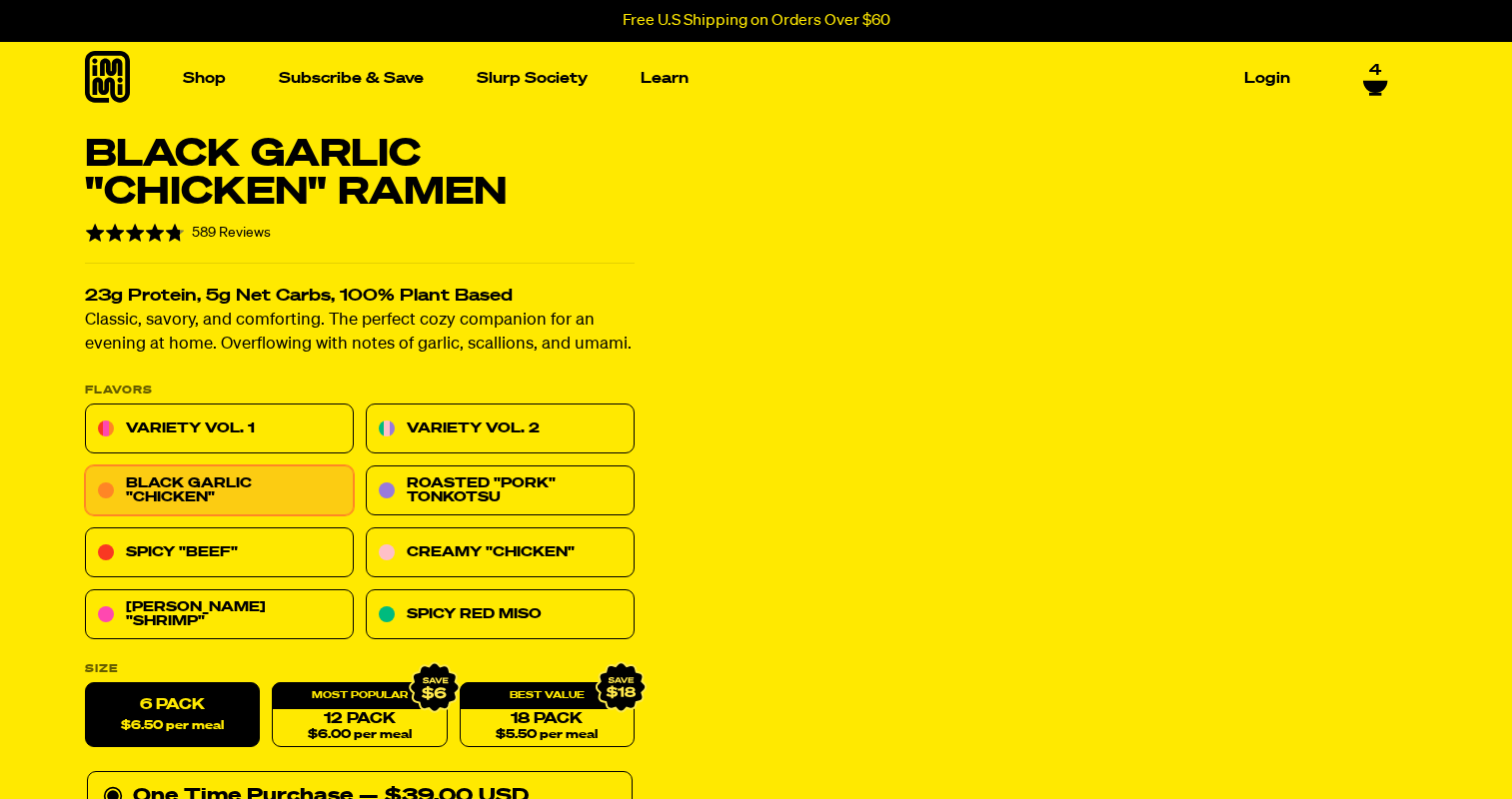 select on "Every 30 Days" 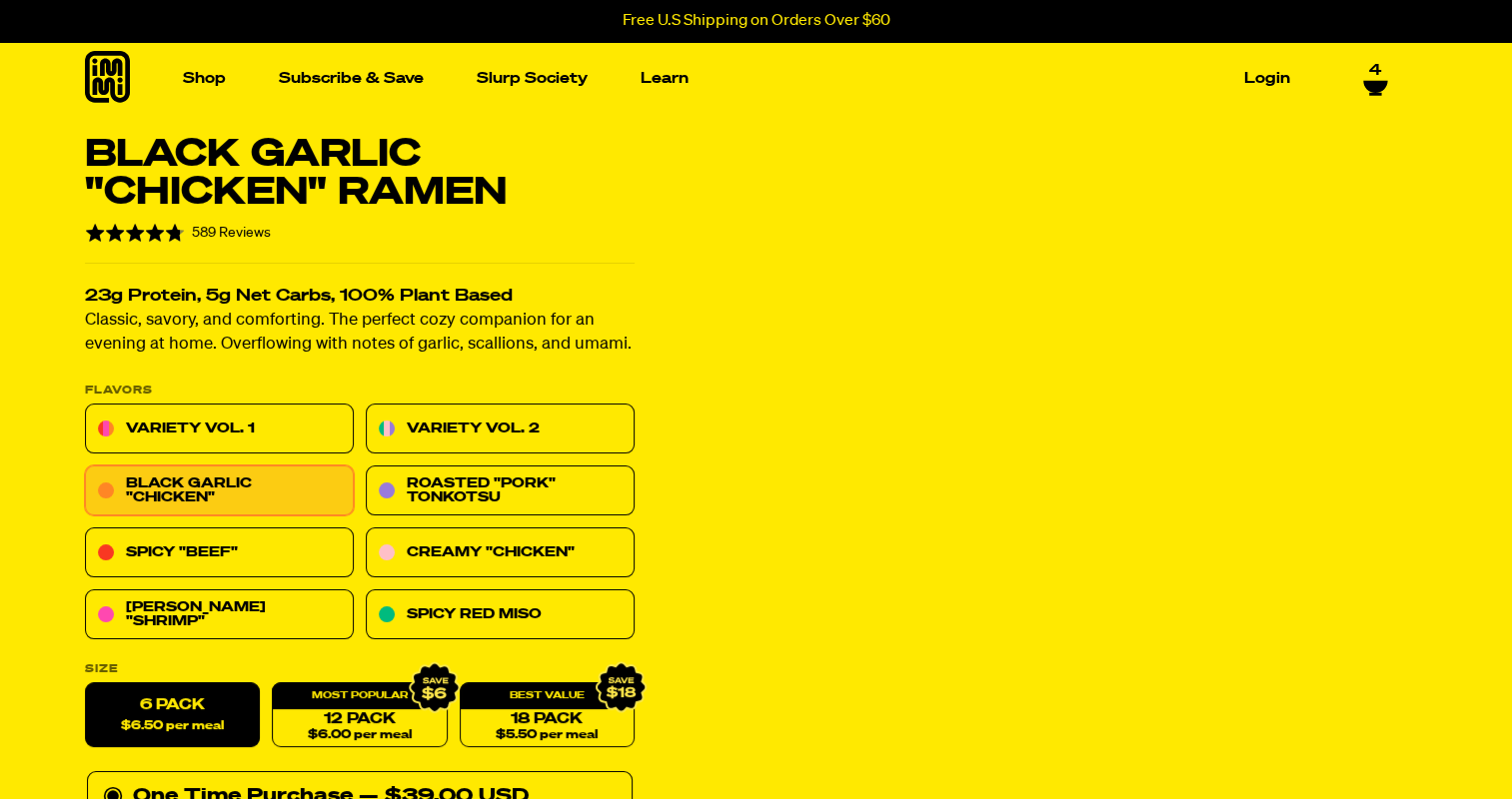 scroll, scrollTop: 0, scrollLeft: 0, axis: both 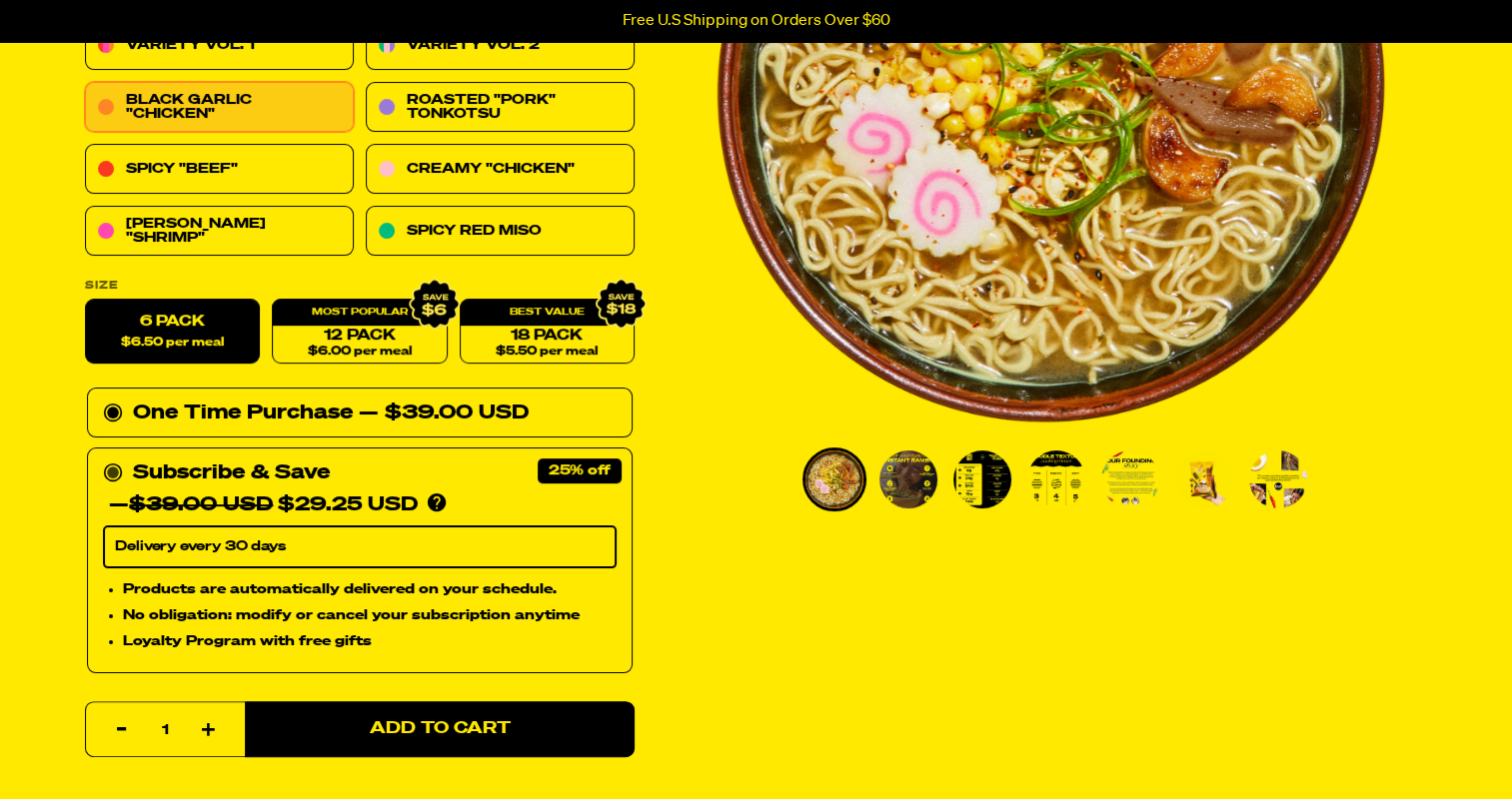 click 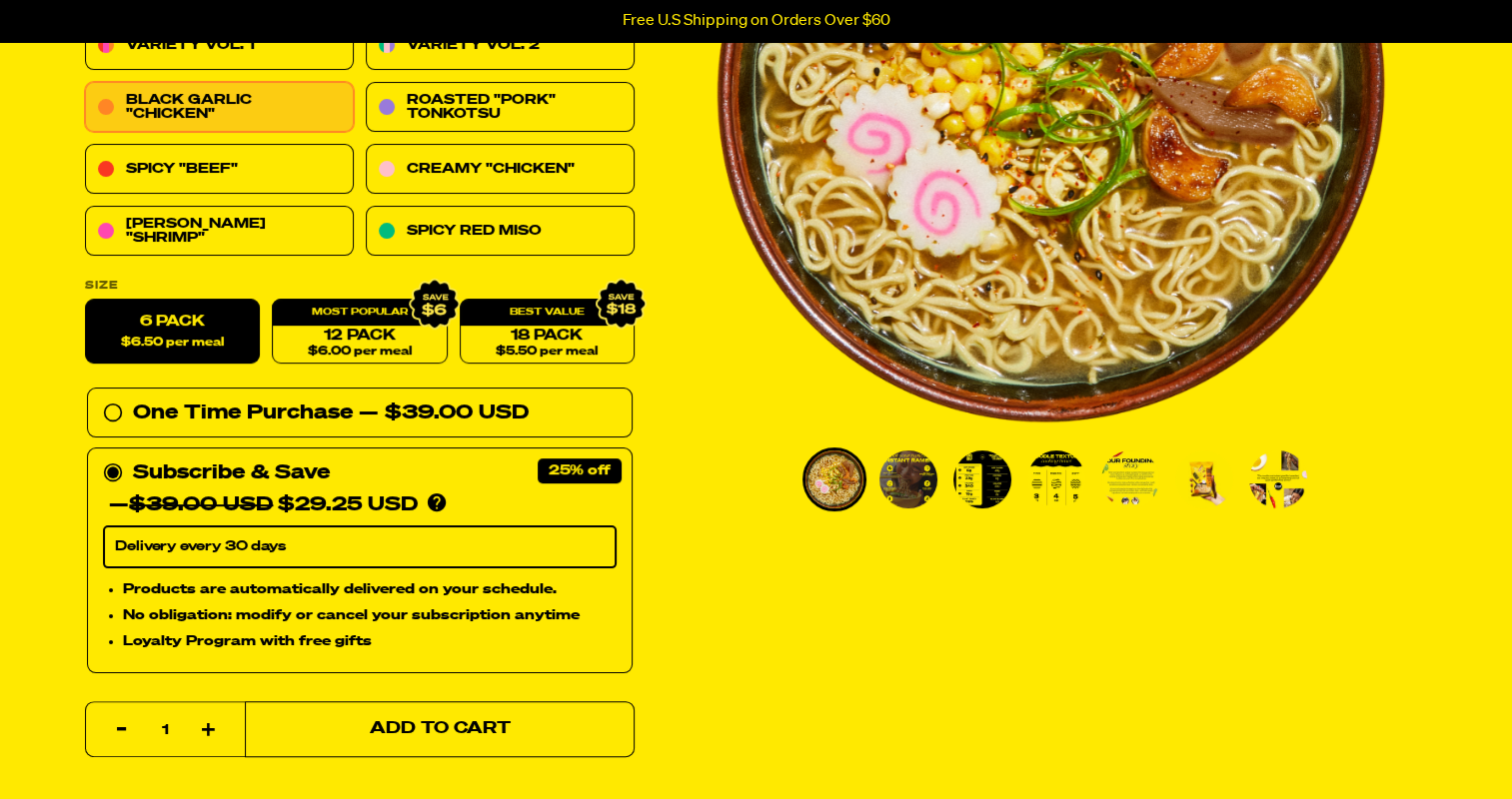 click on "Add to Cart" at bounding box center [439, 729] 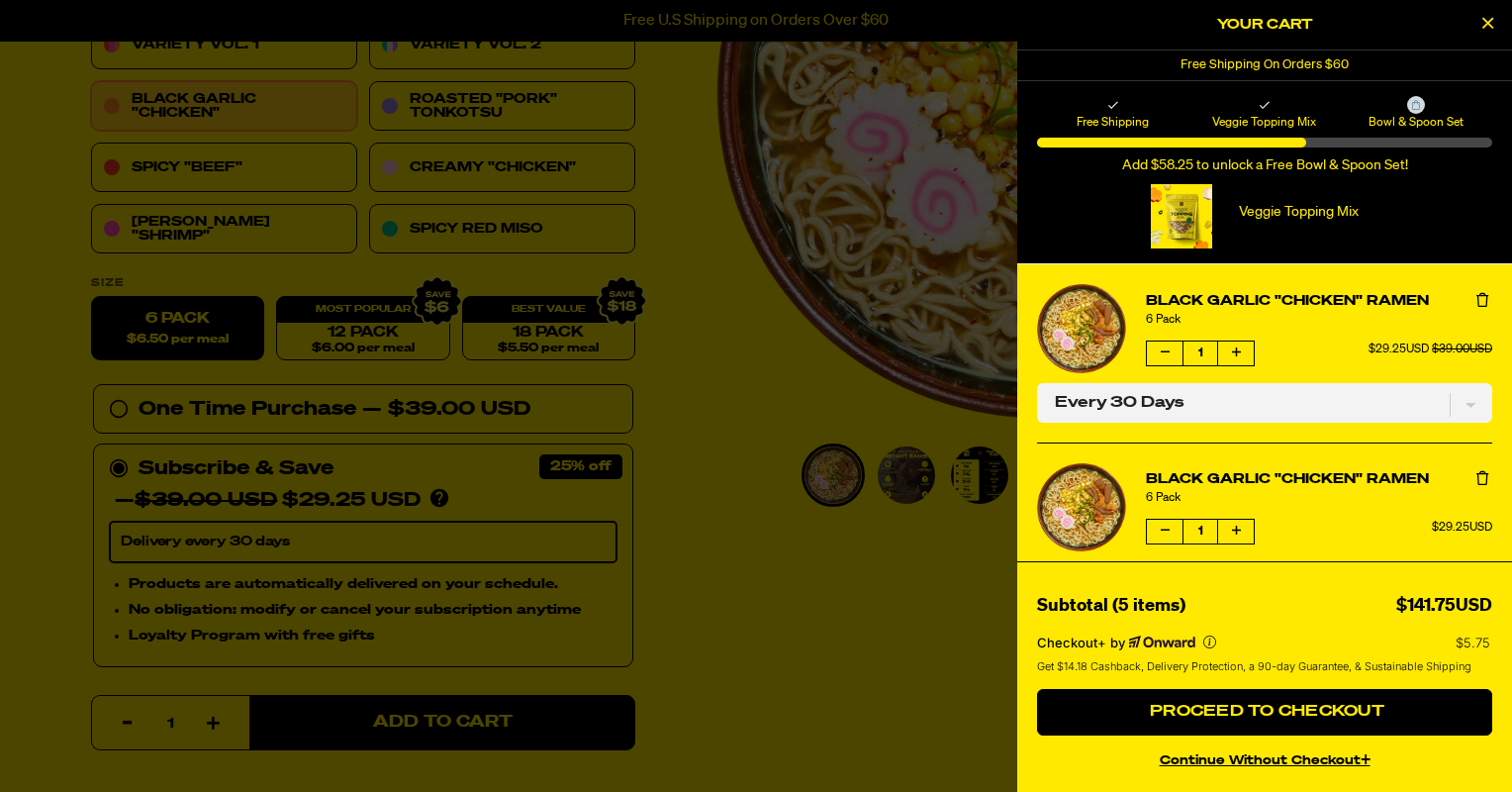click at bounding box center (1165, 531) 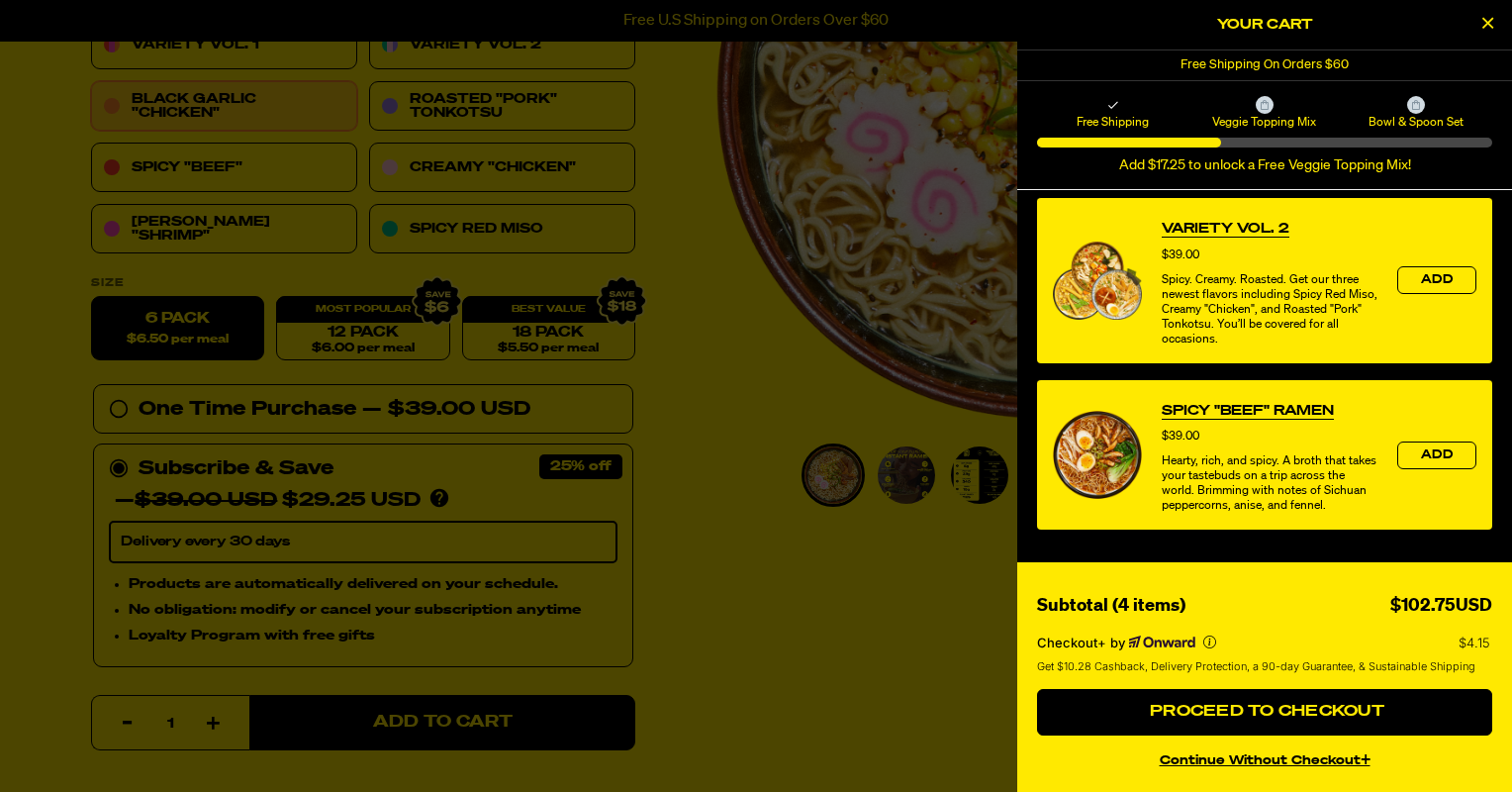 scroll, scrollTop: 1214, scrollLeft: 0, axis: vertical 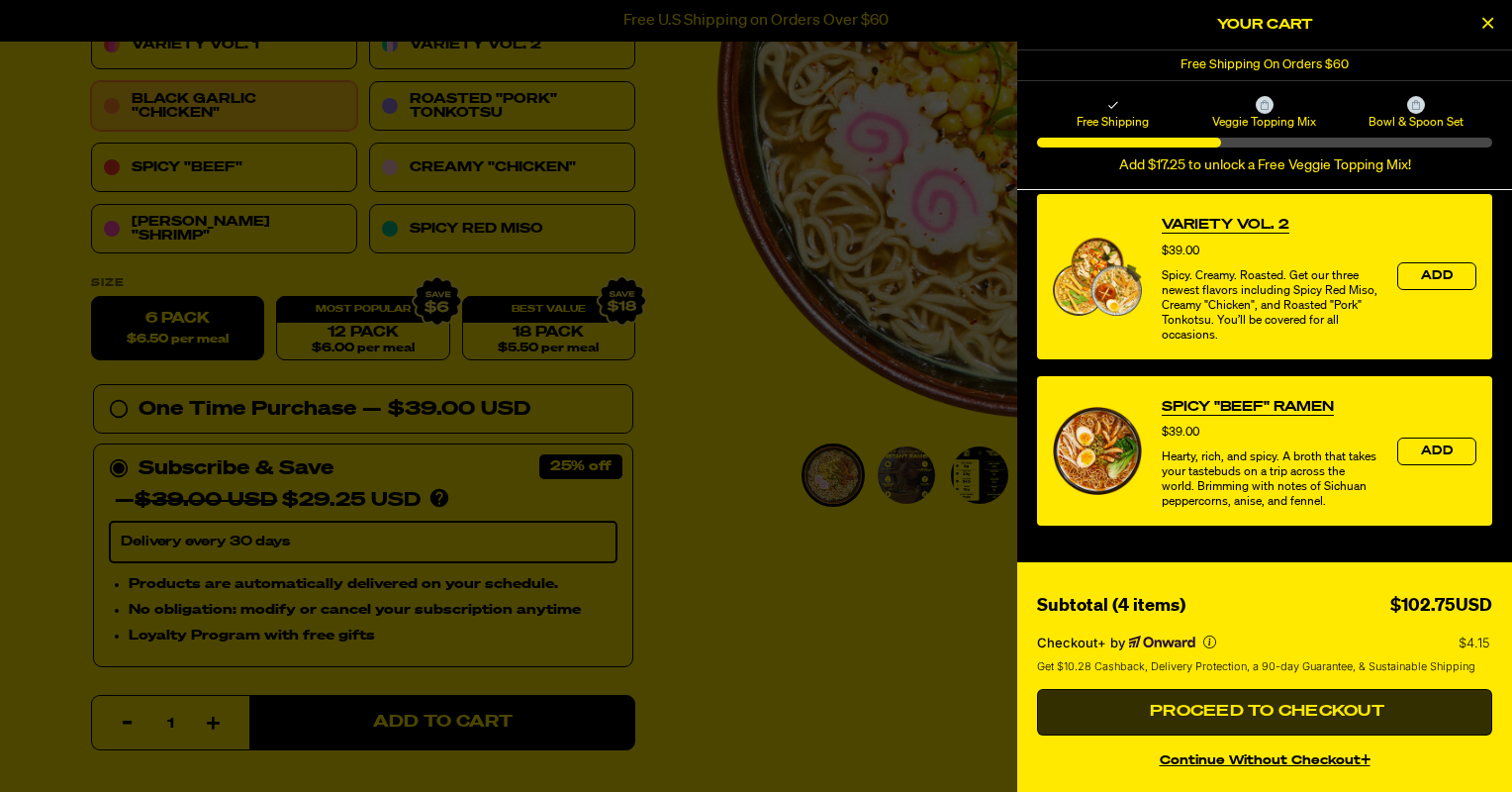 click on "Proceed to Checkout" at bounding box center [1265, 712] 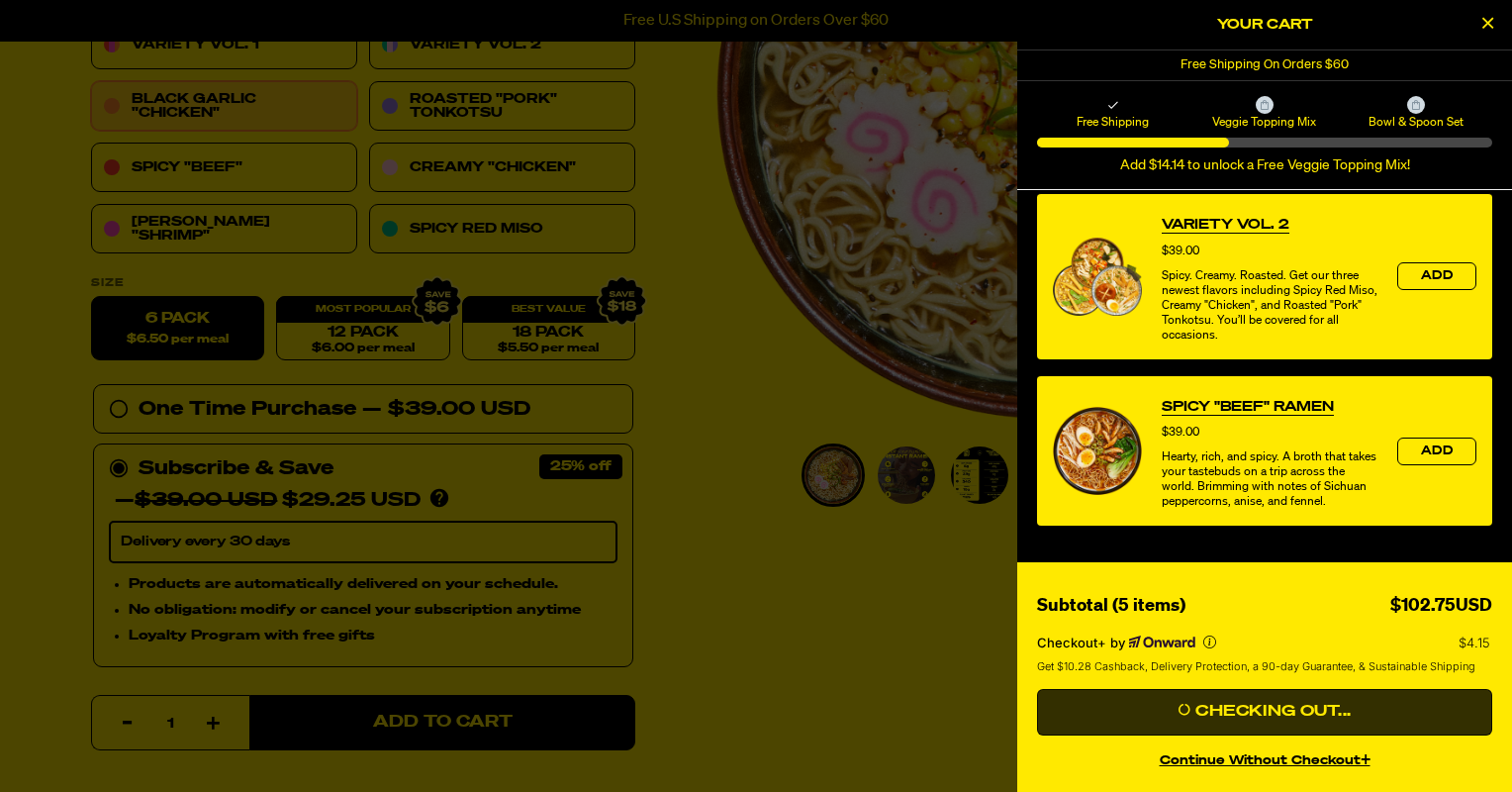 scroll, scrollTop: 850, scrollLeft: 0, axis: vertical 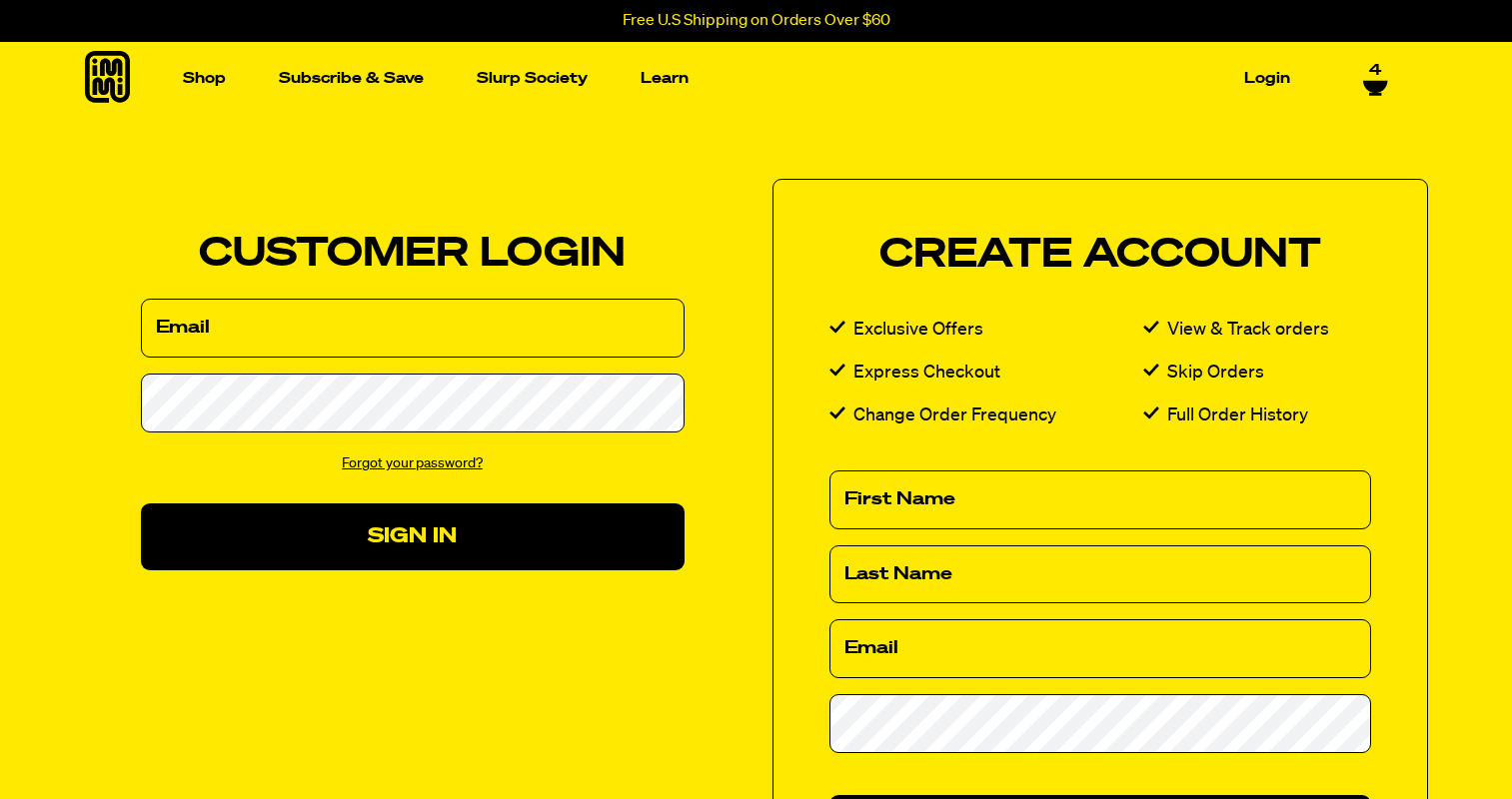 select on "Every 30 Days" 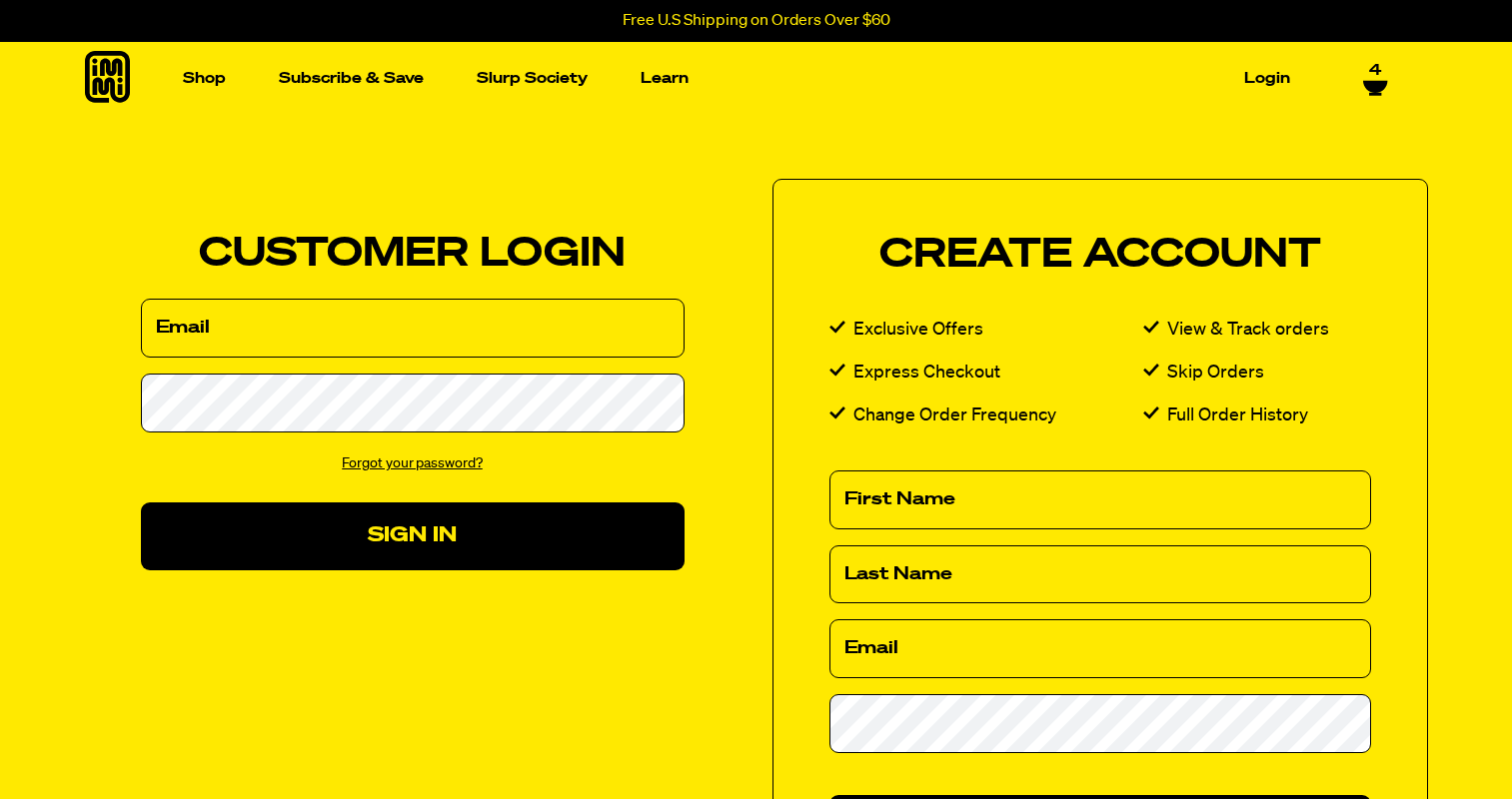scroll, scrollTop: 0, scrollLeft: 0, axis: both 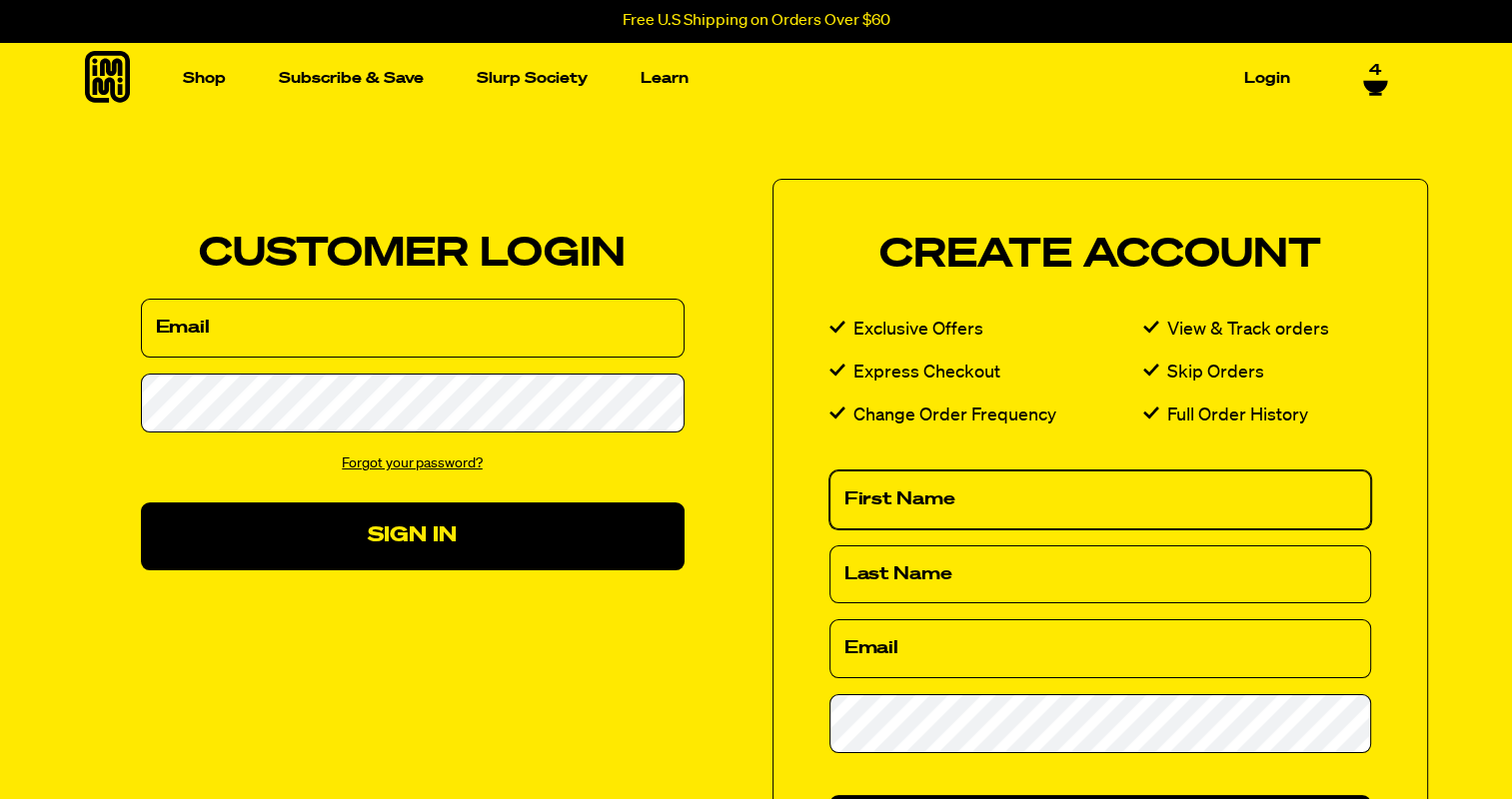 click on "First Name" at bounding box center (1100, 499) 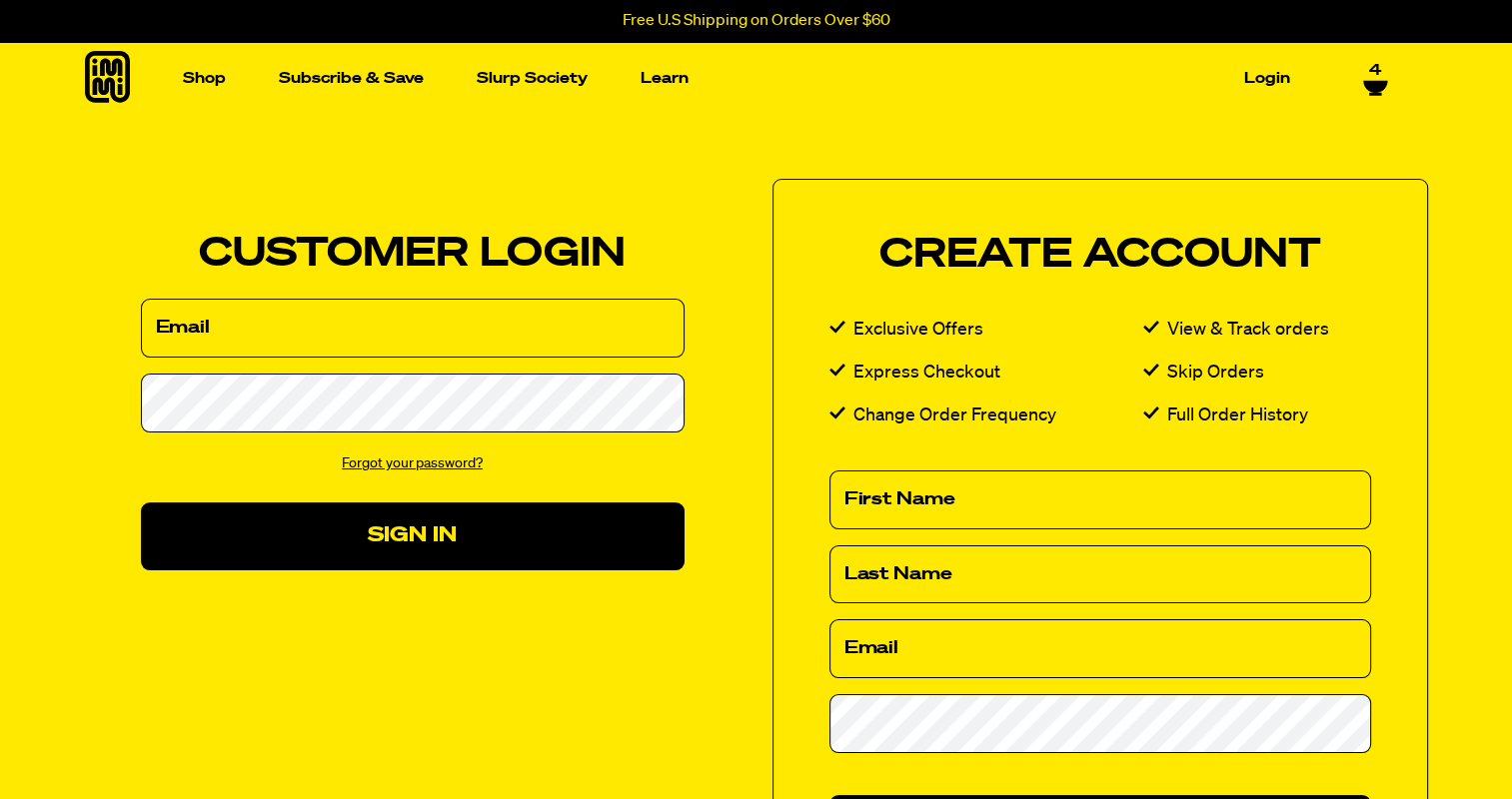 click on "Create Account
Exclusive Offers
View & Track orders
Express Checkout
Skip Orders
Change Order Frequency
Full Order History
First Name
Last Name
Email
Password
Create
By creating an account you agree to our  Terms" at bounding box center [1100, 566] 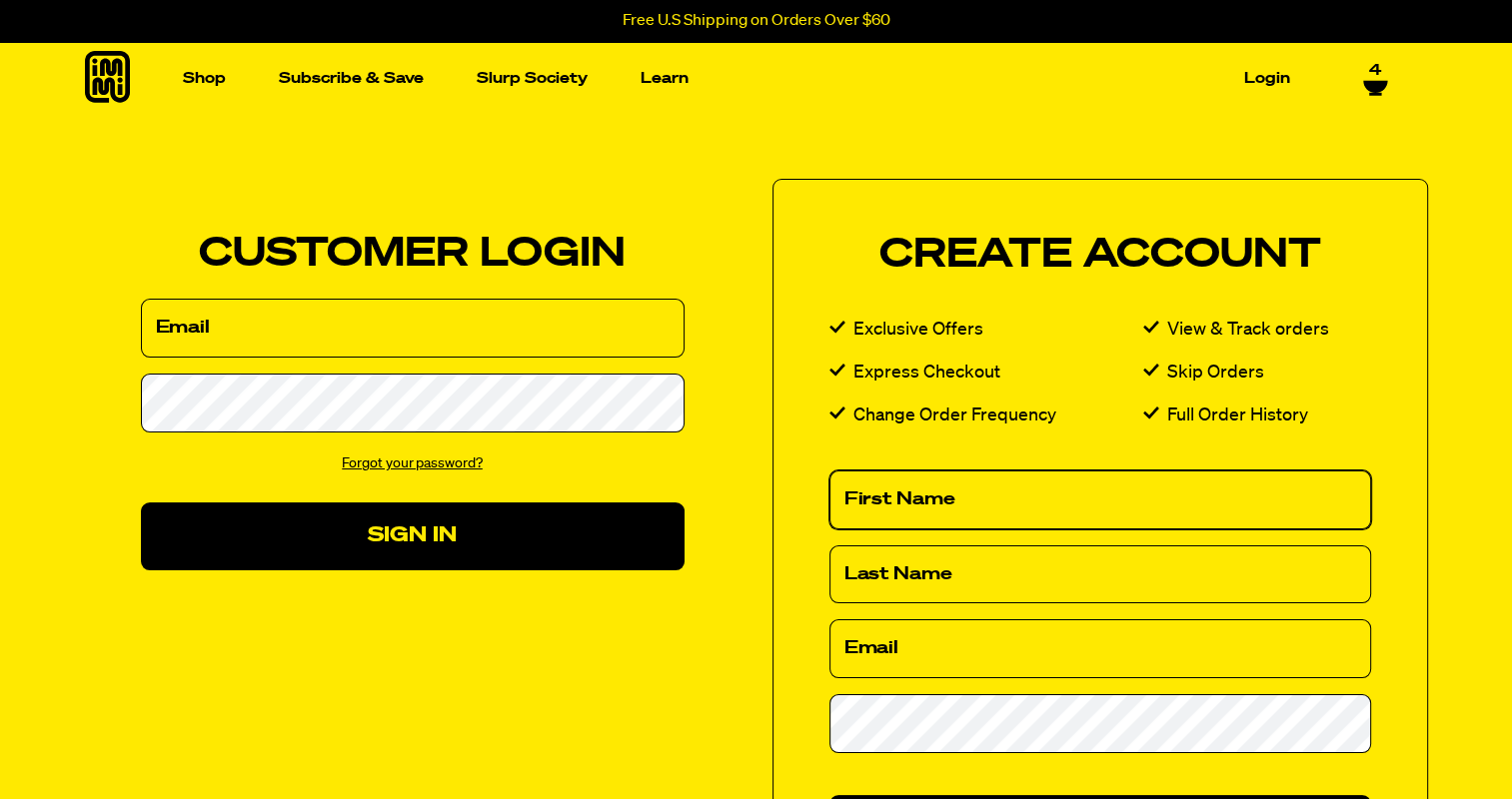 click on "First Name" at bounding box center [1100, 499] 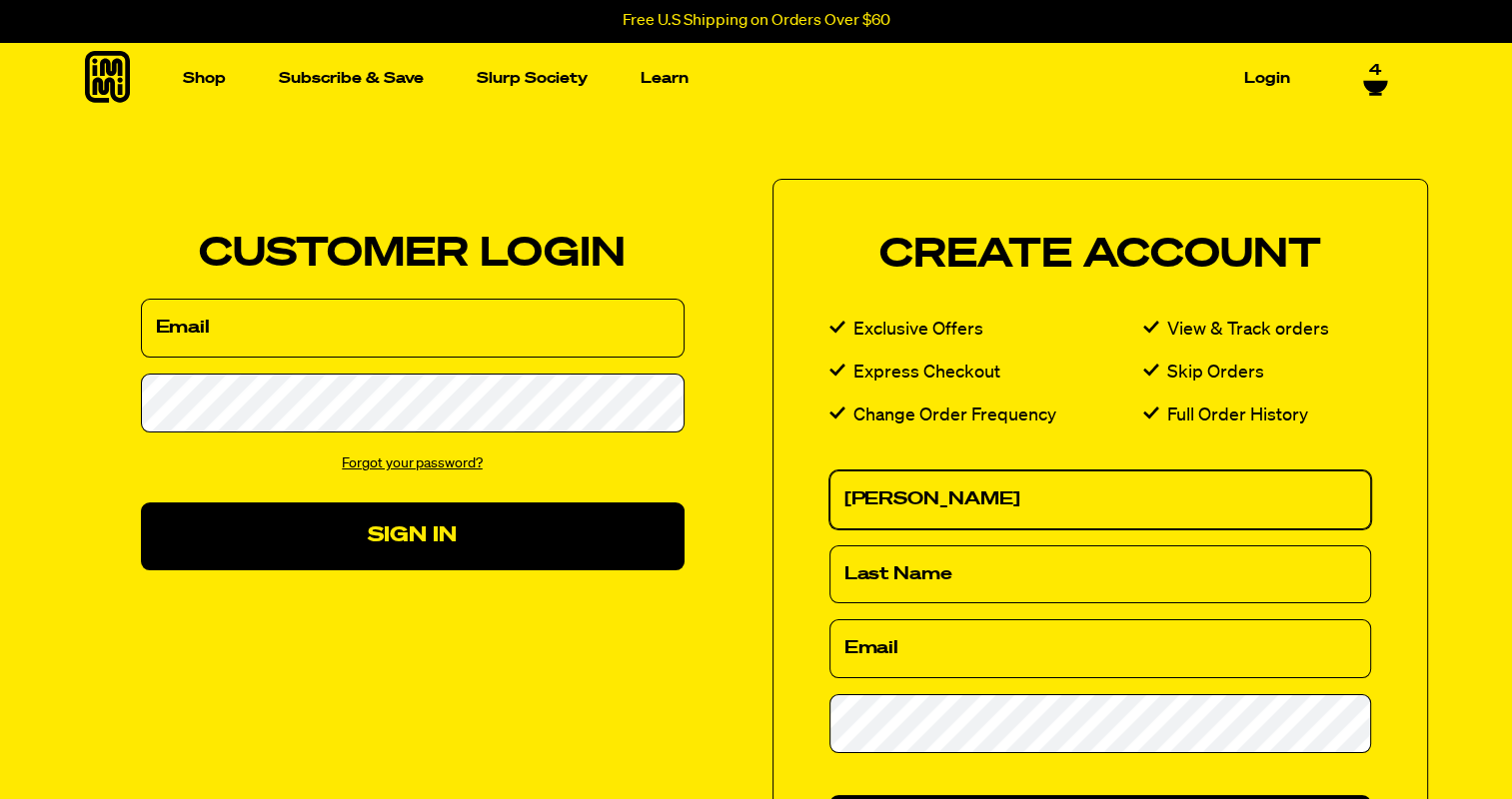 type on "Mary" 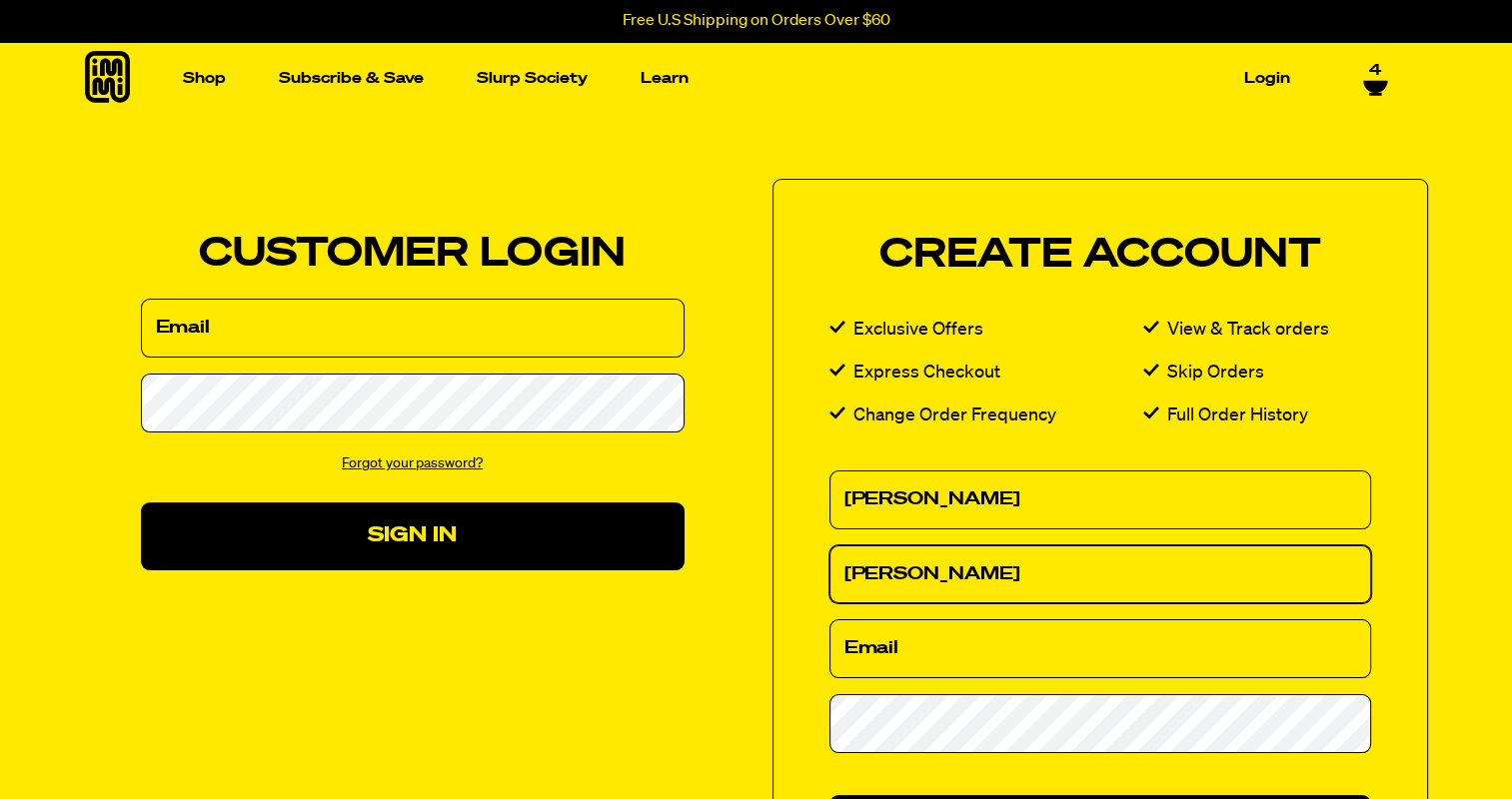 type on "Thiele" 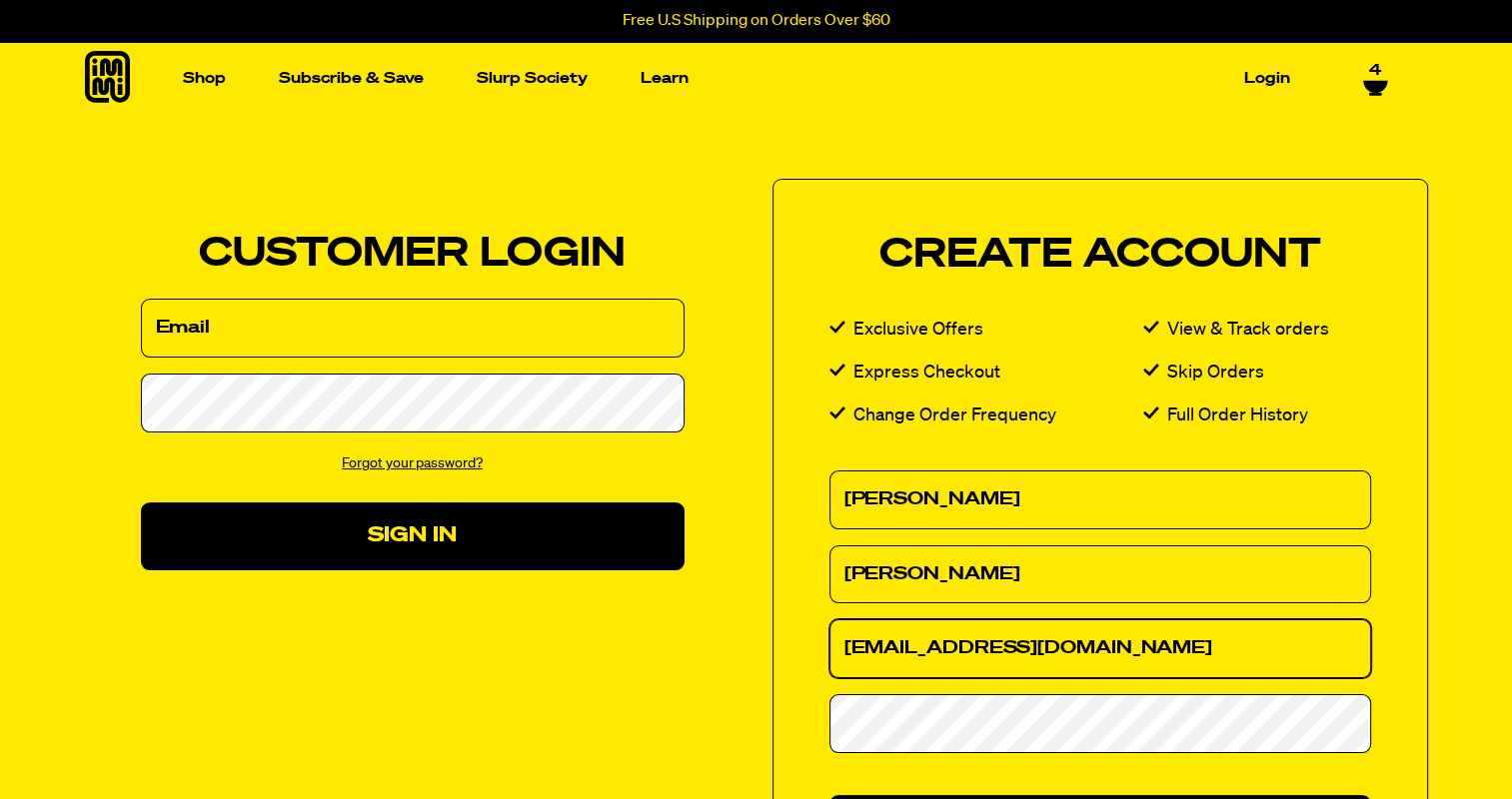 type on "sthiele76@gmail.com" 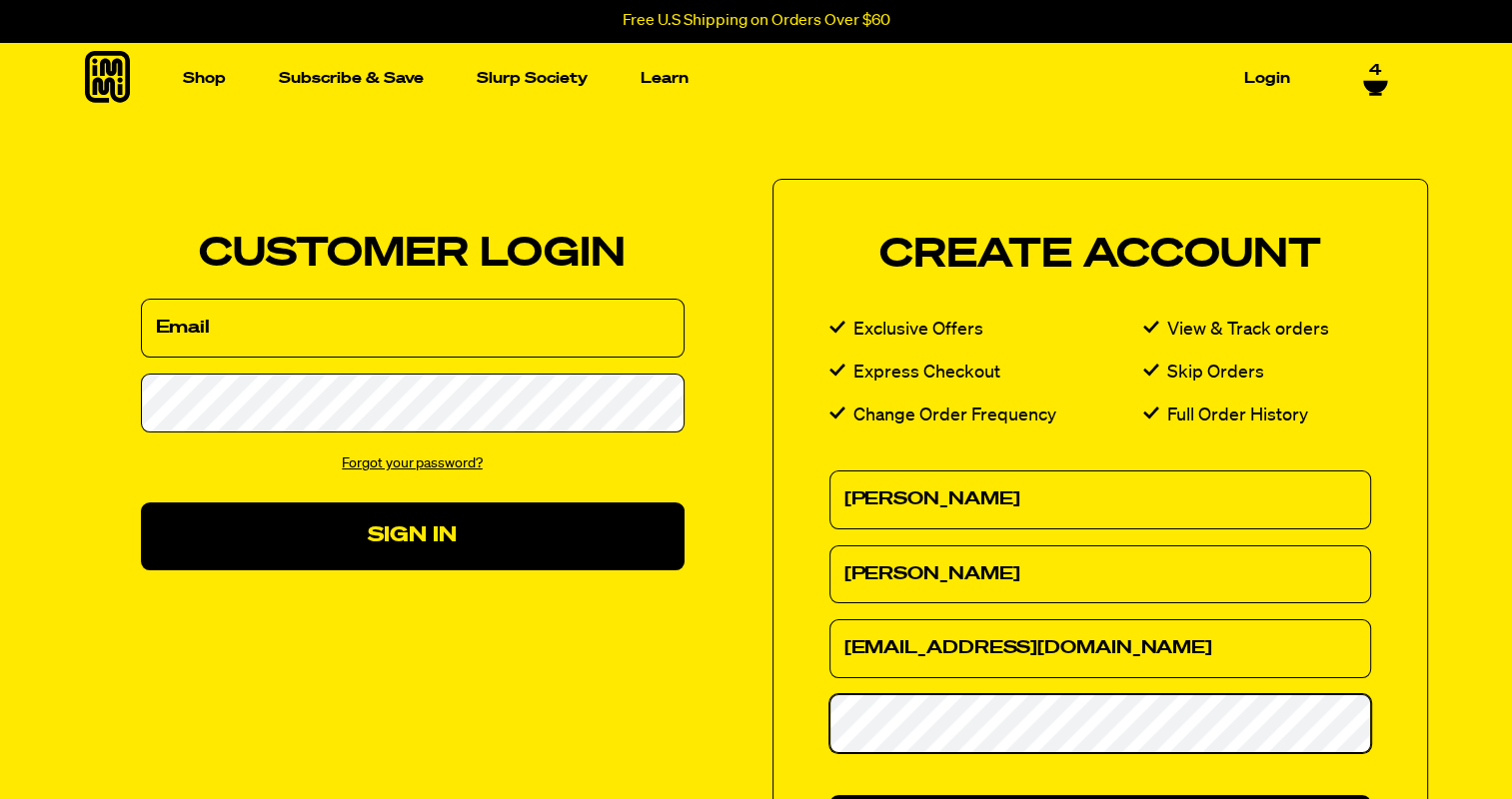 click on "Create" at bounding box center (1100, 828) 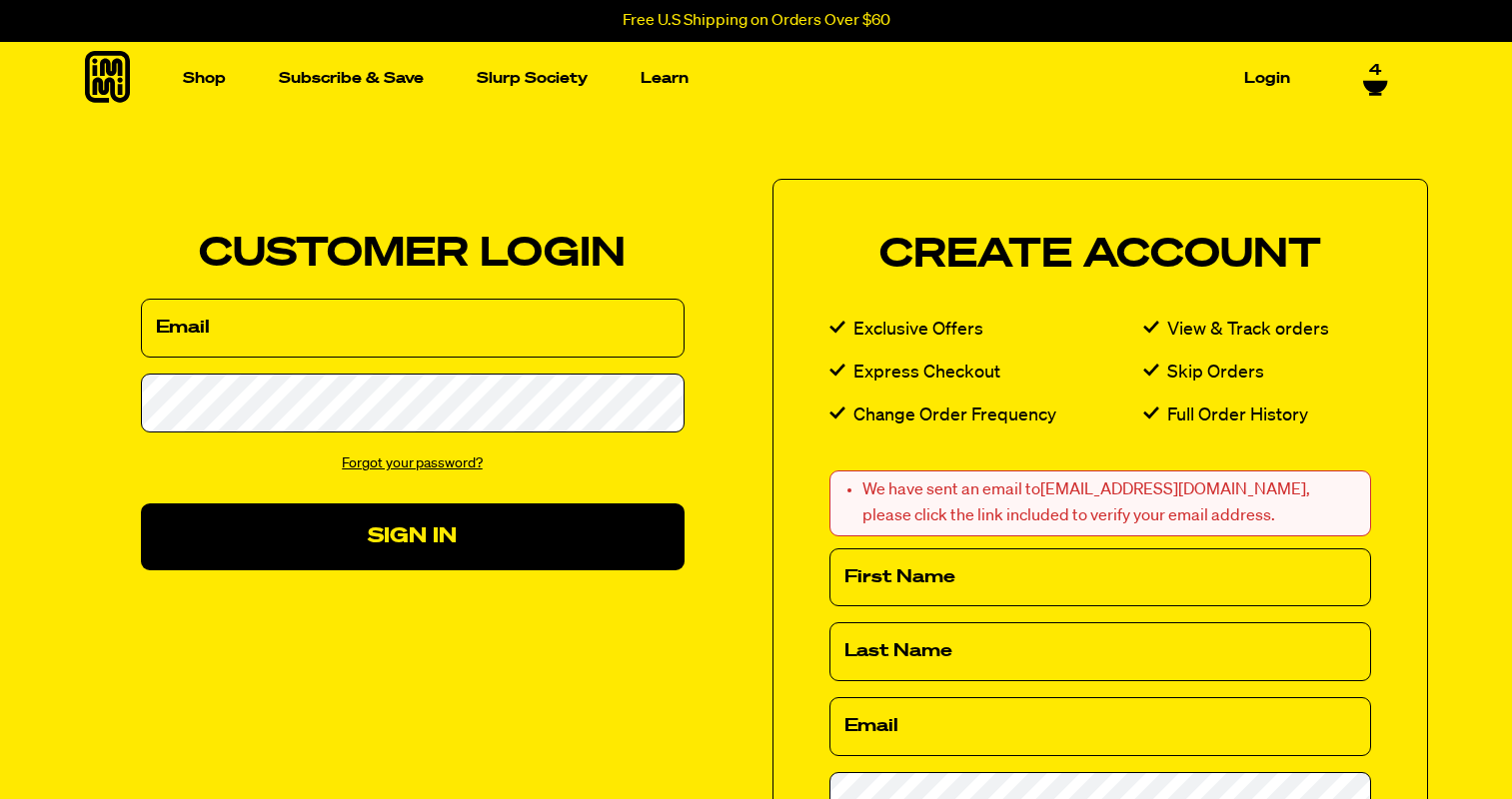 select on "Every 30 Days" 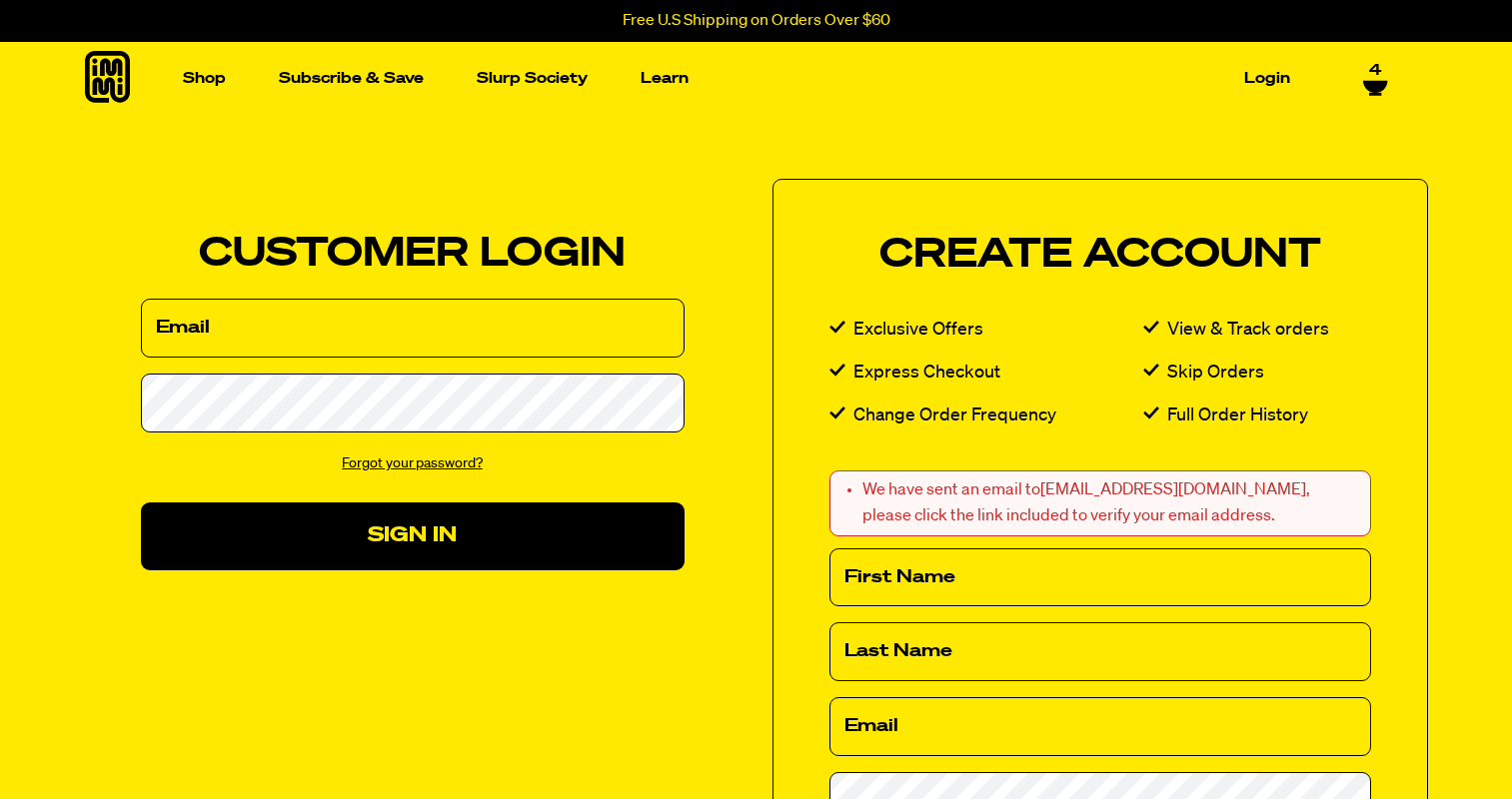 scroll, scrollTop: 187, scrollLeft: 0, axis: vertical 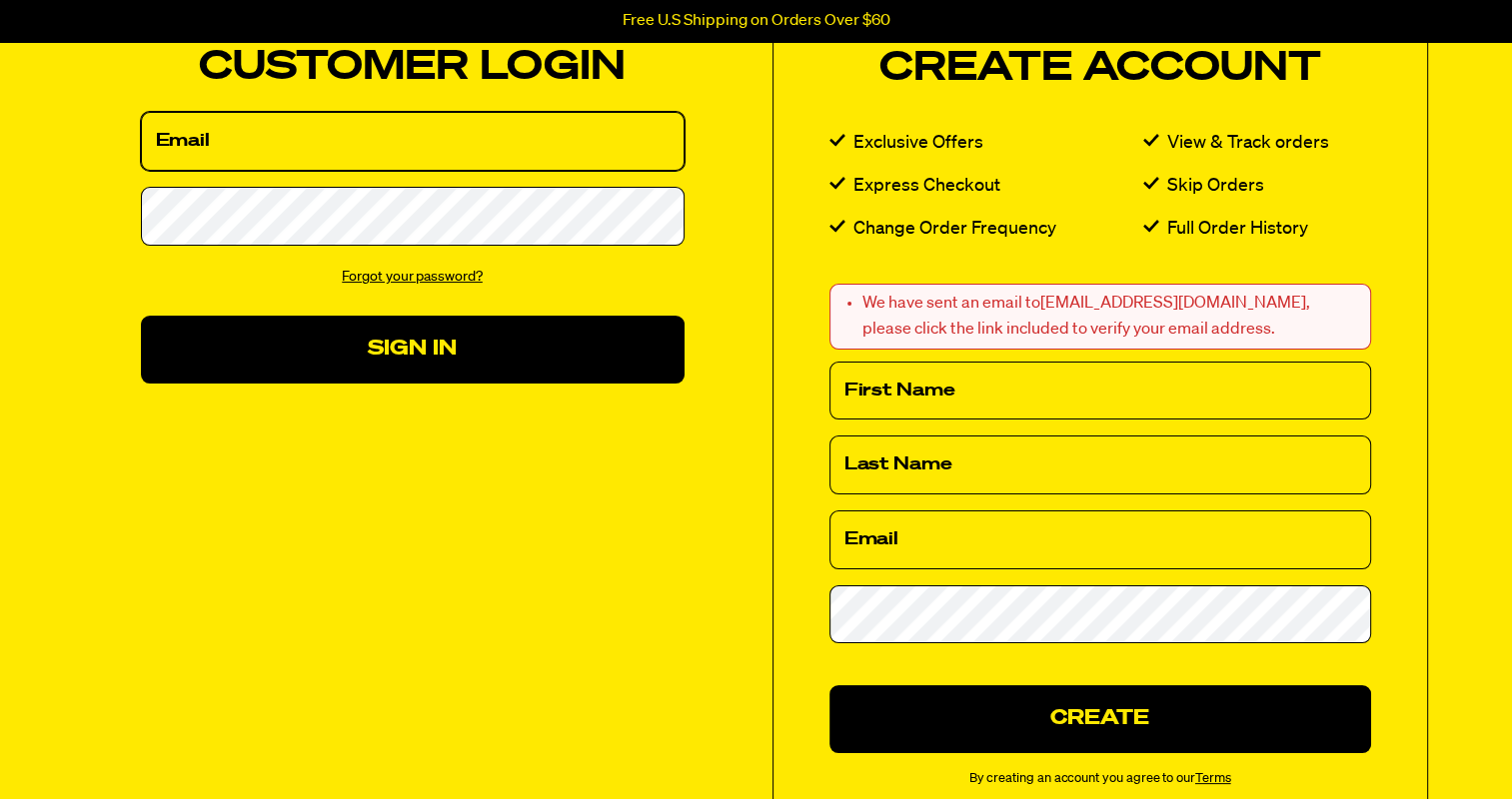 click on "Email" at bounding box center [413, 141] 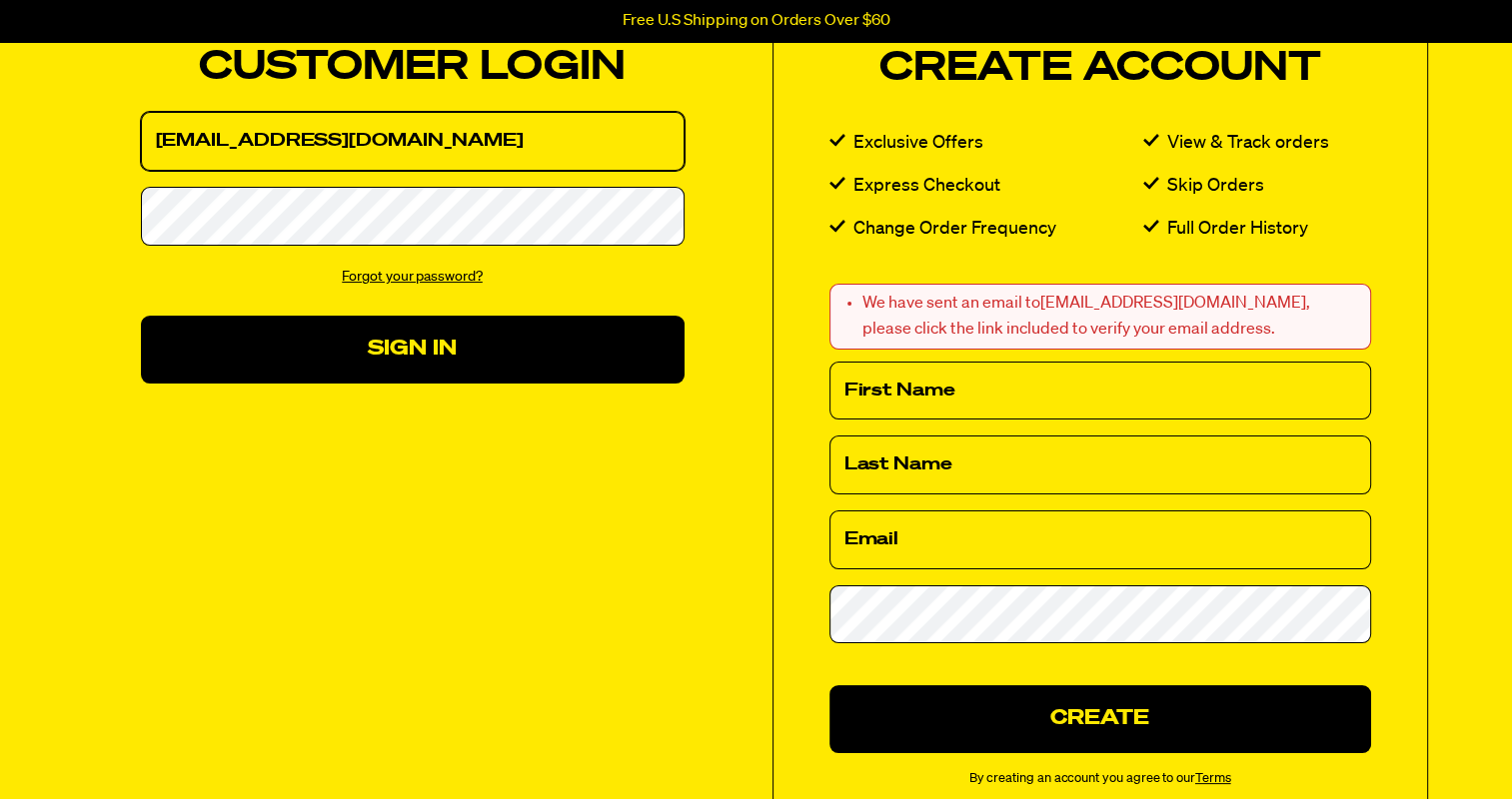 type on "[EMAIL_ADDRESS][DOMAIN_NAME]" 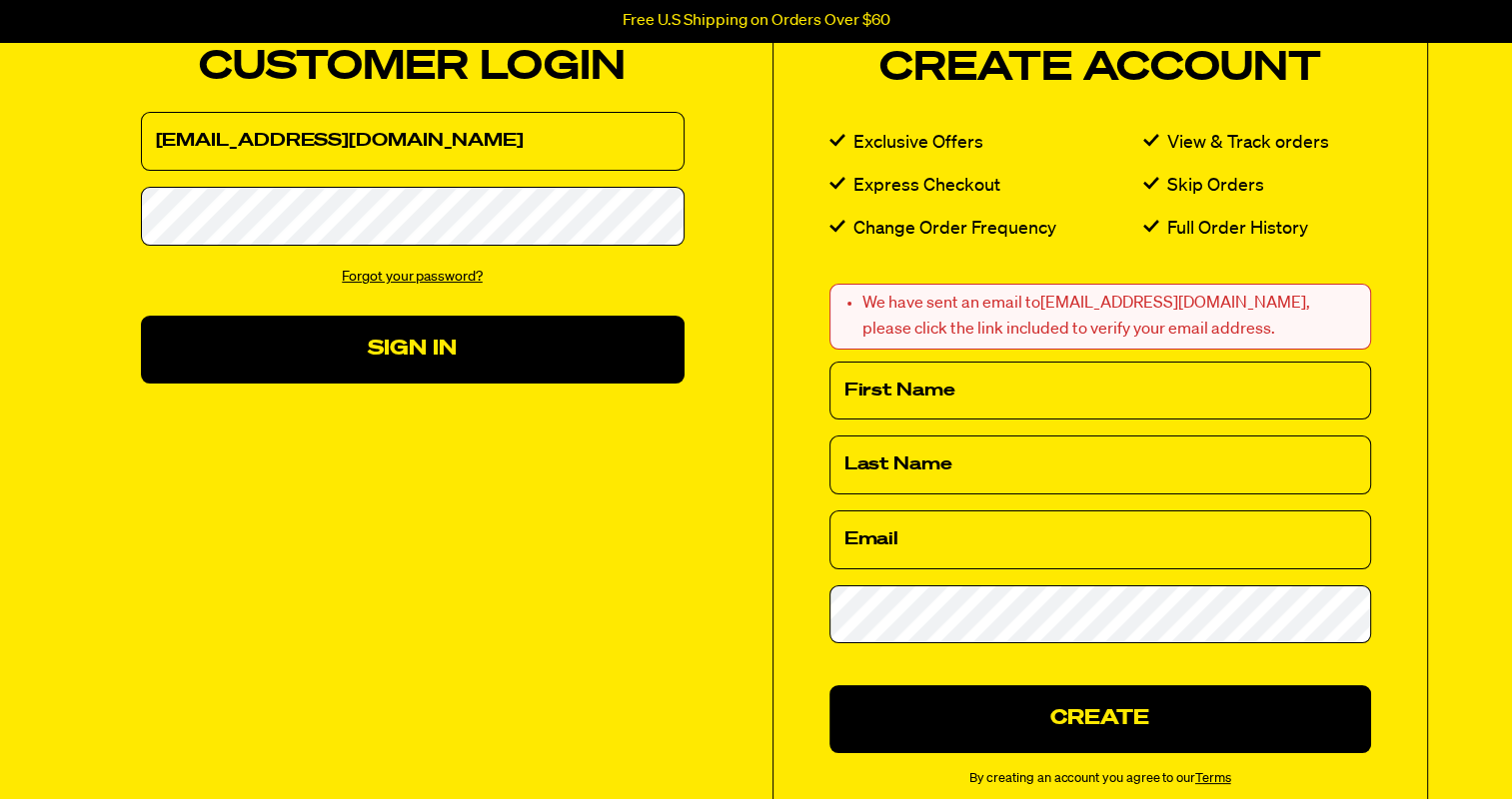 click on "Forgot your password?" at bounding box center (412, 277) 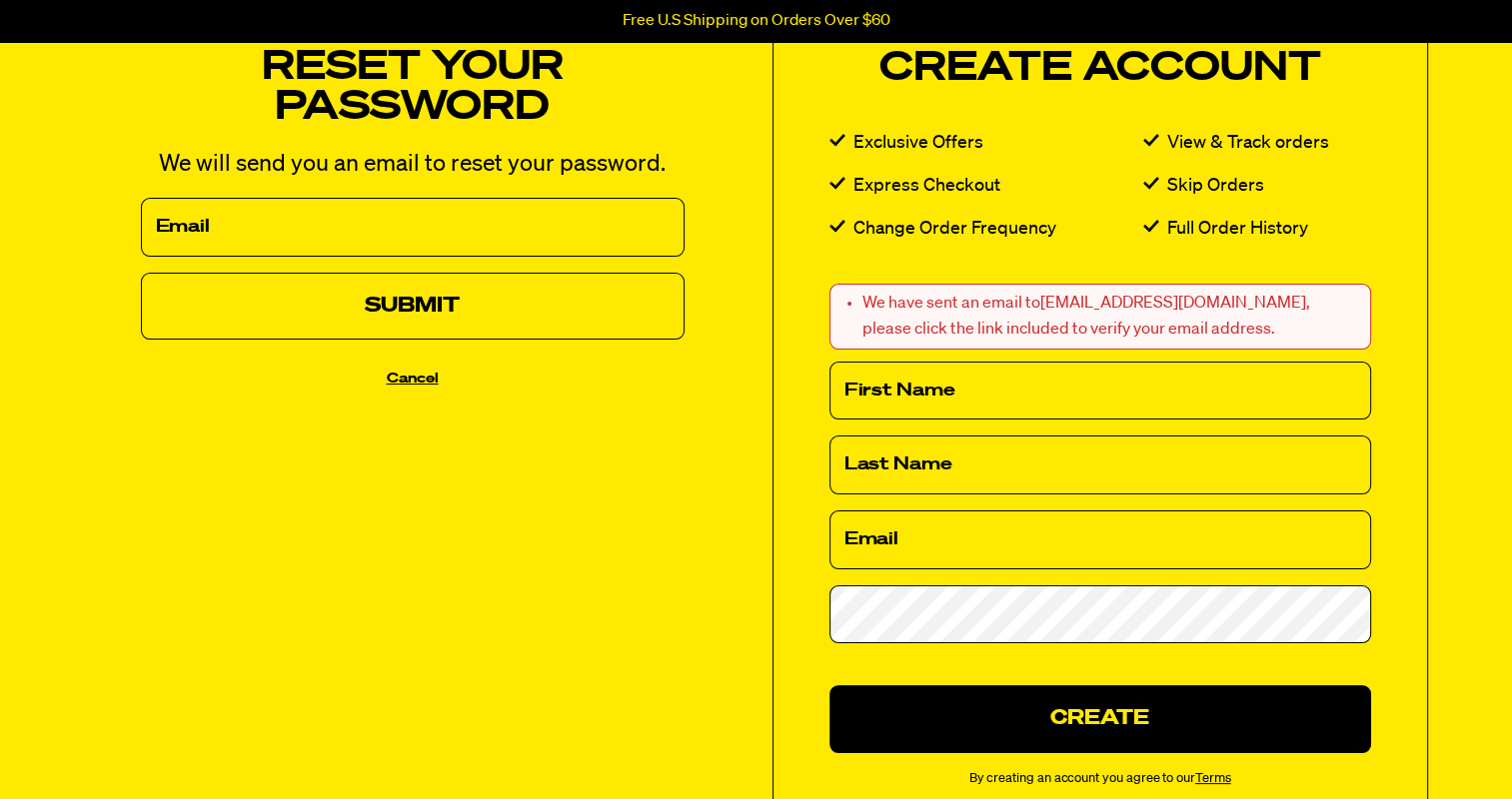 click on "Submit" at bounding box center (413, 306) 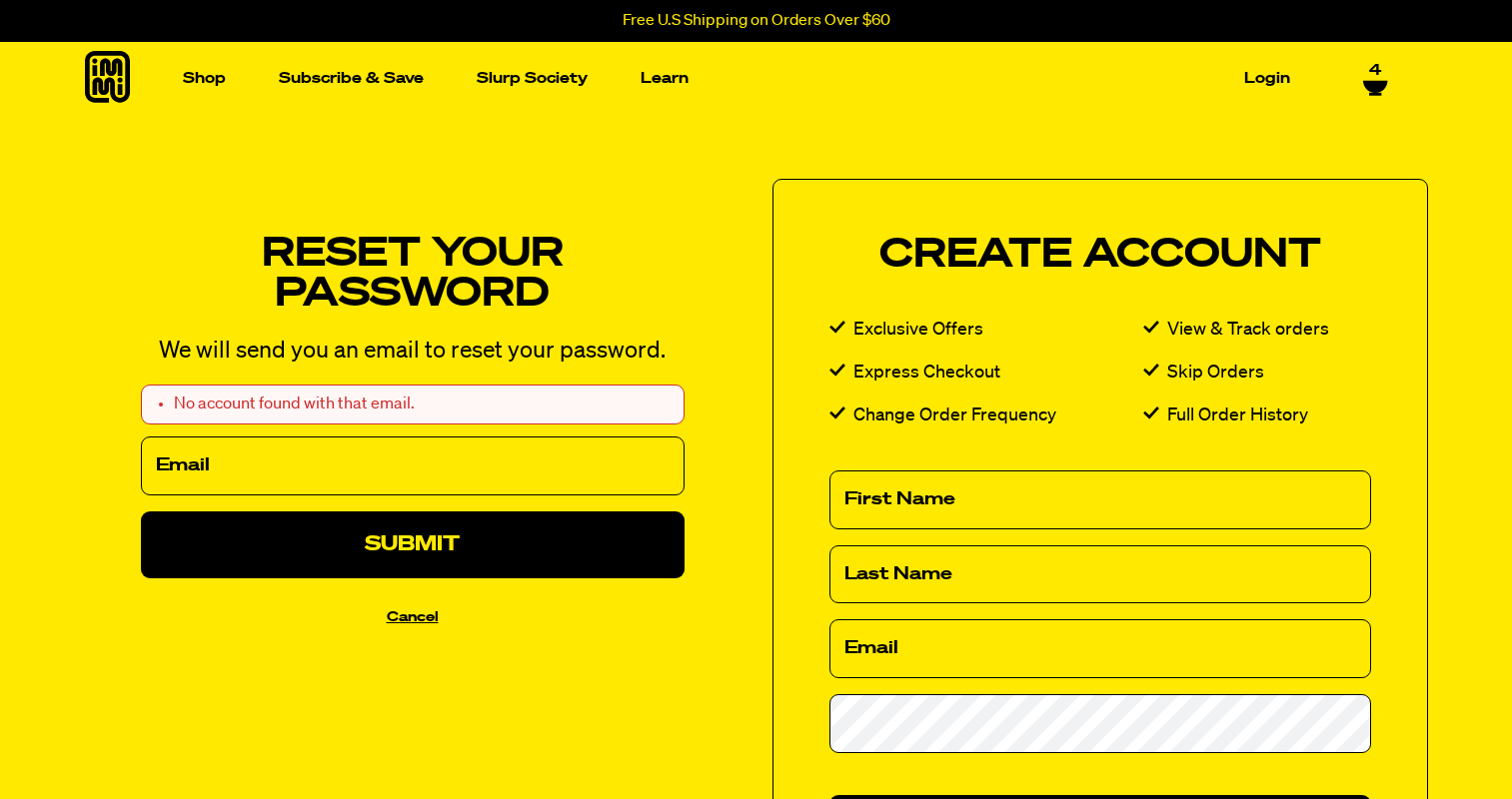 select on "Every 30 Days" 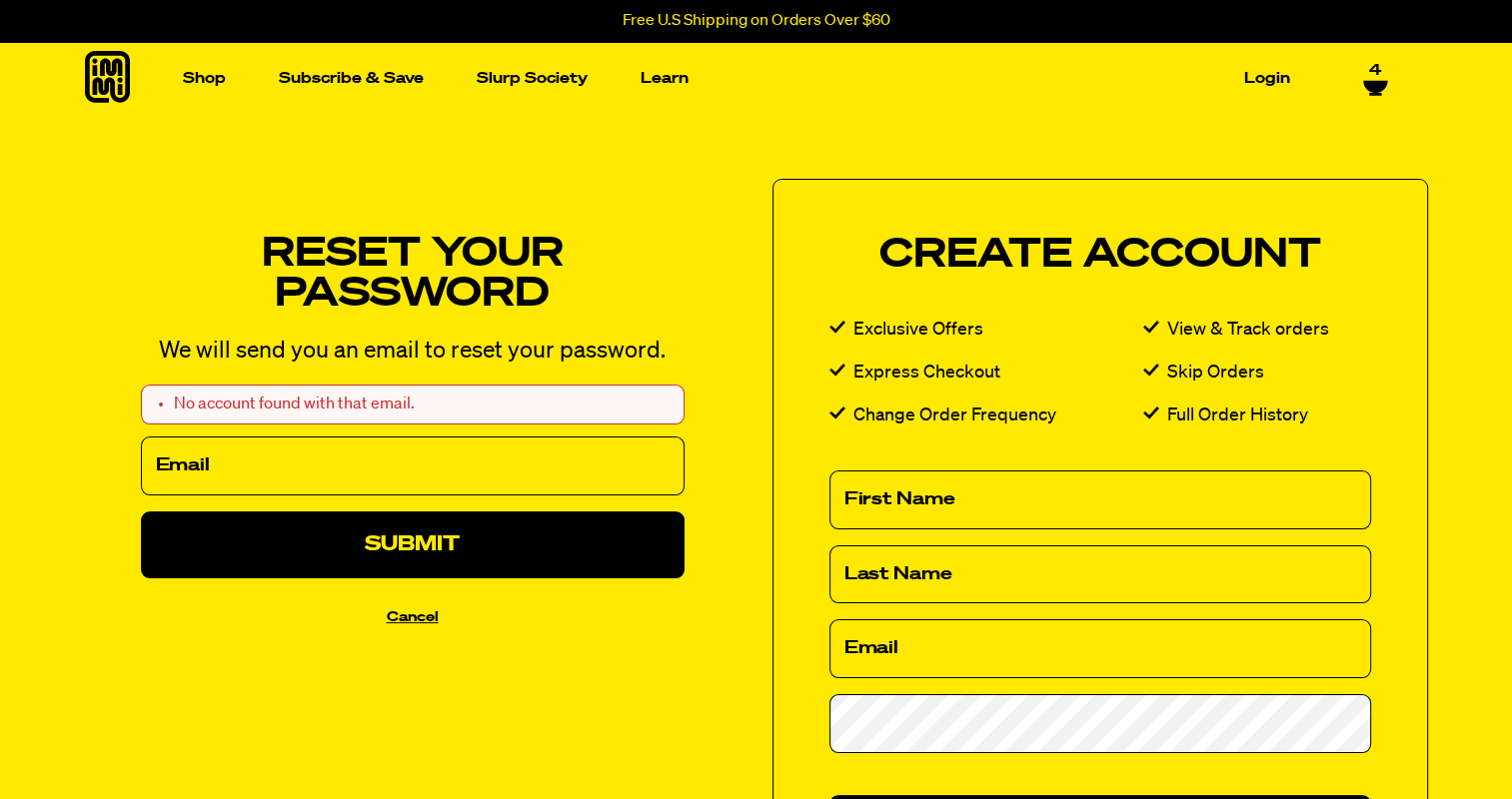 scroll, scrollTop: 0, scrollLeft: 0, axis: both 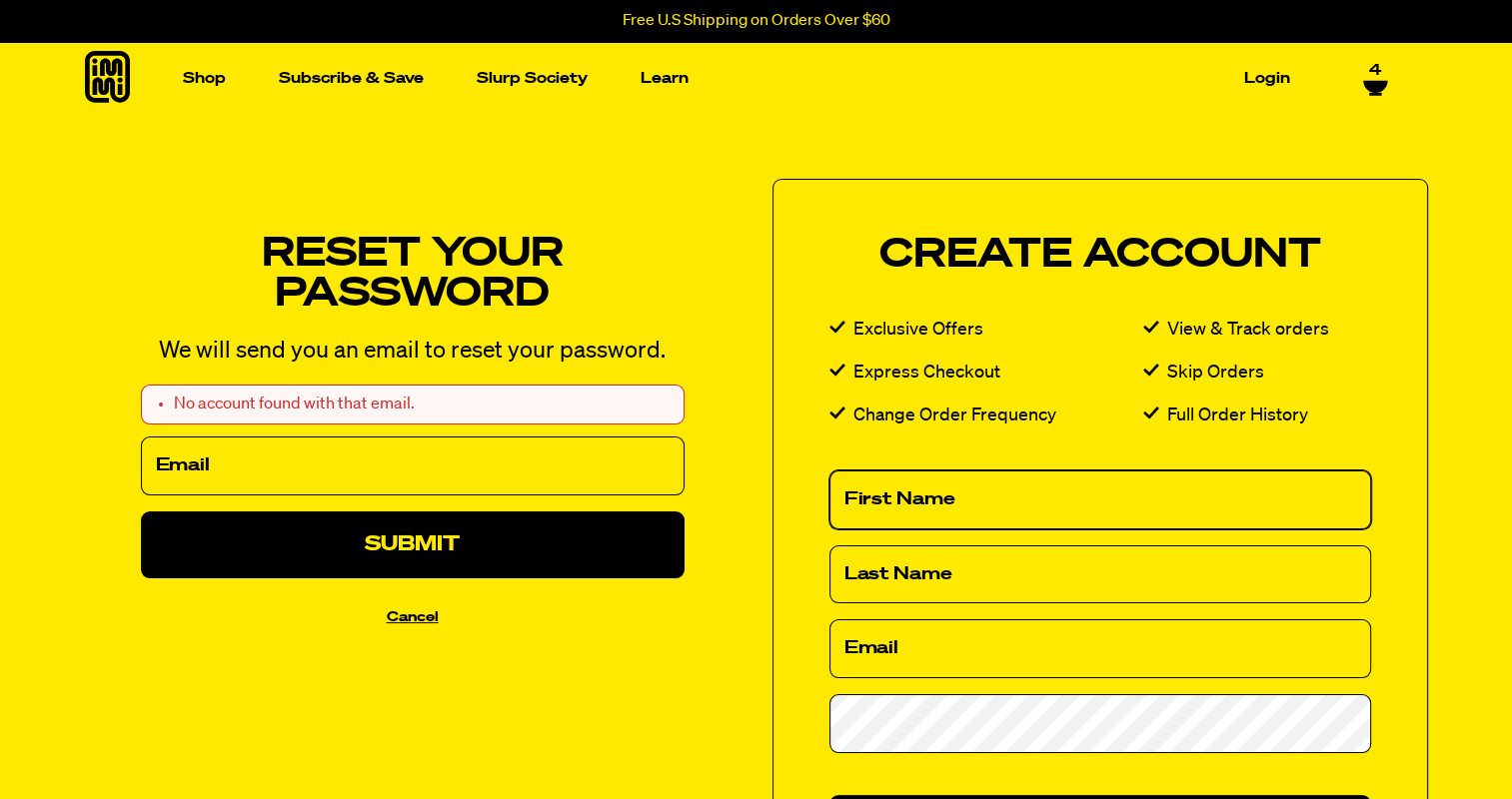 click on "First Name" at bounding box center [1100, 499] 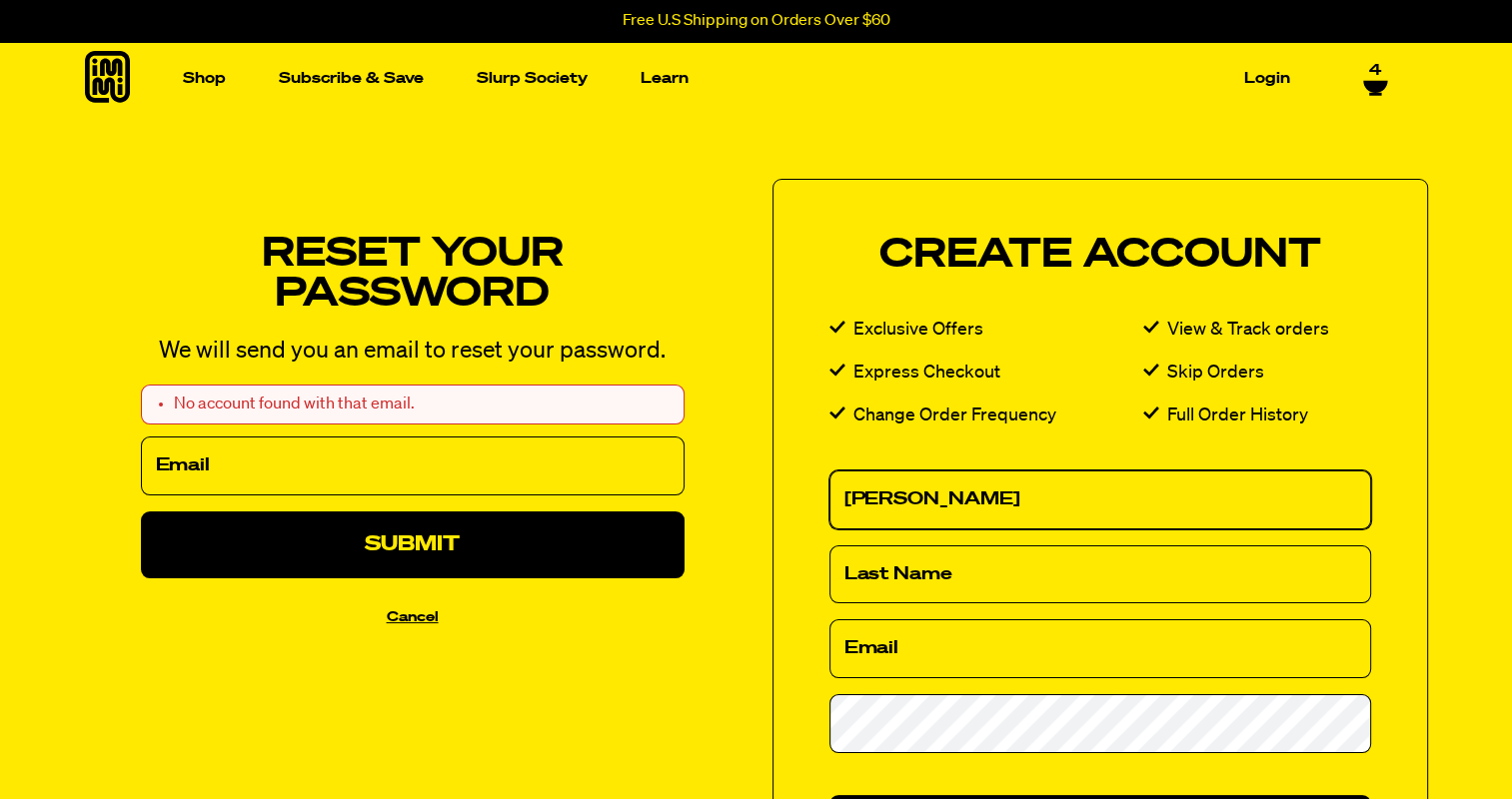 type on "[PERSON_NAME]" 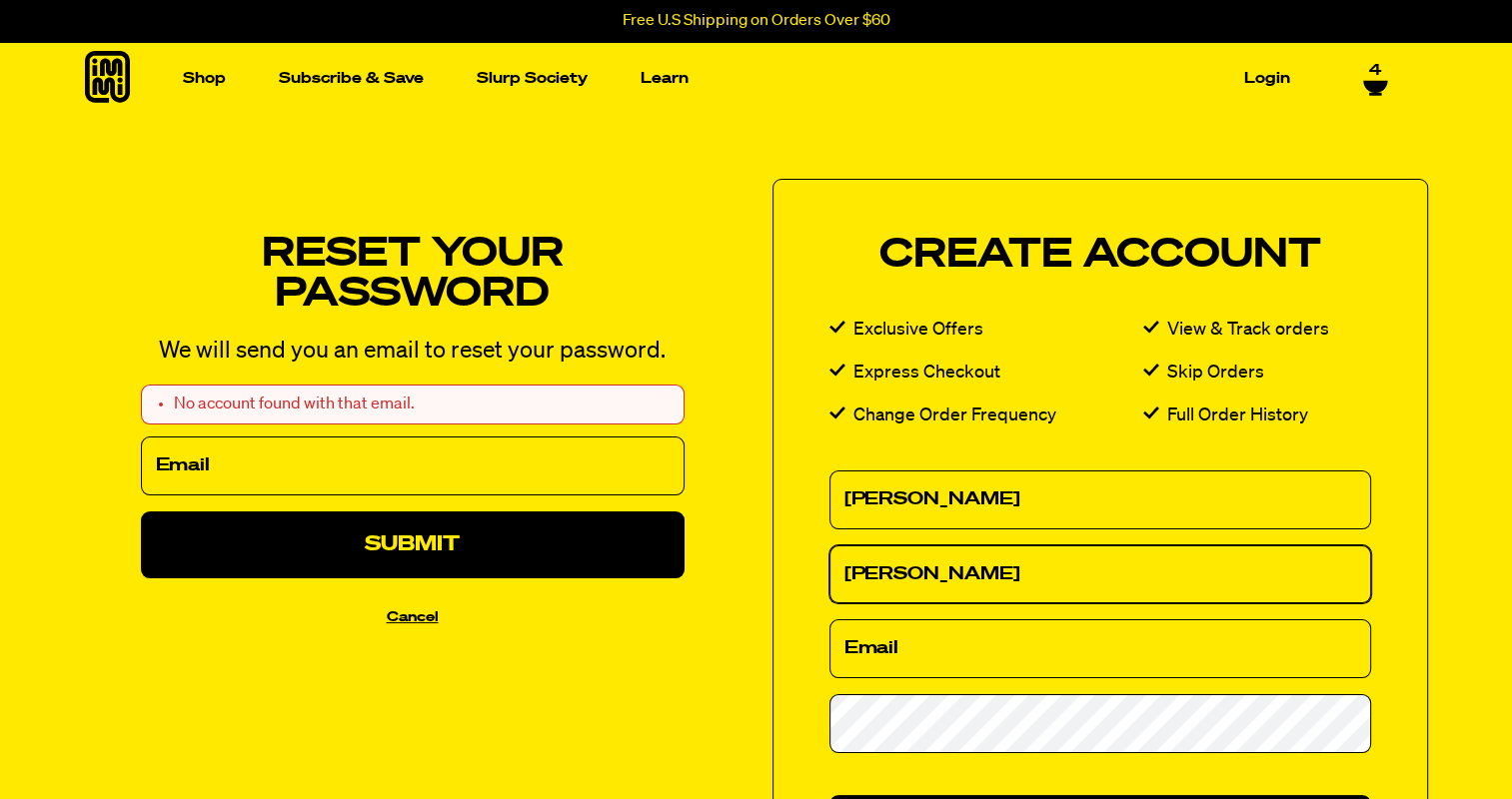 type on "Thiele" 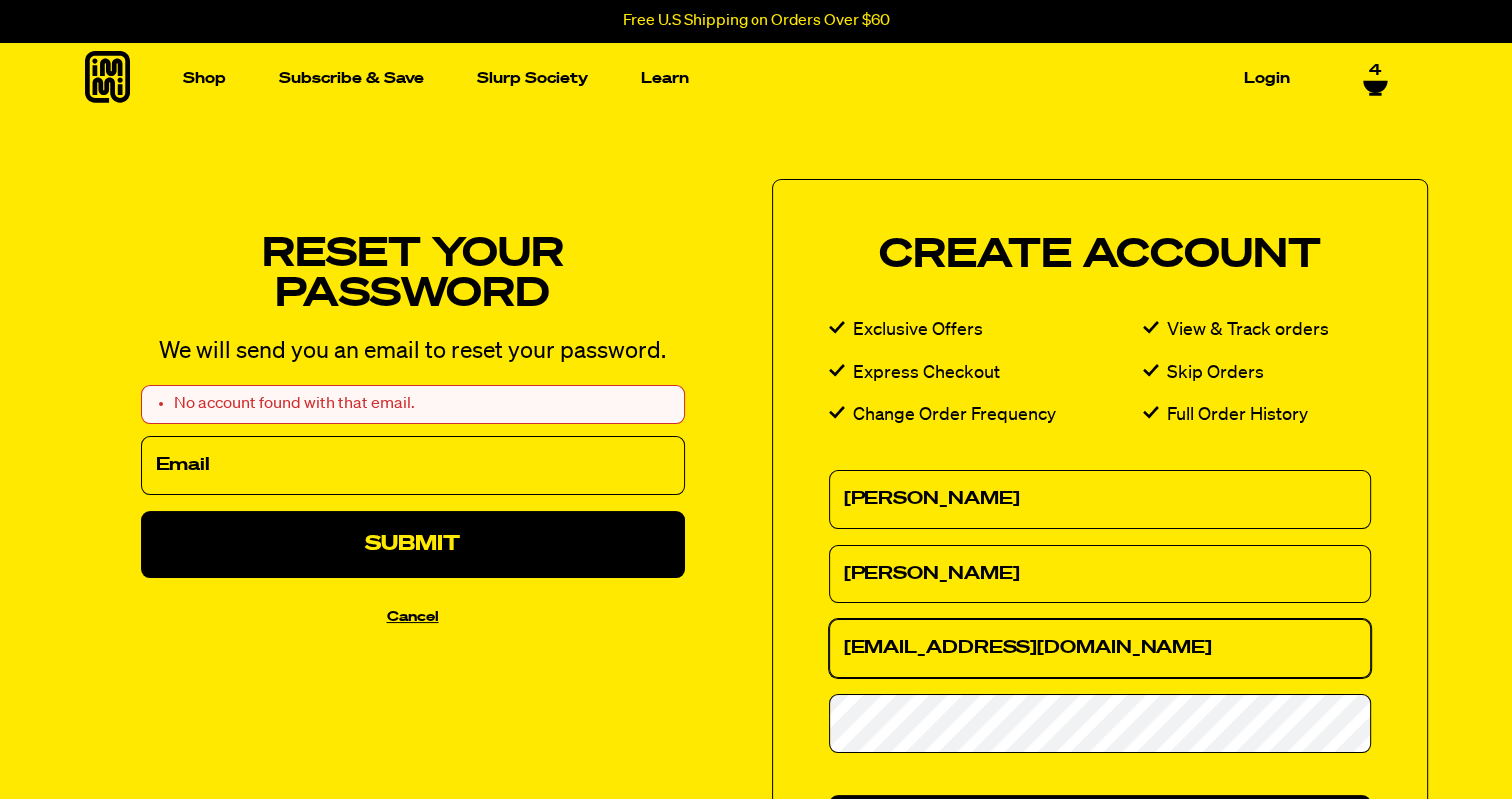 type on "[EMAIL_ADDRESS][DOMAIN_NAME]" 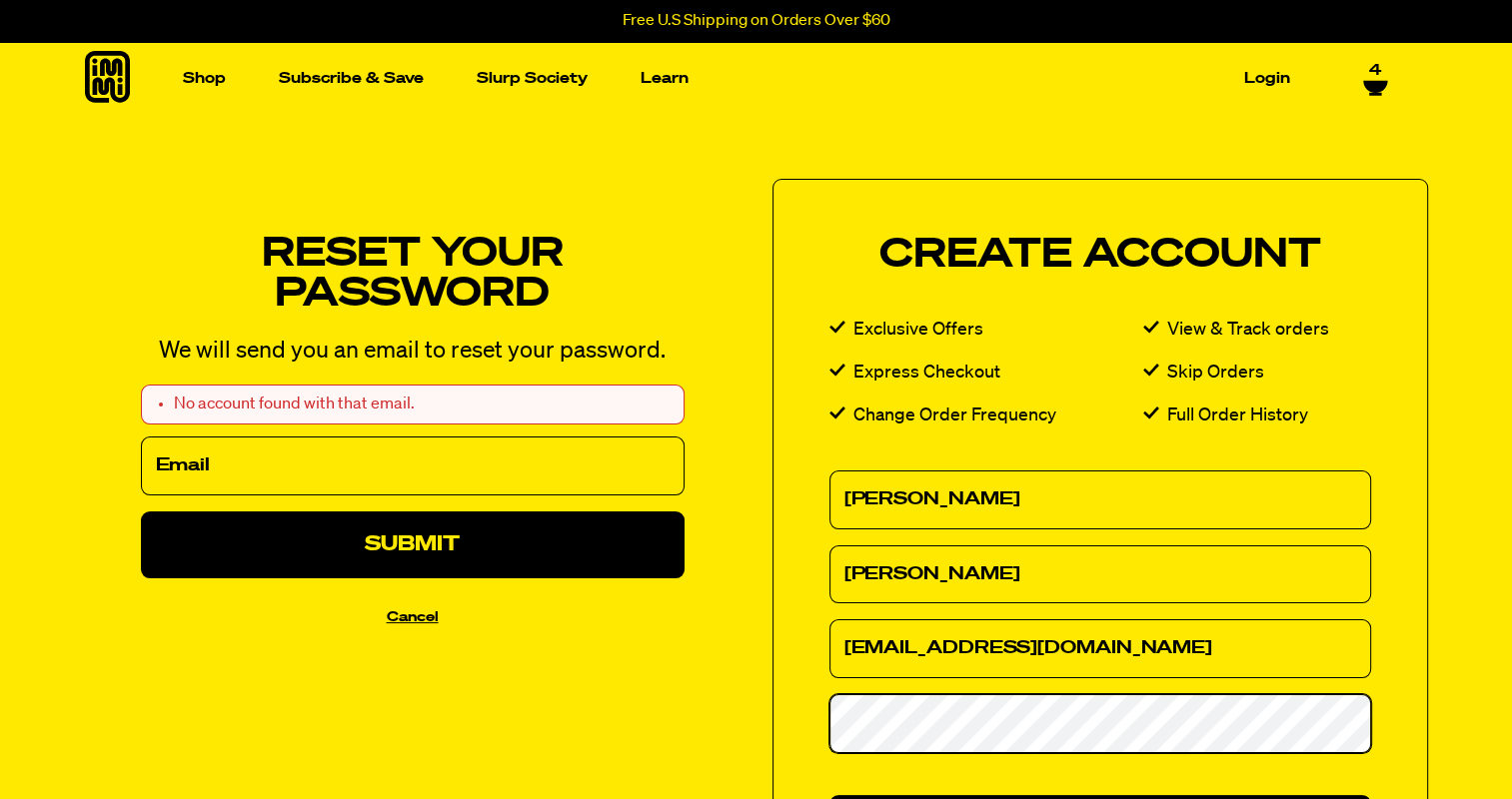click on "Create" at bounding box center (1100, 828) 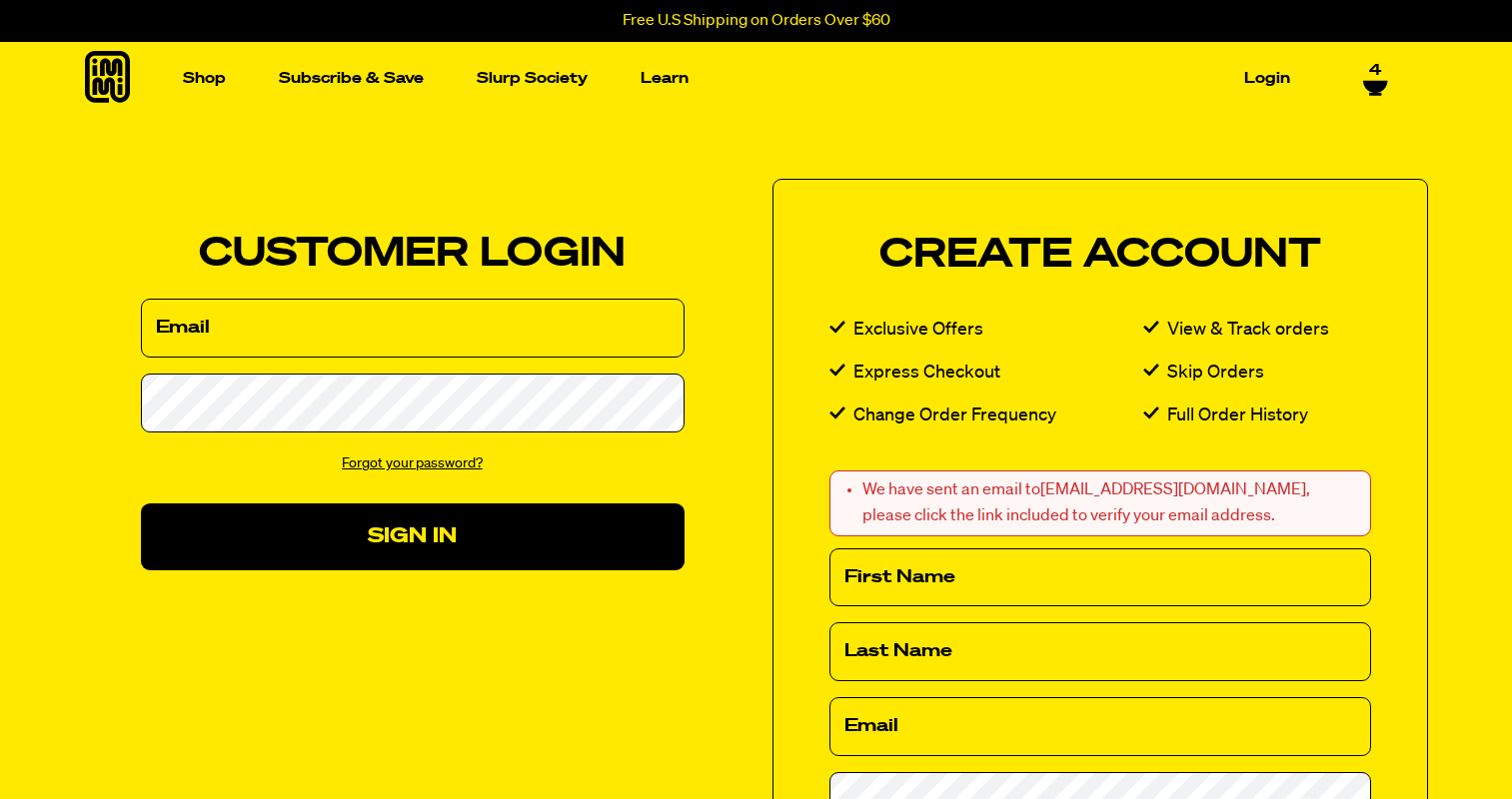select on "Every 30 Days" 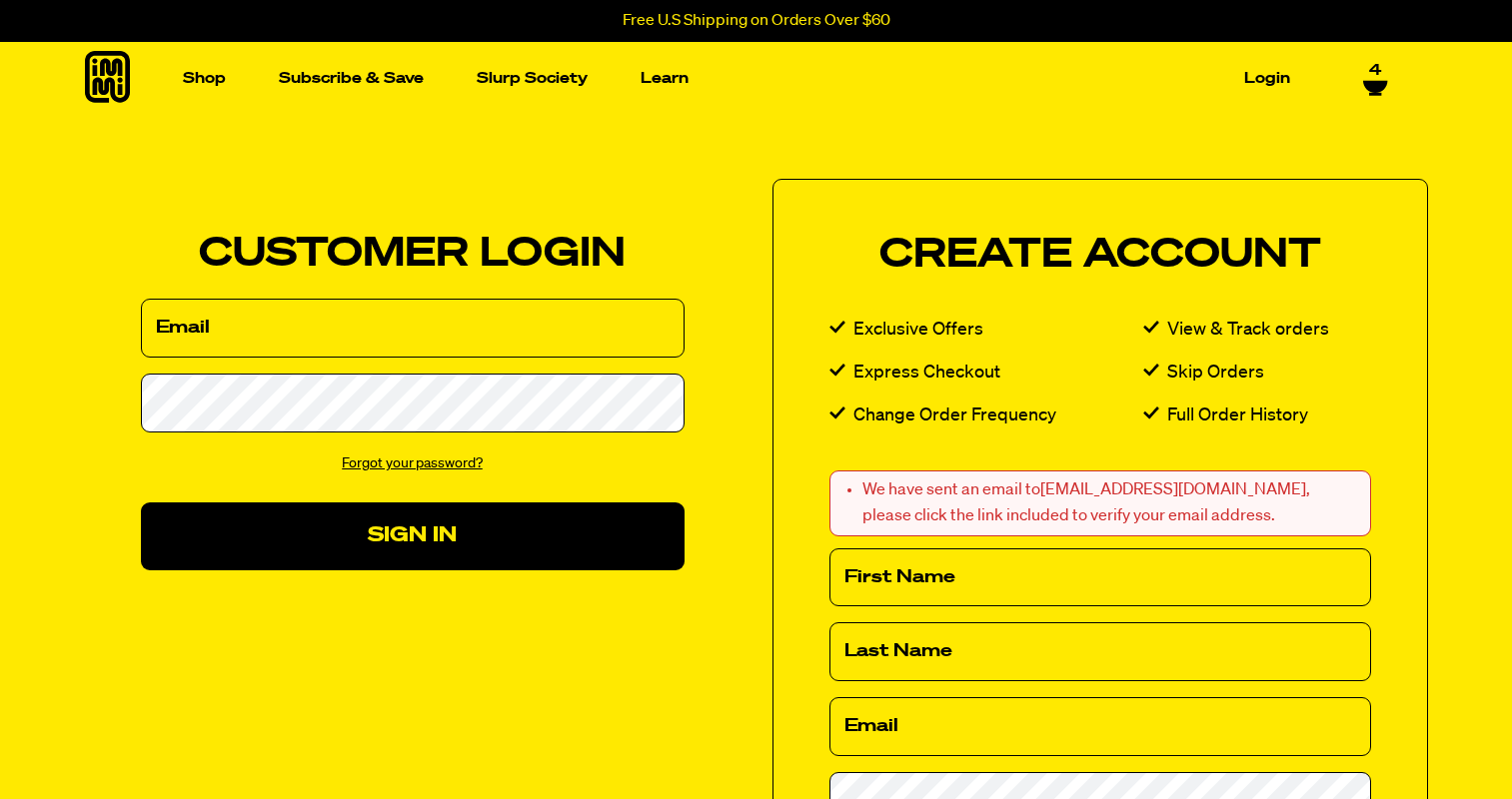 scroll, scrollTop: 0, scrollLeft: 0, axis: both 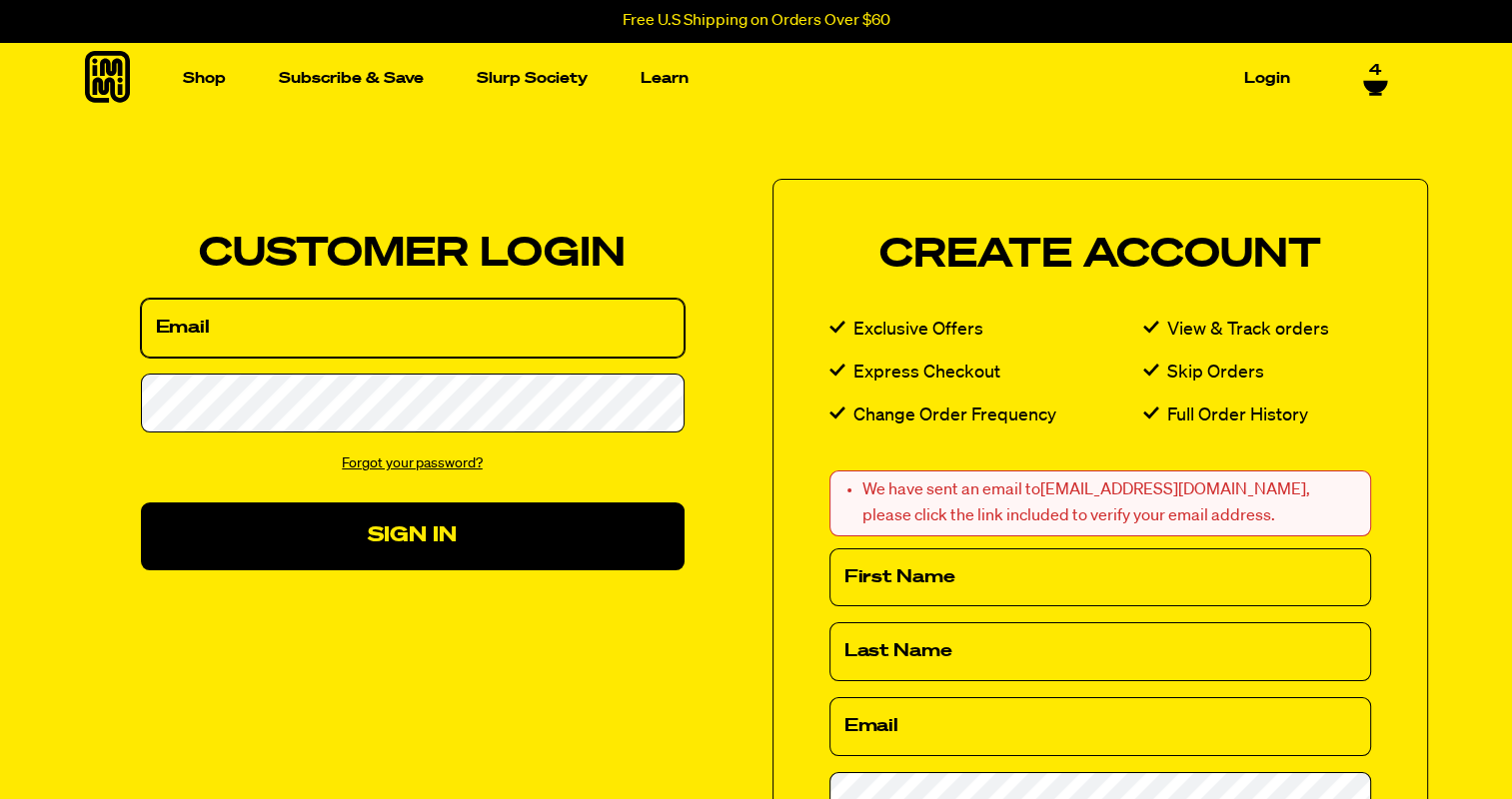 click on "Email" at bounding box center (413, 328) 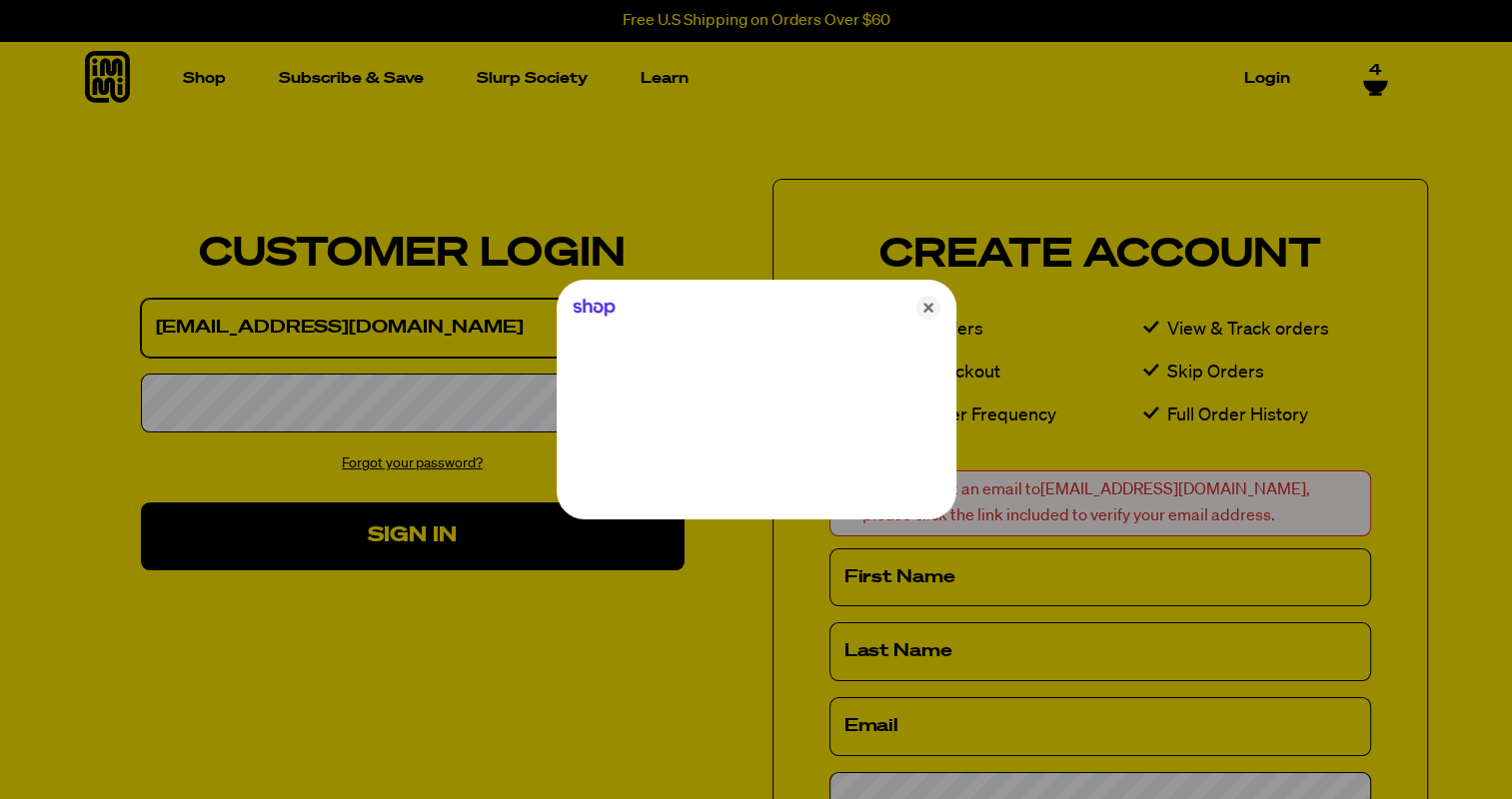 type on "[EMAIL_ADDRESS][DOMAIN_NAME]" 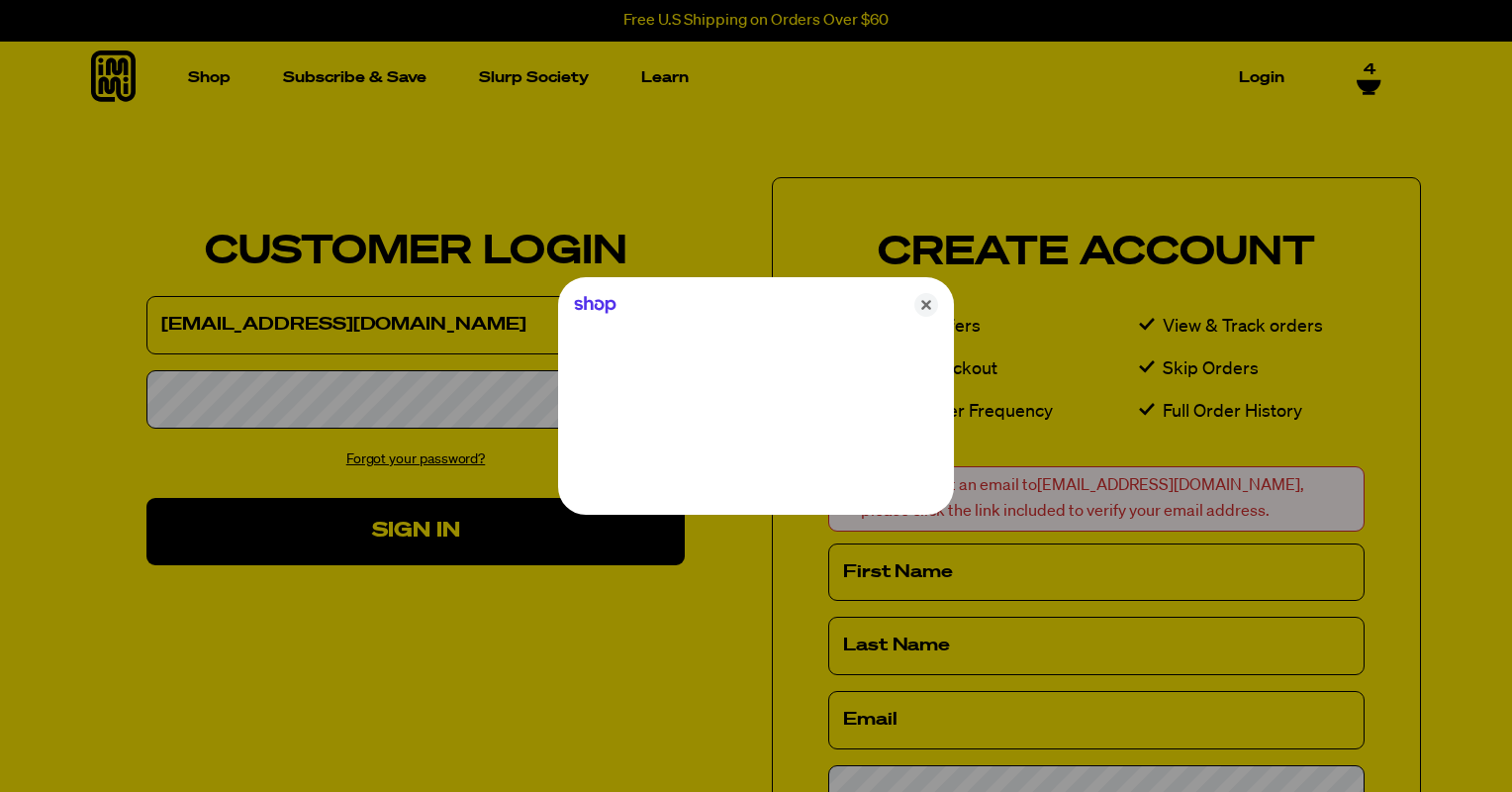 click at bounding box center (756, 396) 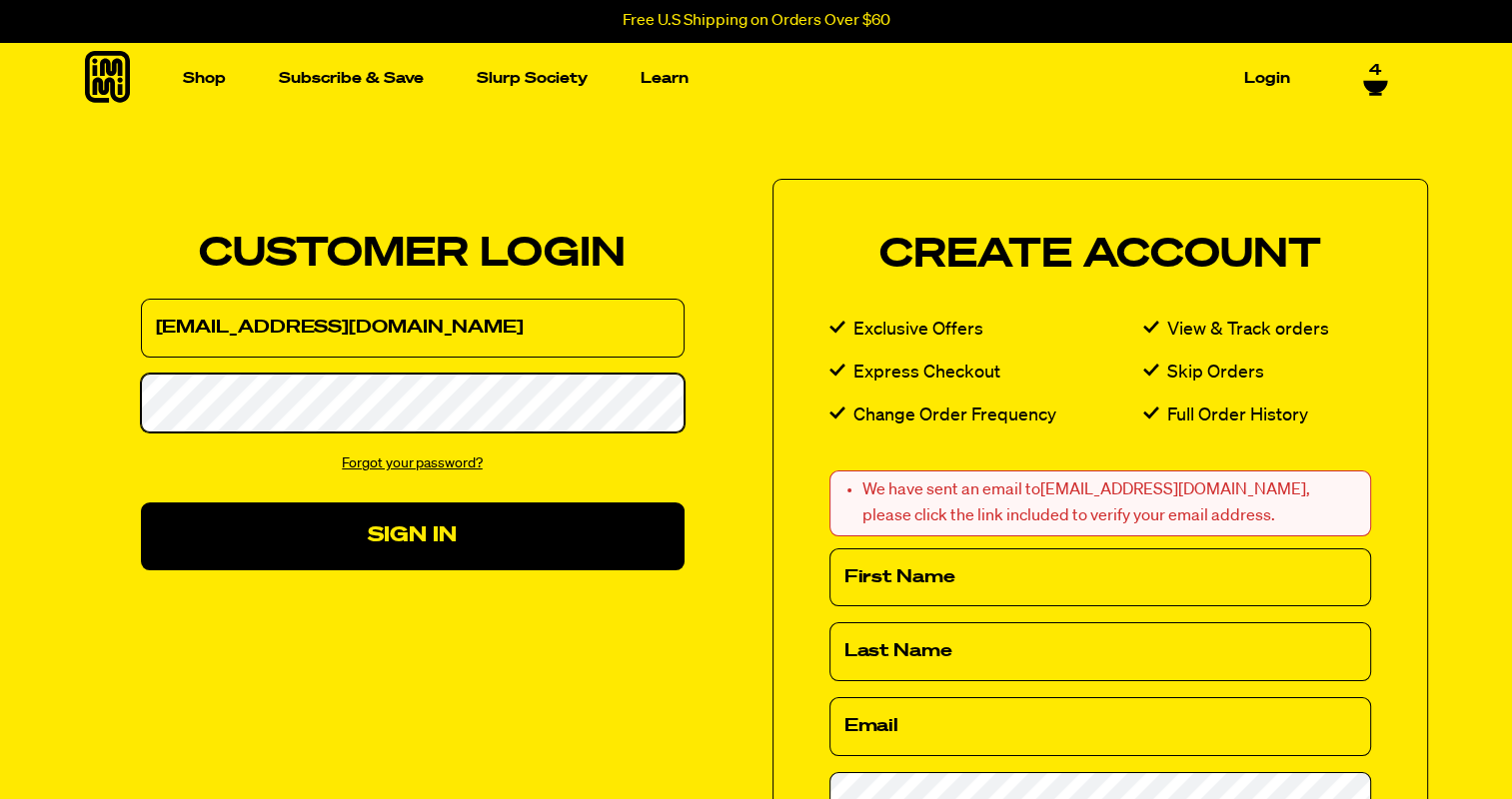 click on "Sign In" at bounding box center (413, 535) 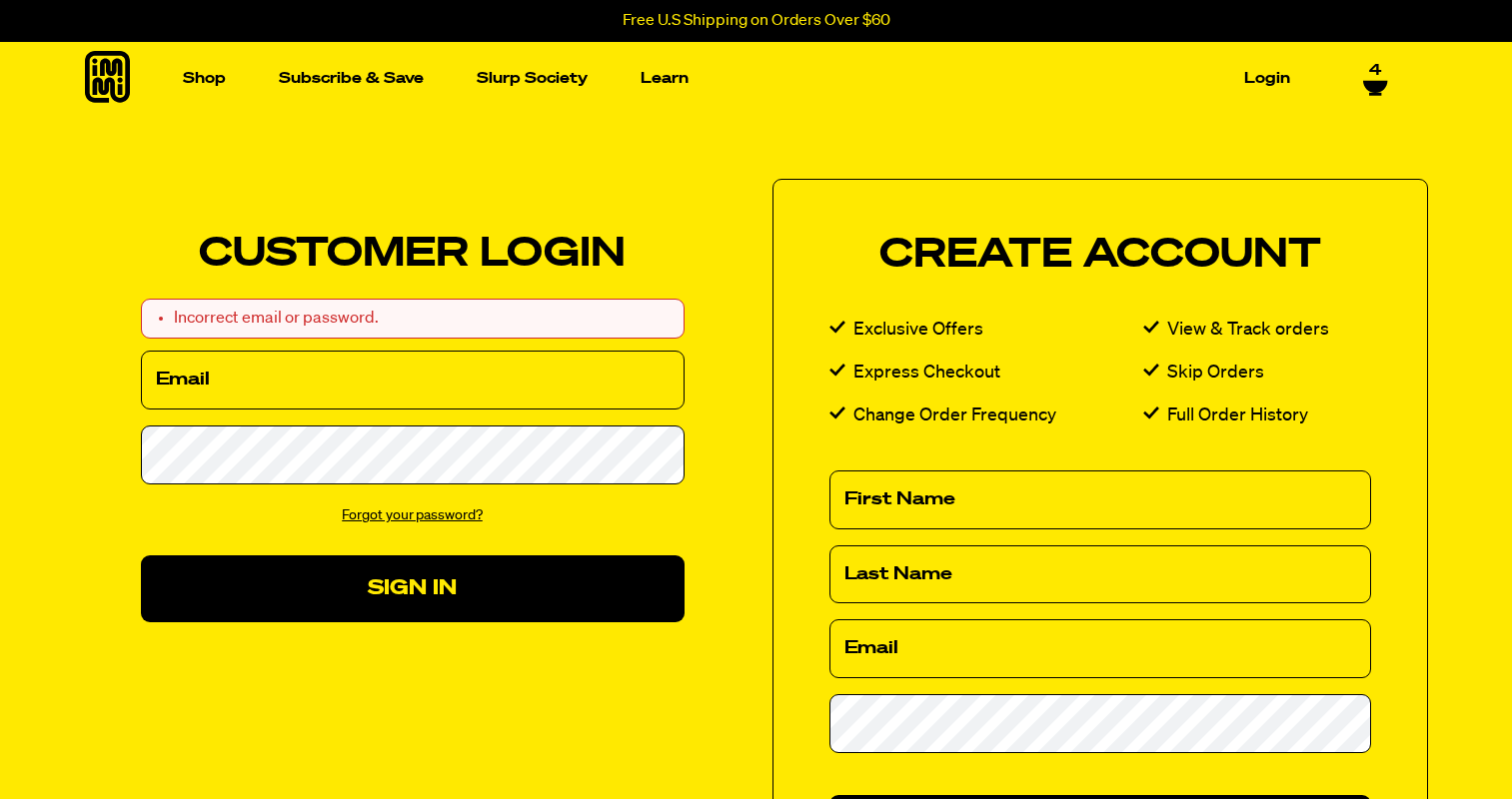 select on "Every 30 Days" 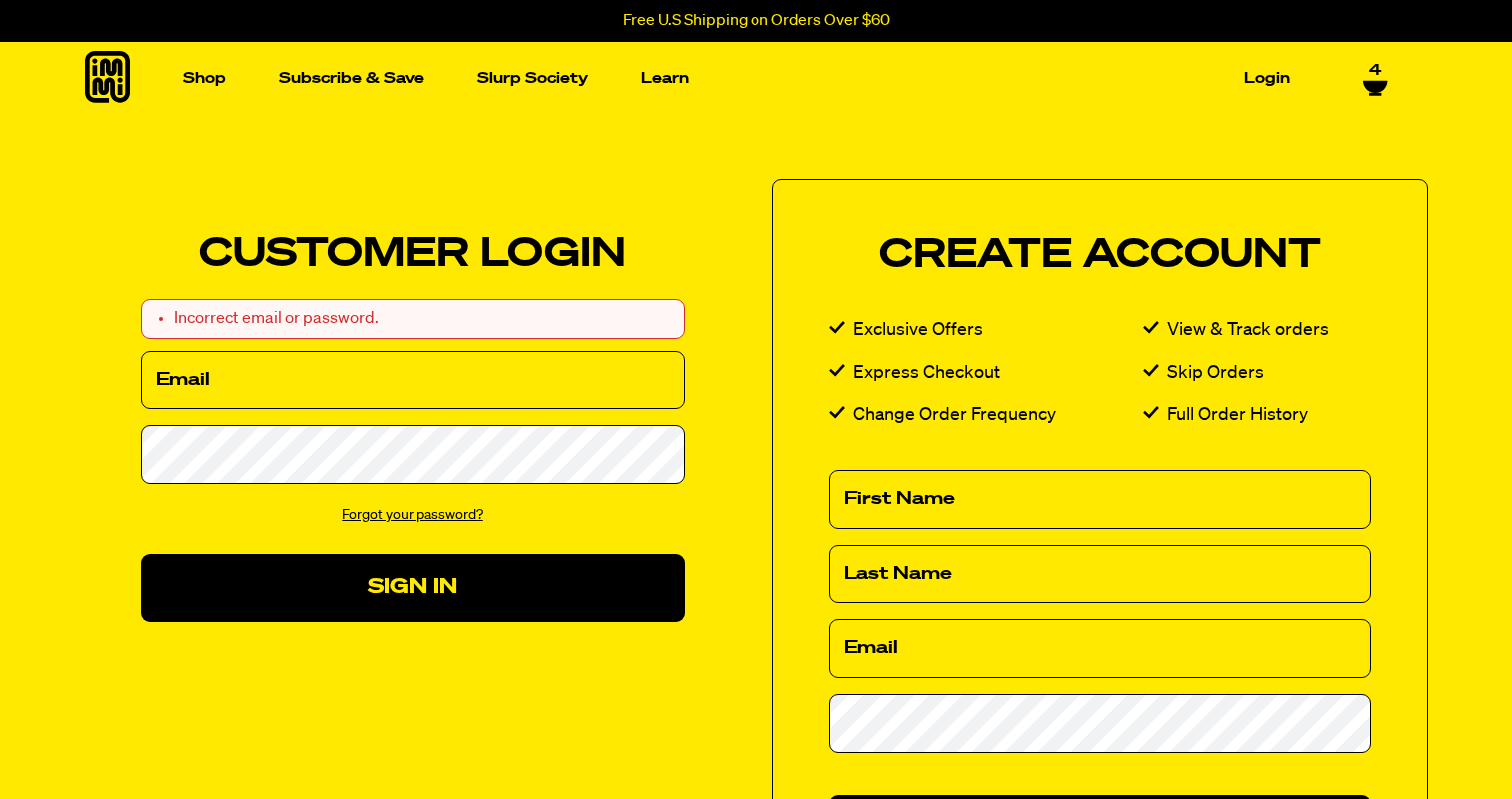 scroll, scrollTop: 0, scrollLeft: 0, axis: both 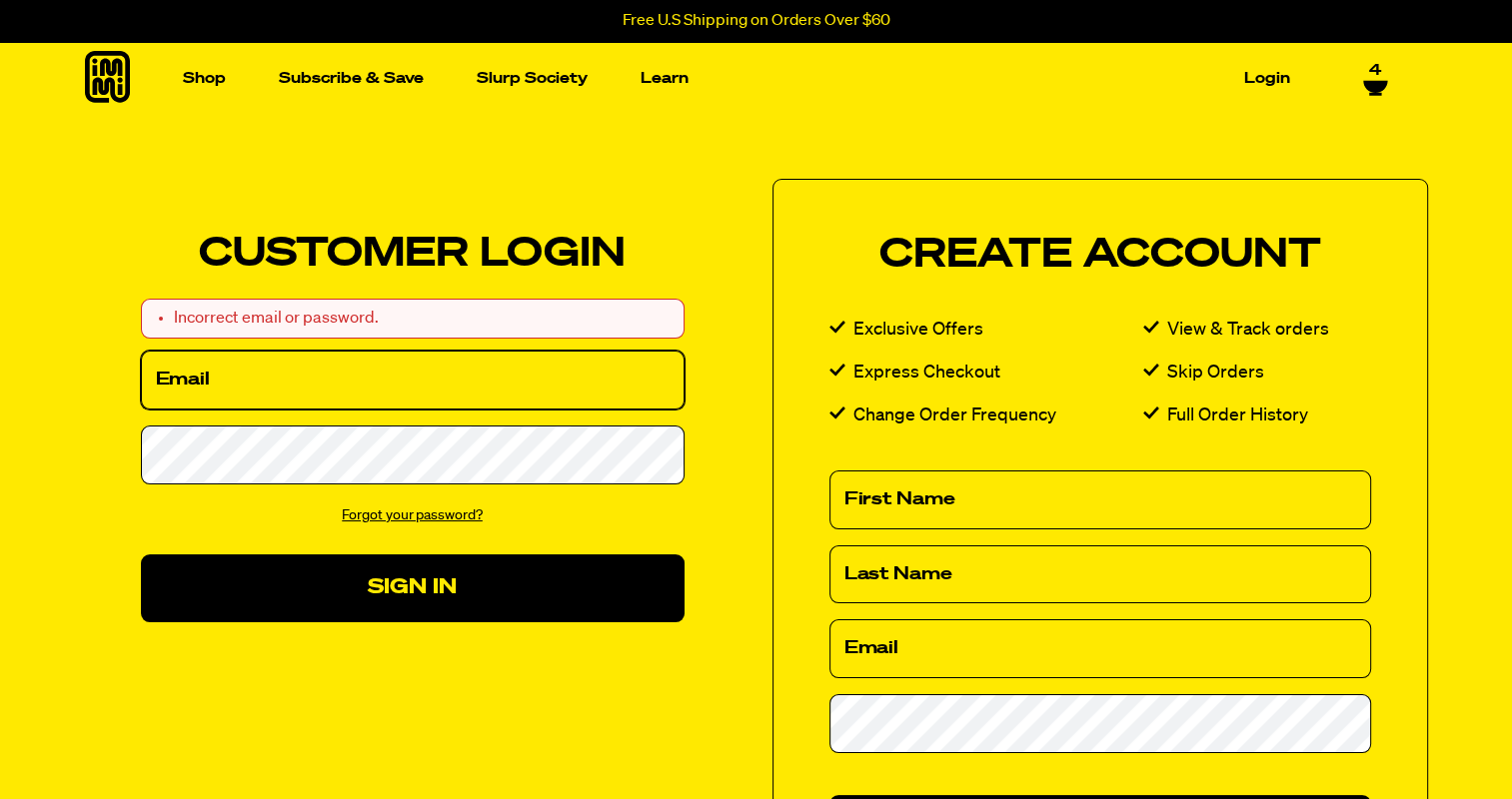 click on "Email" at bounding box center [413, 380] 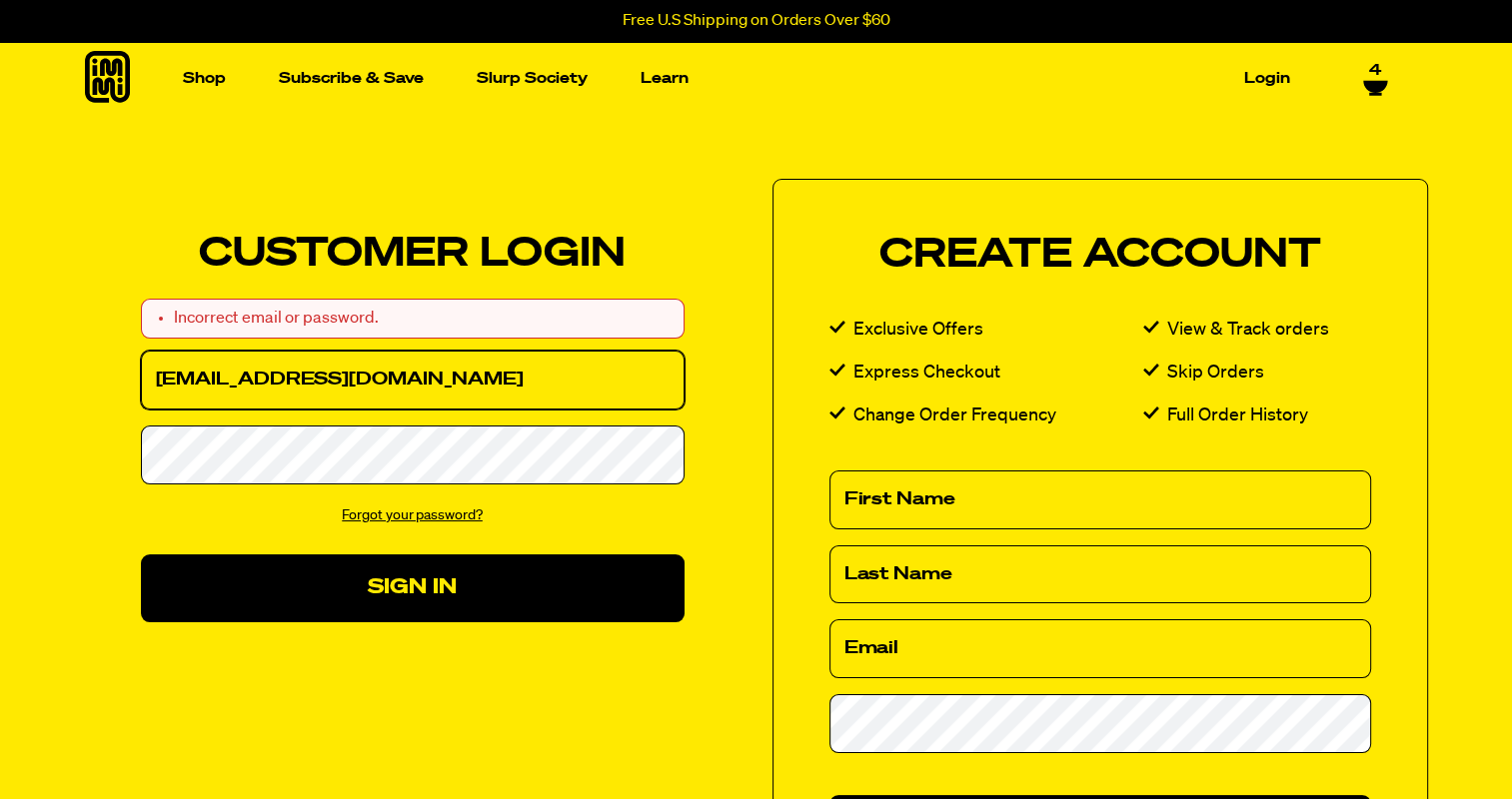 type on "[EMAIL_ADDRESS][DOMAIN_NAME]" 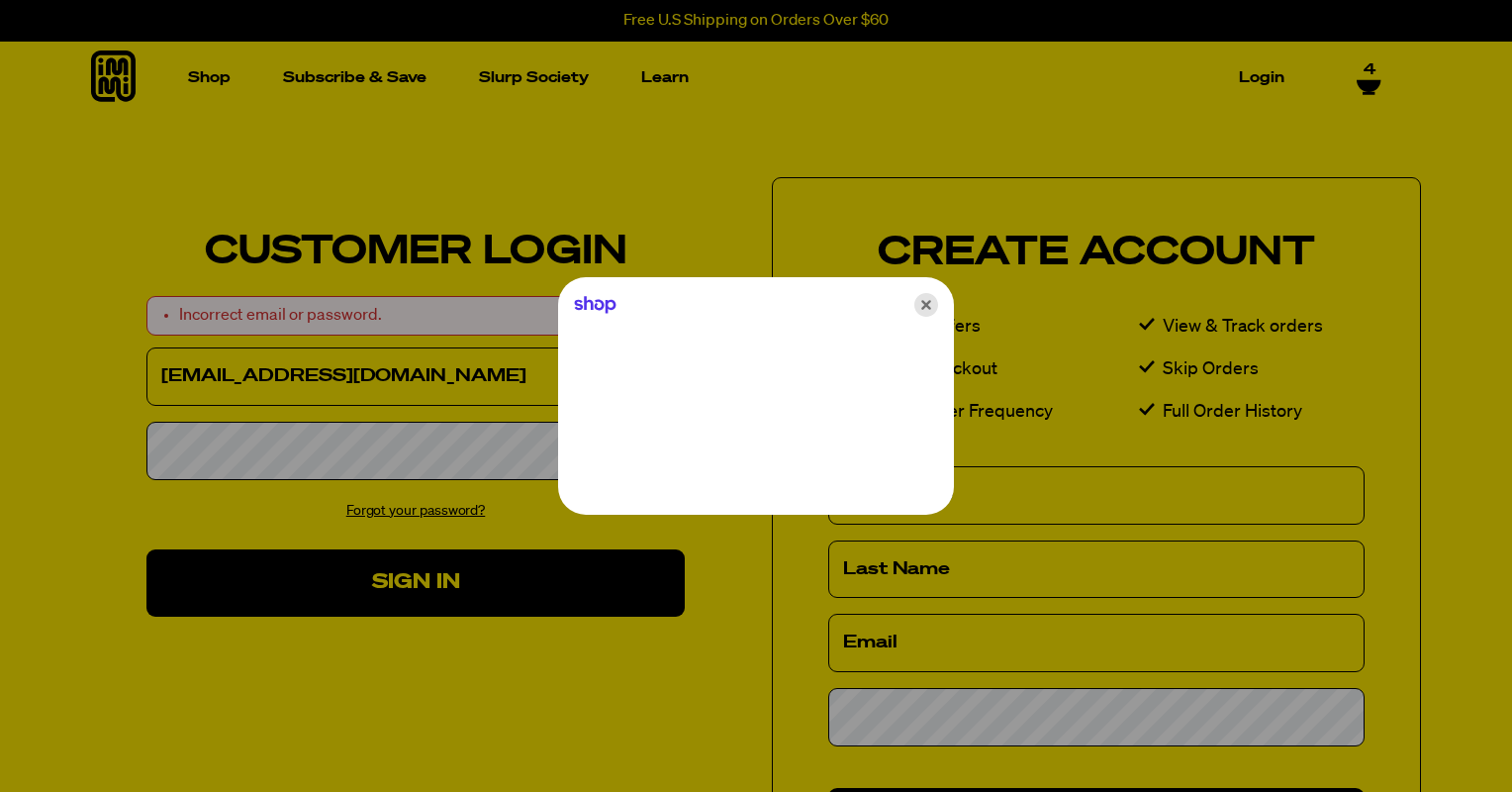 click 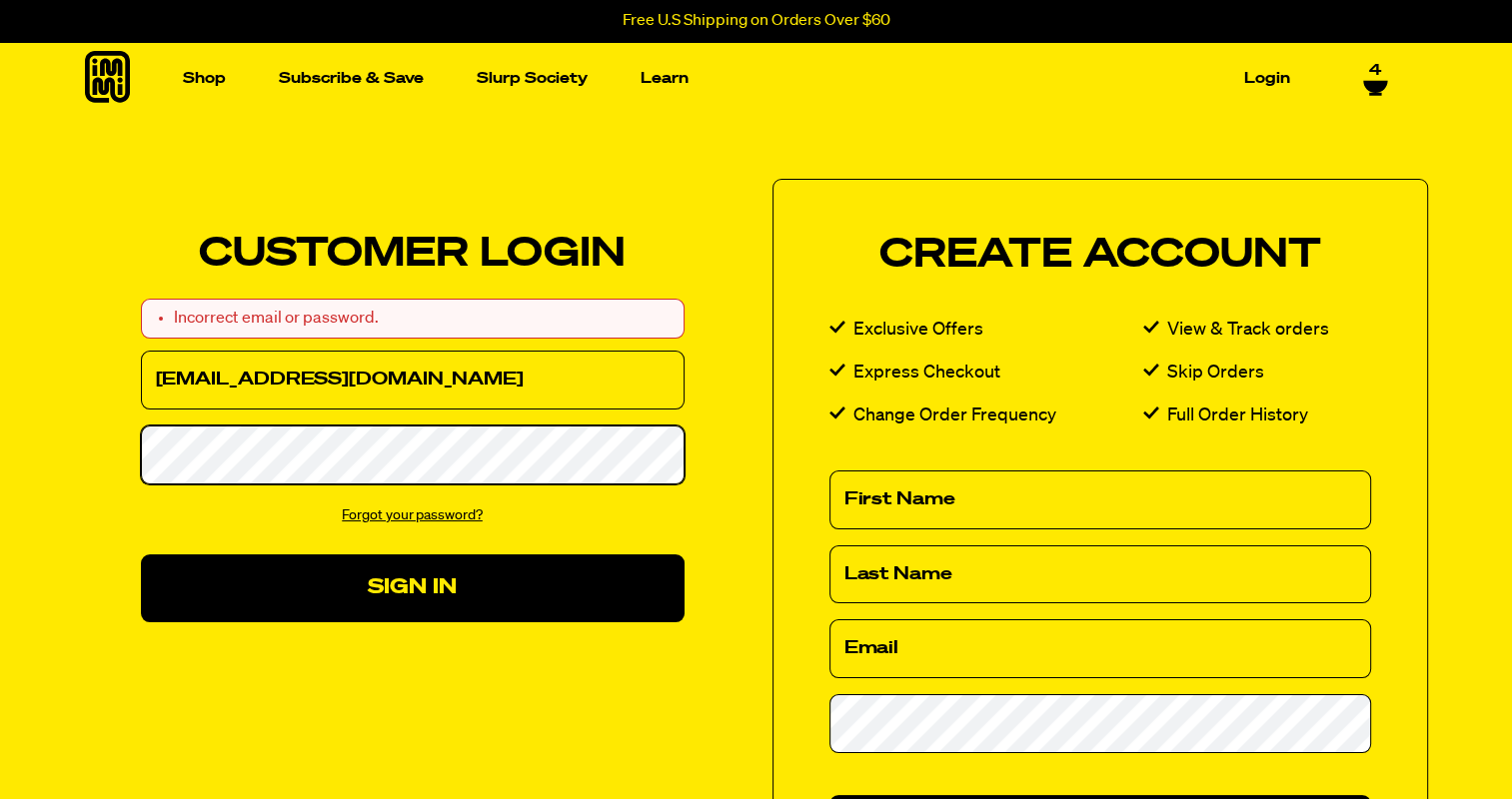 click on "Sign In" at bounding box center (413, 587) 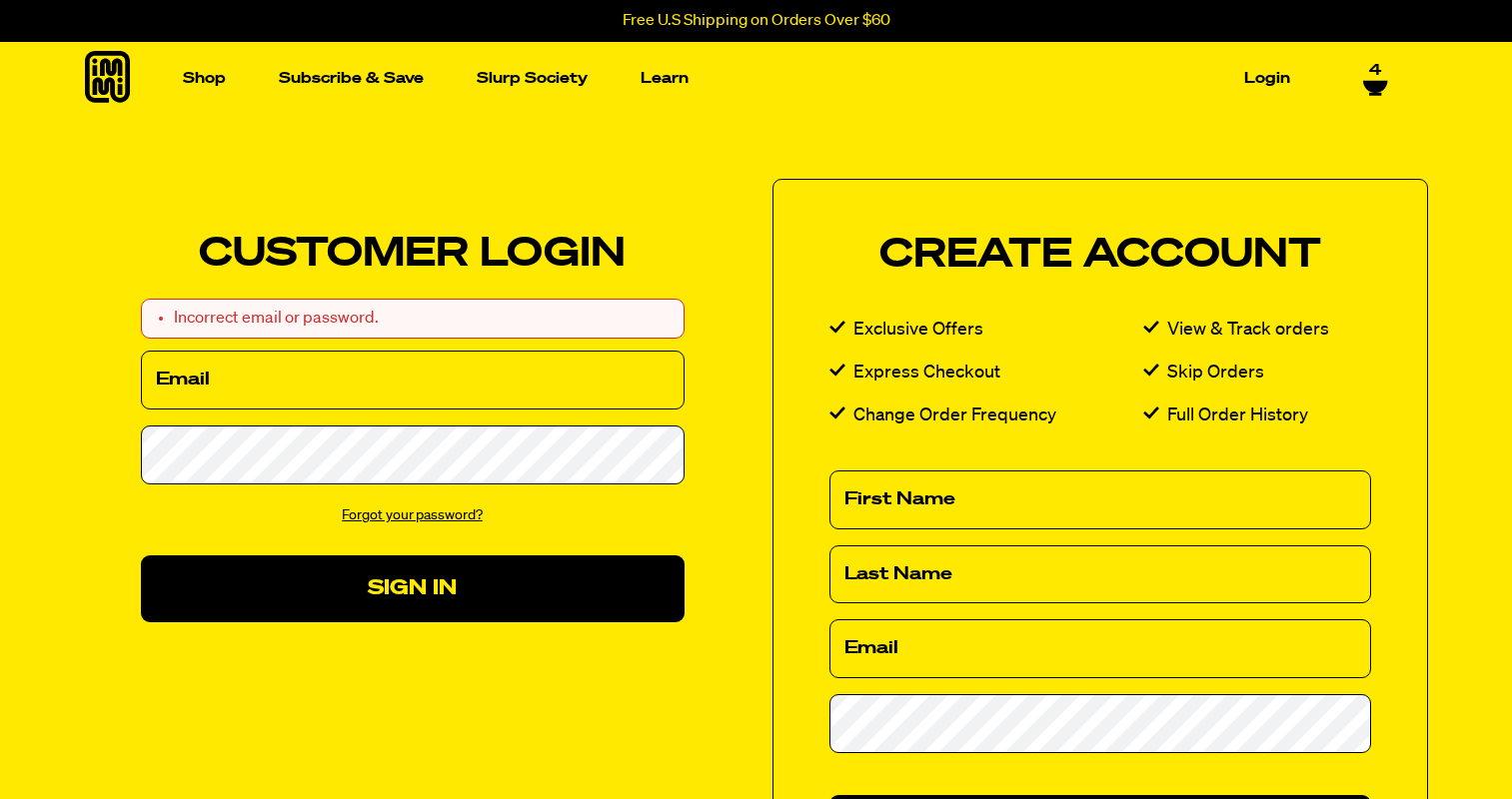 select on "Every 30 Days" 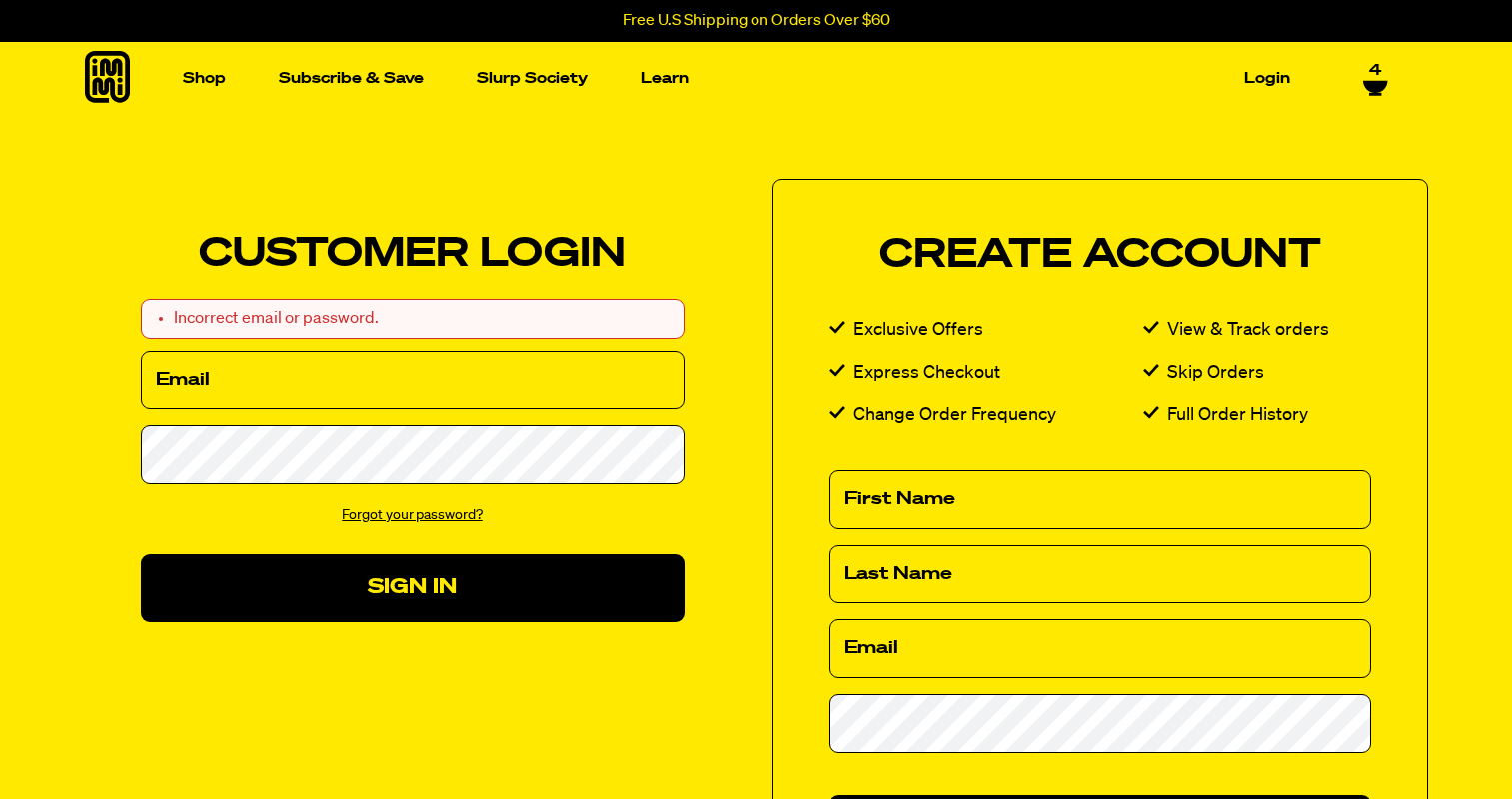 scroll, scrollTop: 0, scrollLeft: 0, axis: both 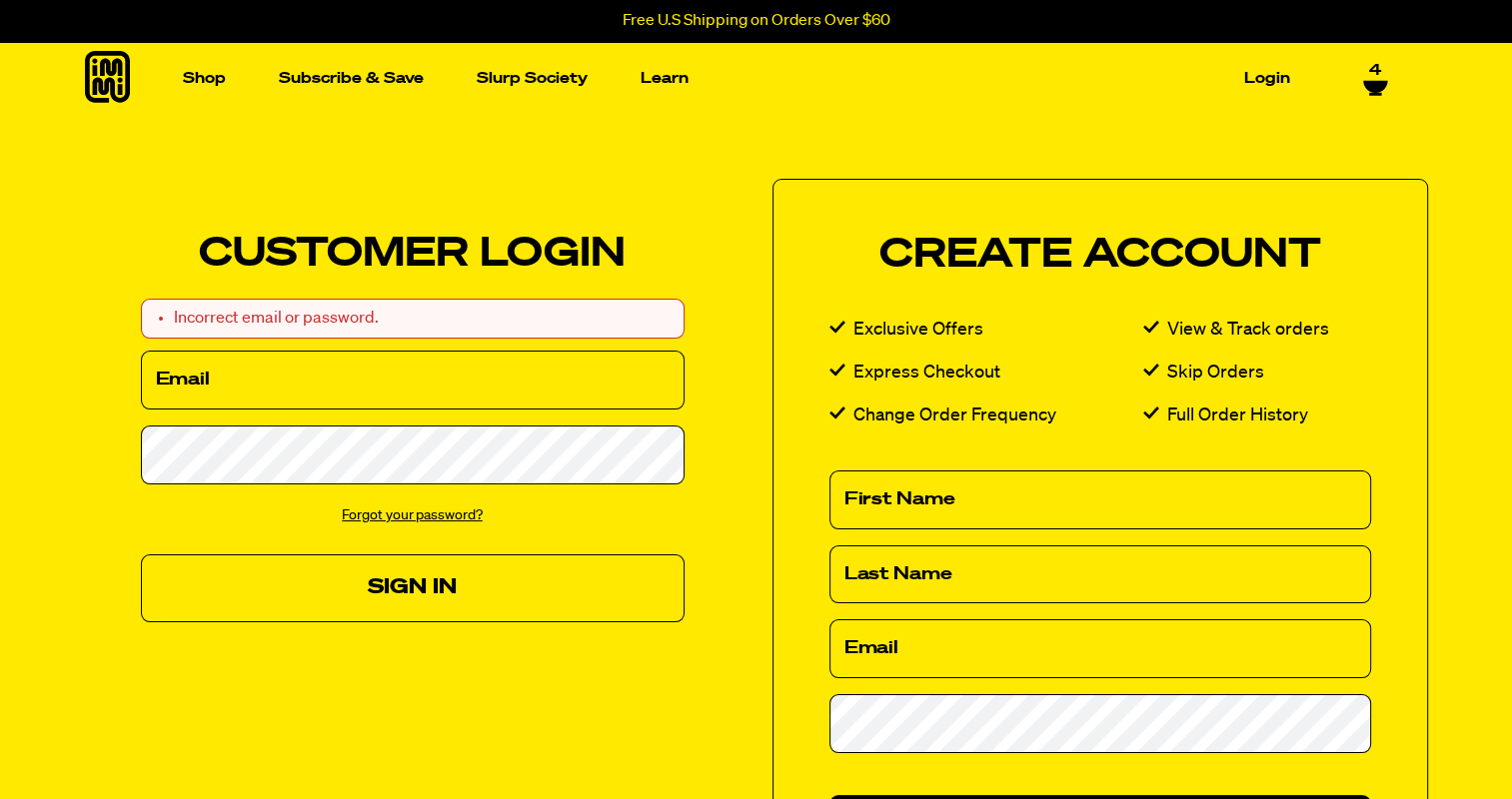 click on "Sign In" at bounding box center (413, 587) 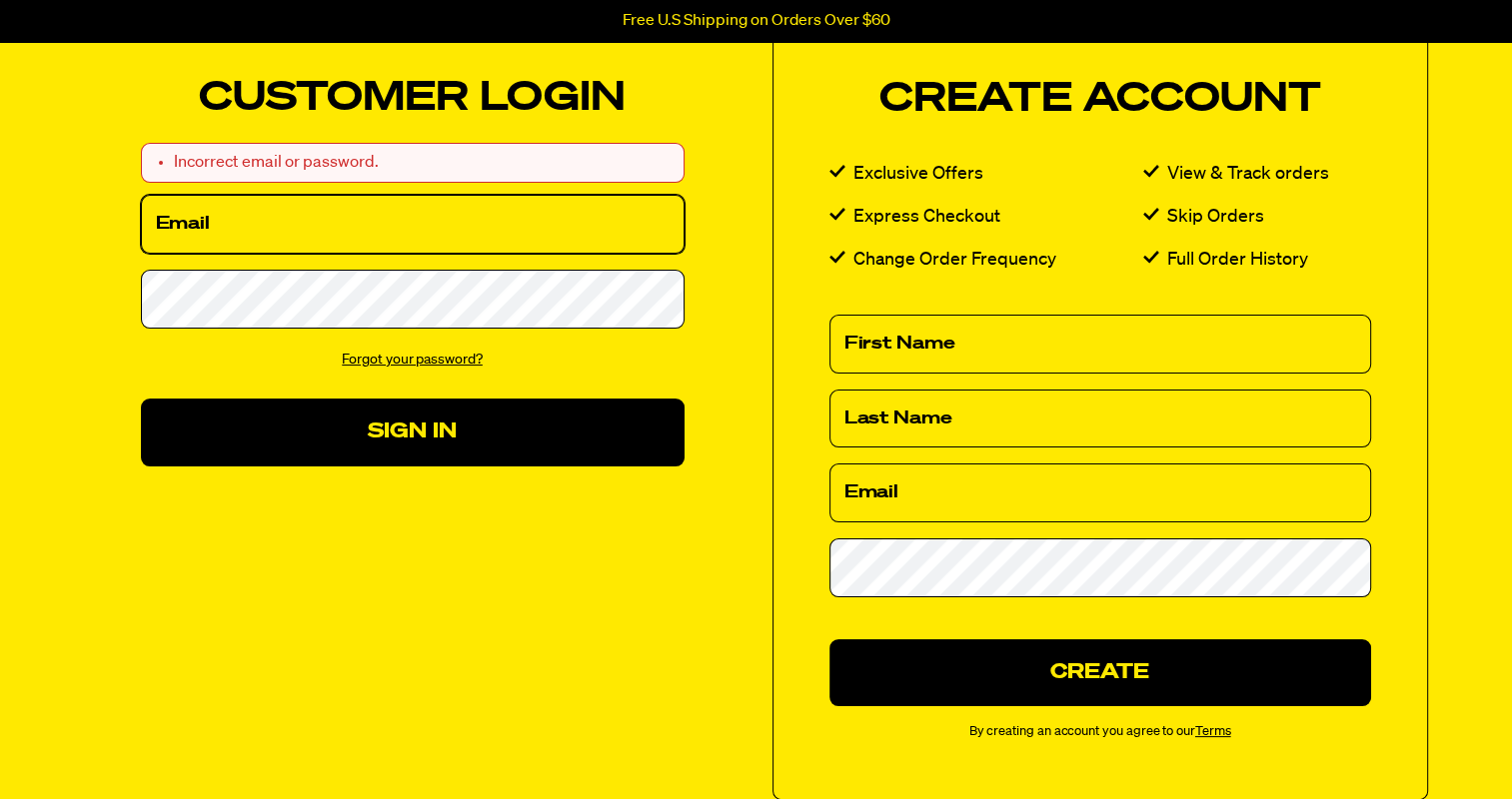 scroll, scrollTop: 157, scrollLeft: 0, axis: vertical 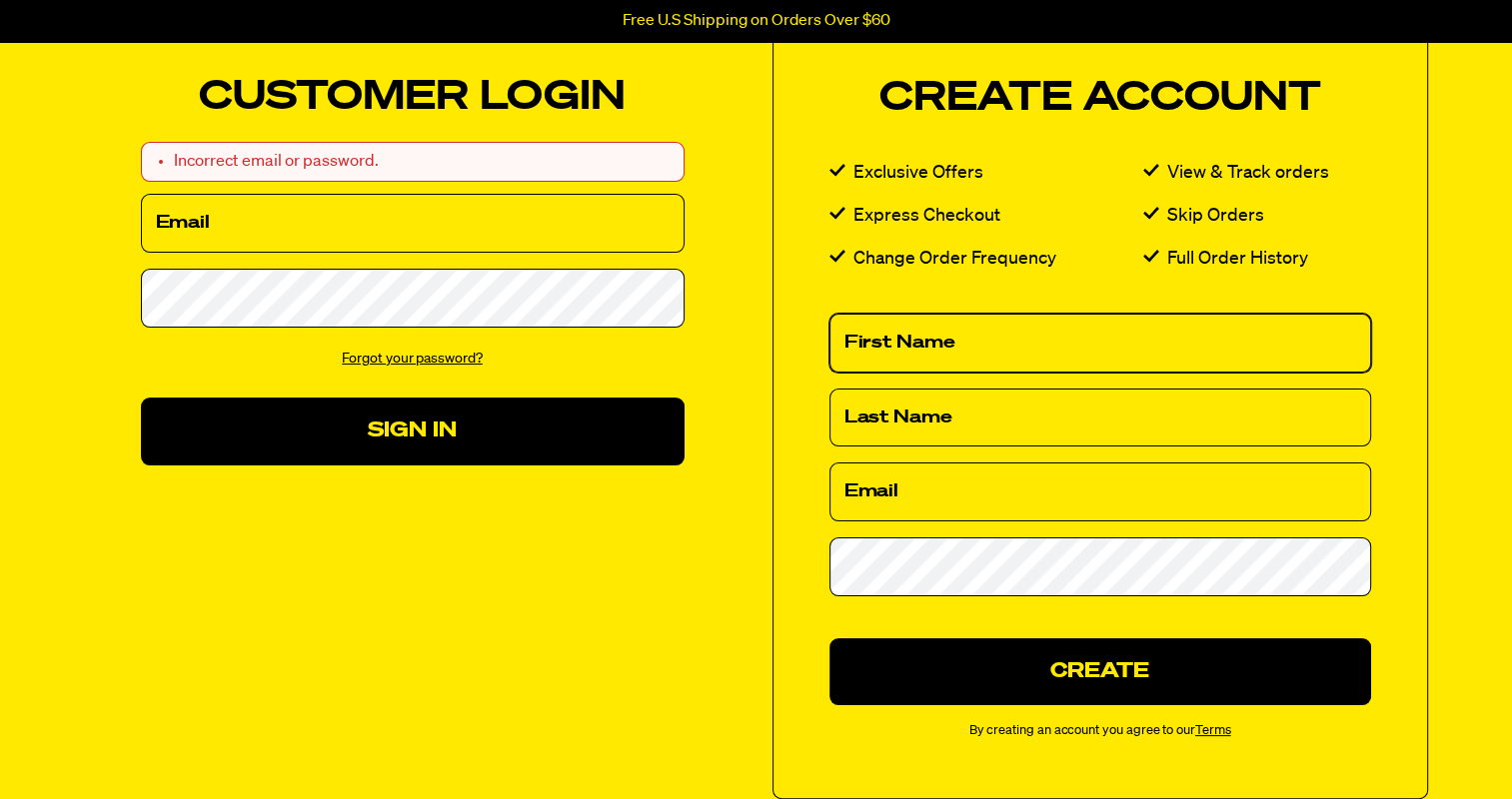 click on "First Name" at bounding box center (1100, 343) 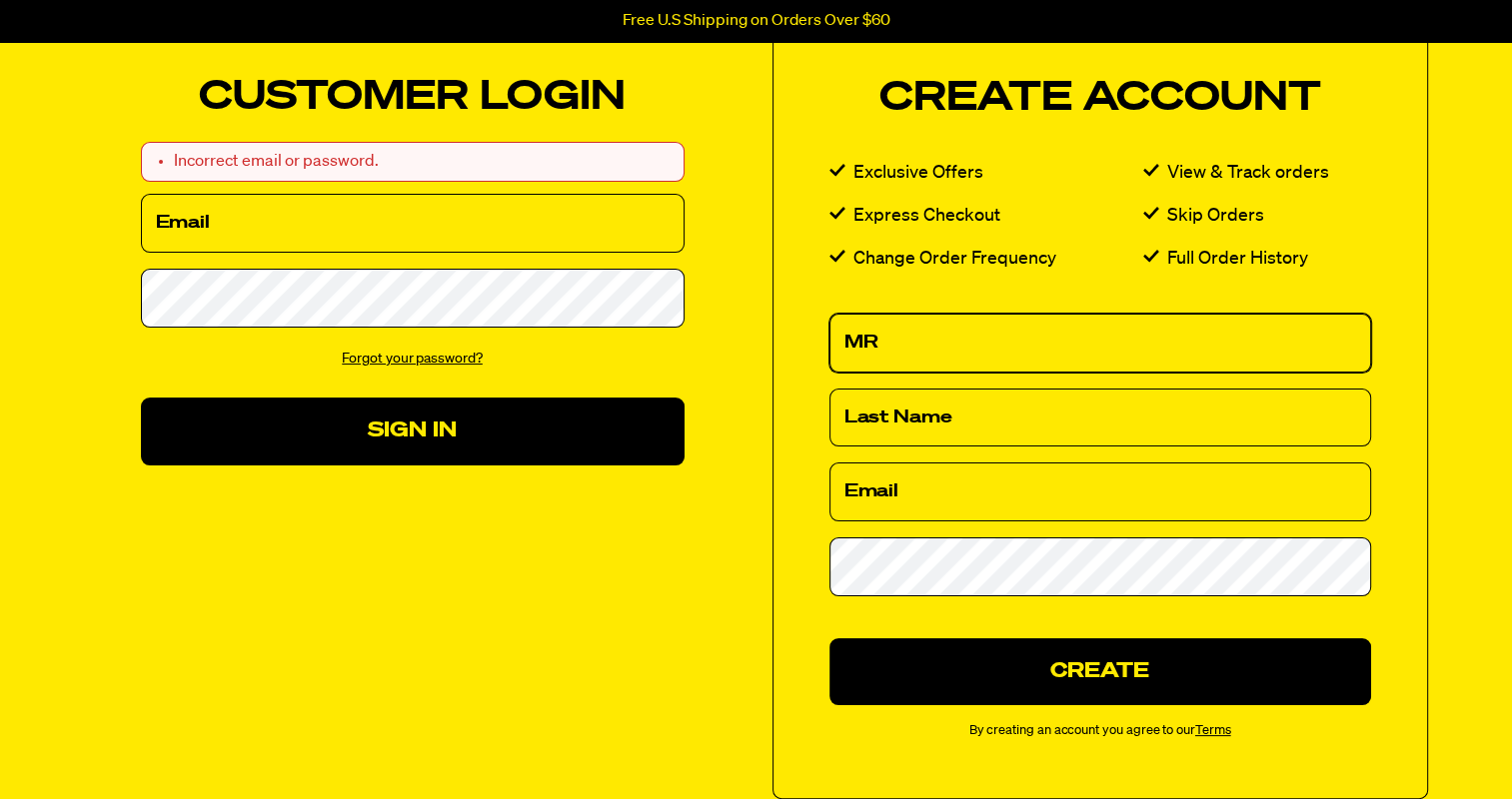 type on "M" 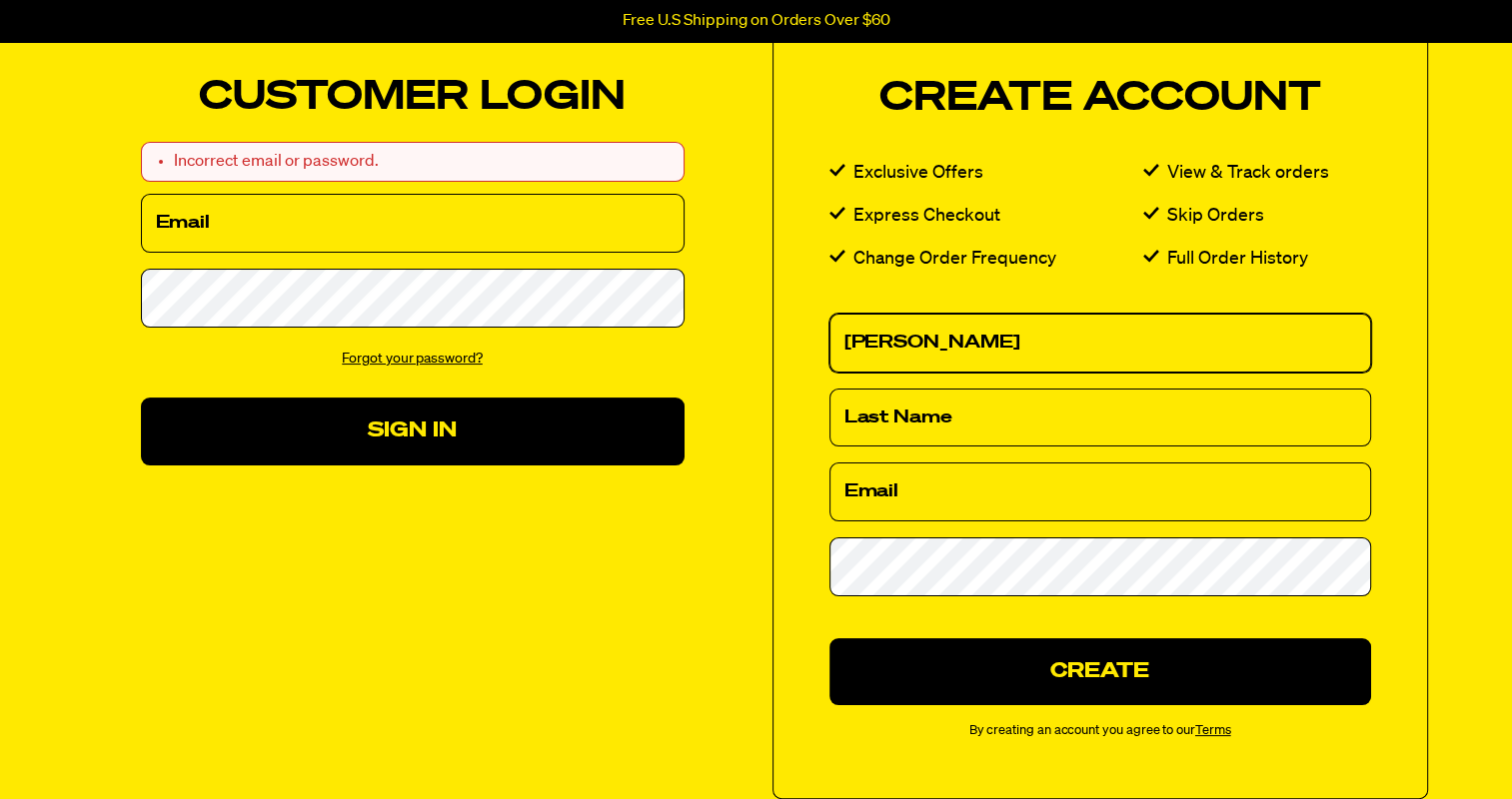 type on "Mary" 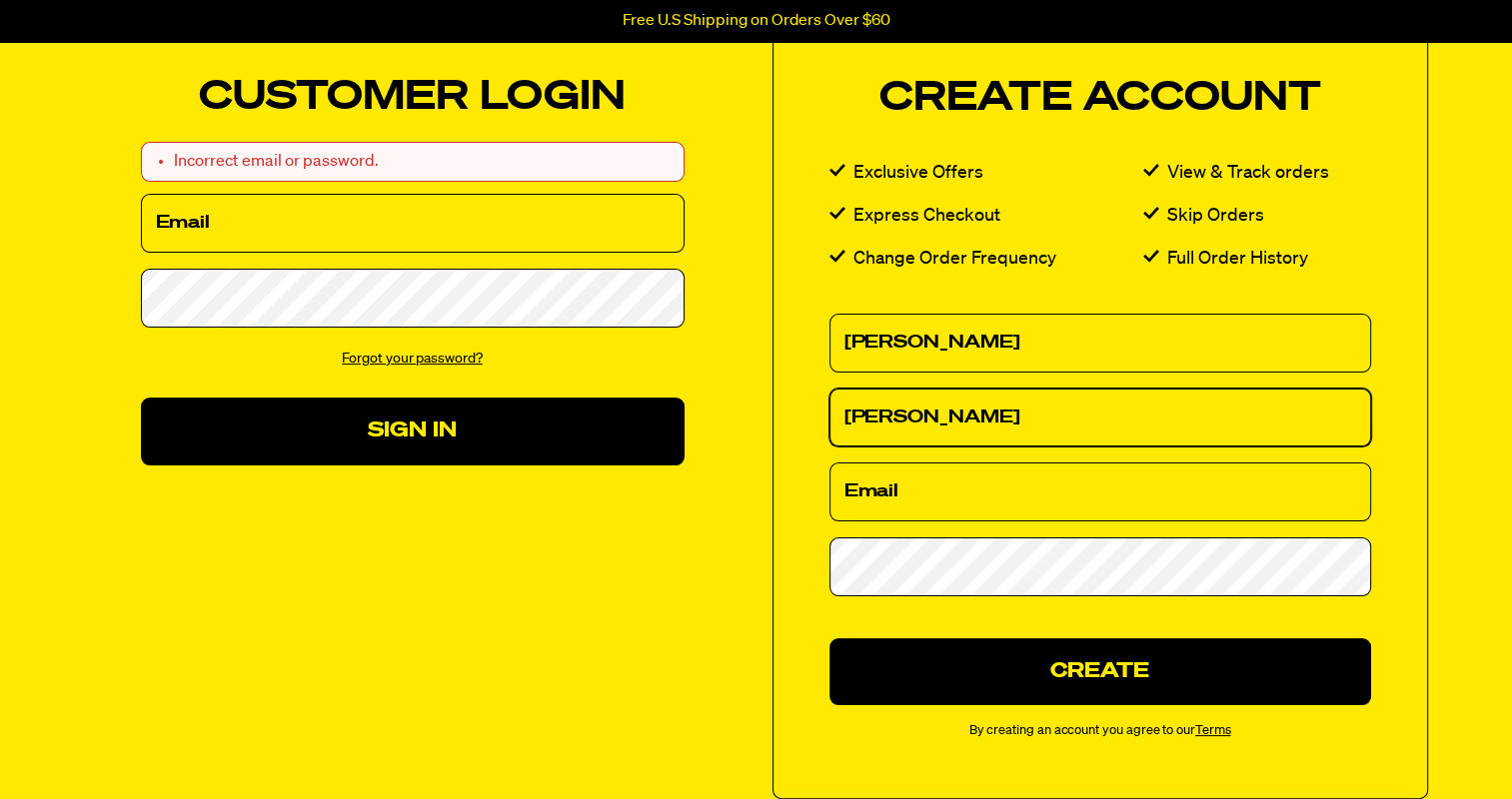 type on "Thiele" 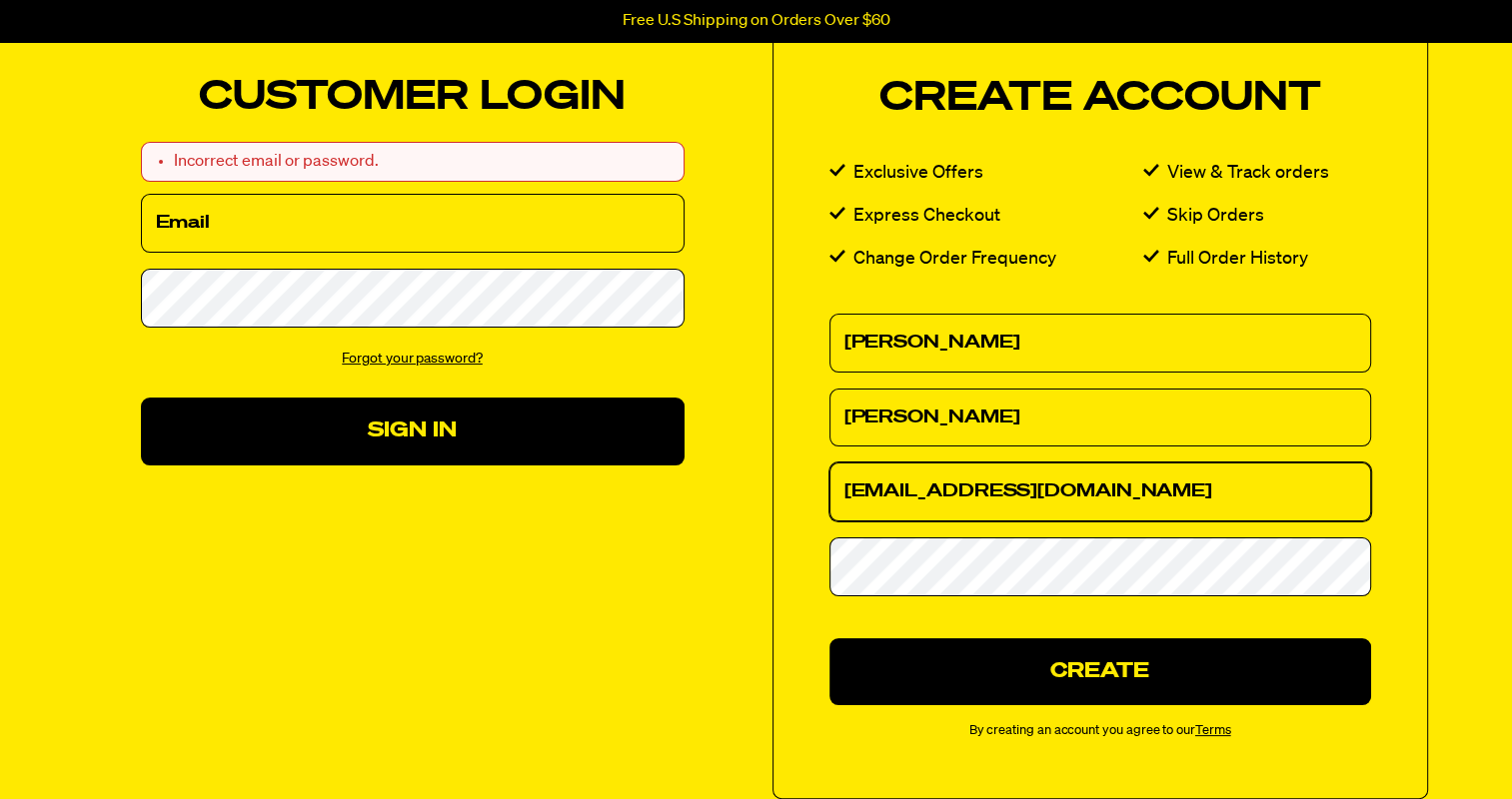 type on "sthiele76@gmail.co" 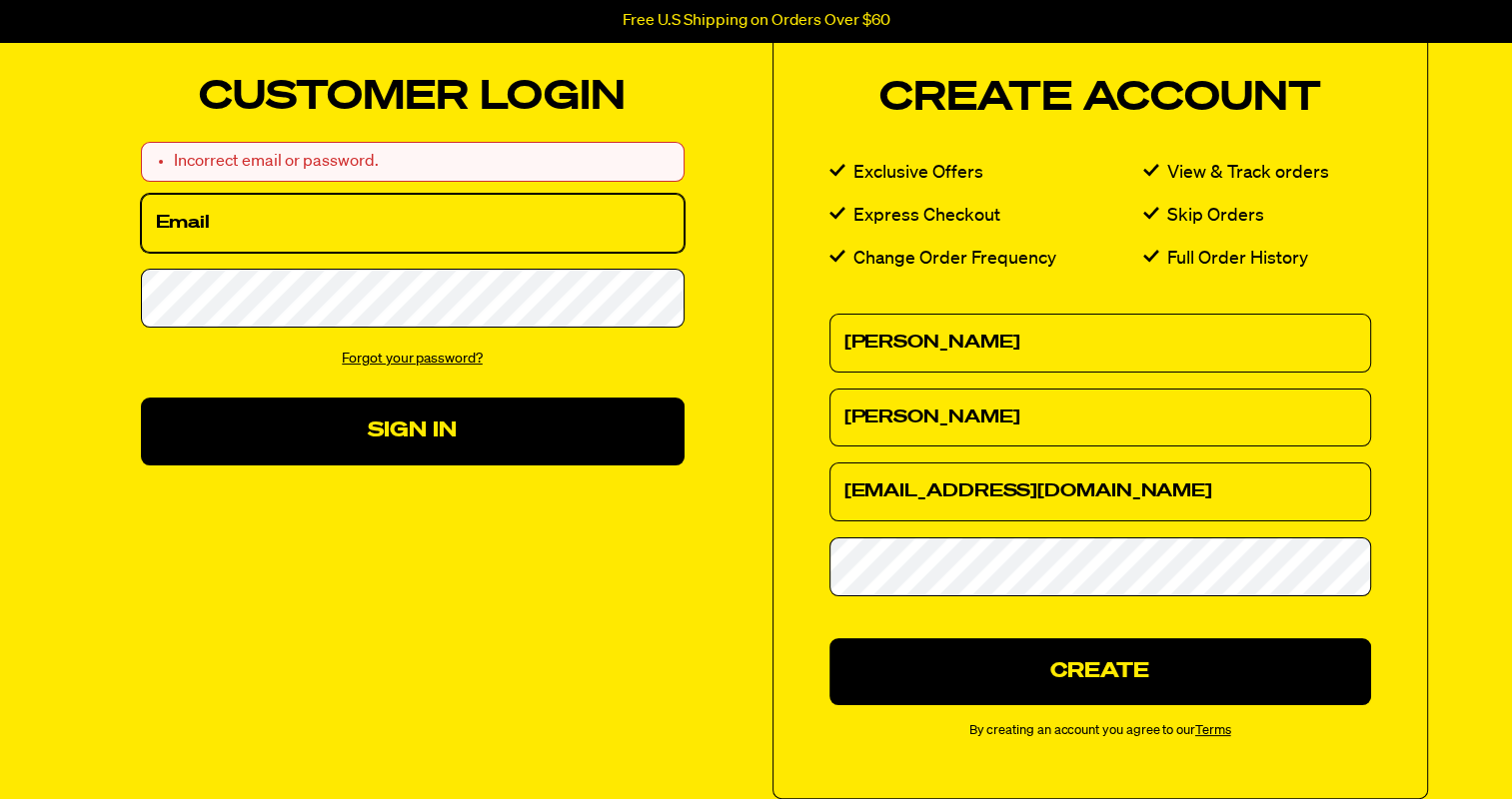 click on "Email" at bounding box center (413, 223) 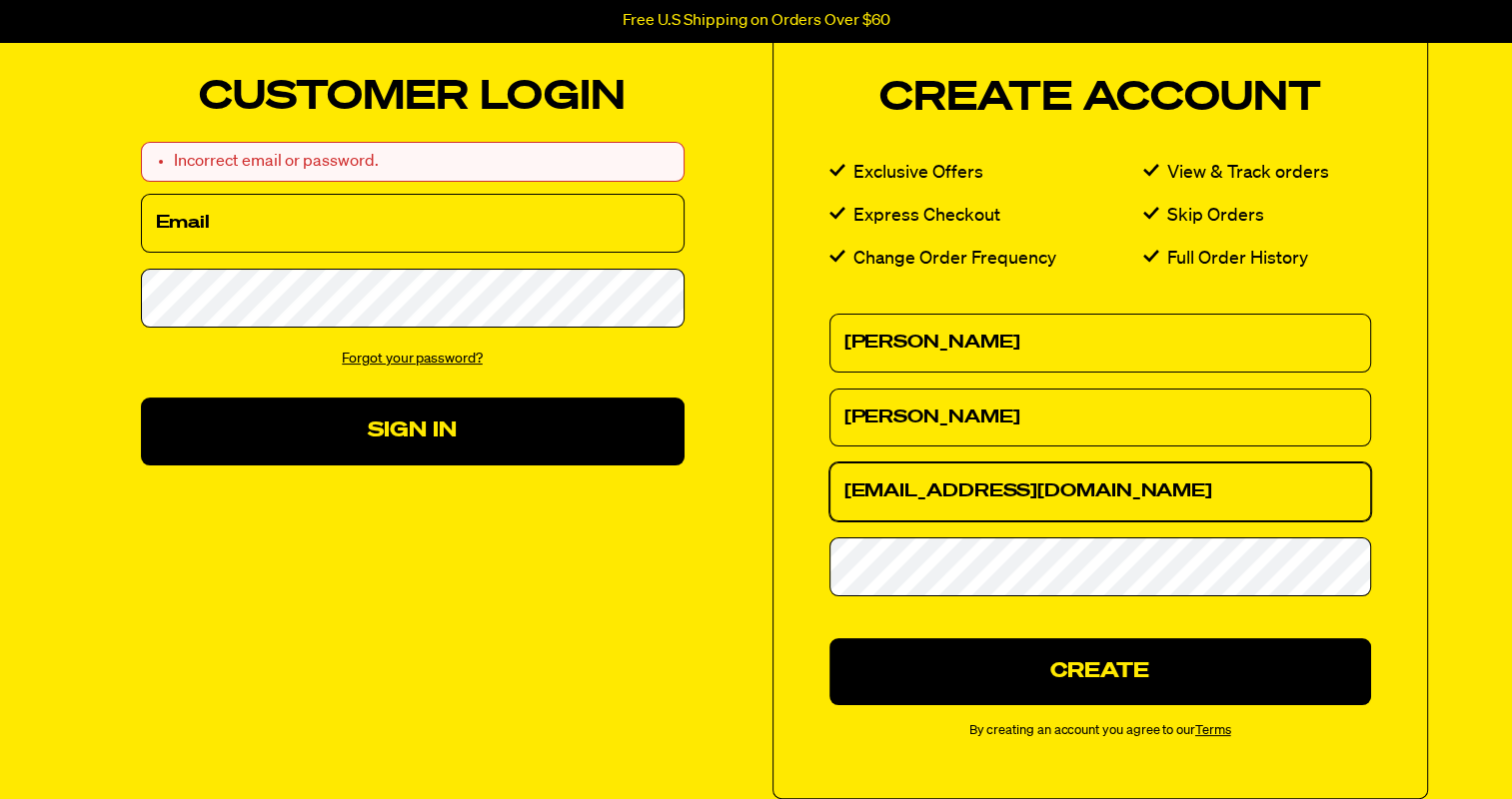 drag, startPoint x: 1042, startPoint y: 493, endPoint x: 694, endPoint y: 589, distance: 360.9986 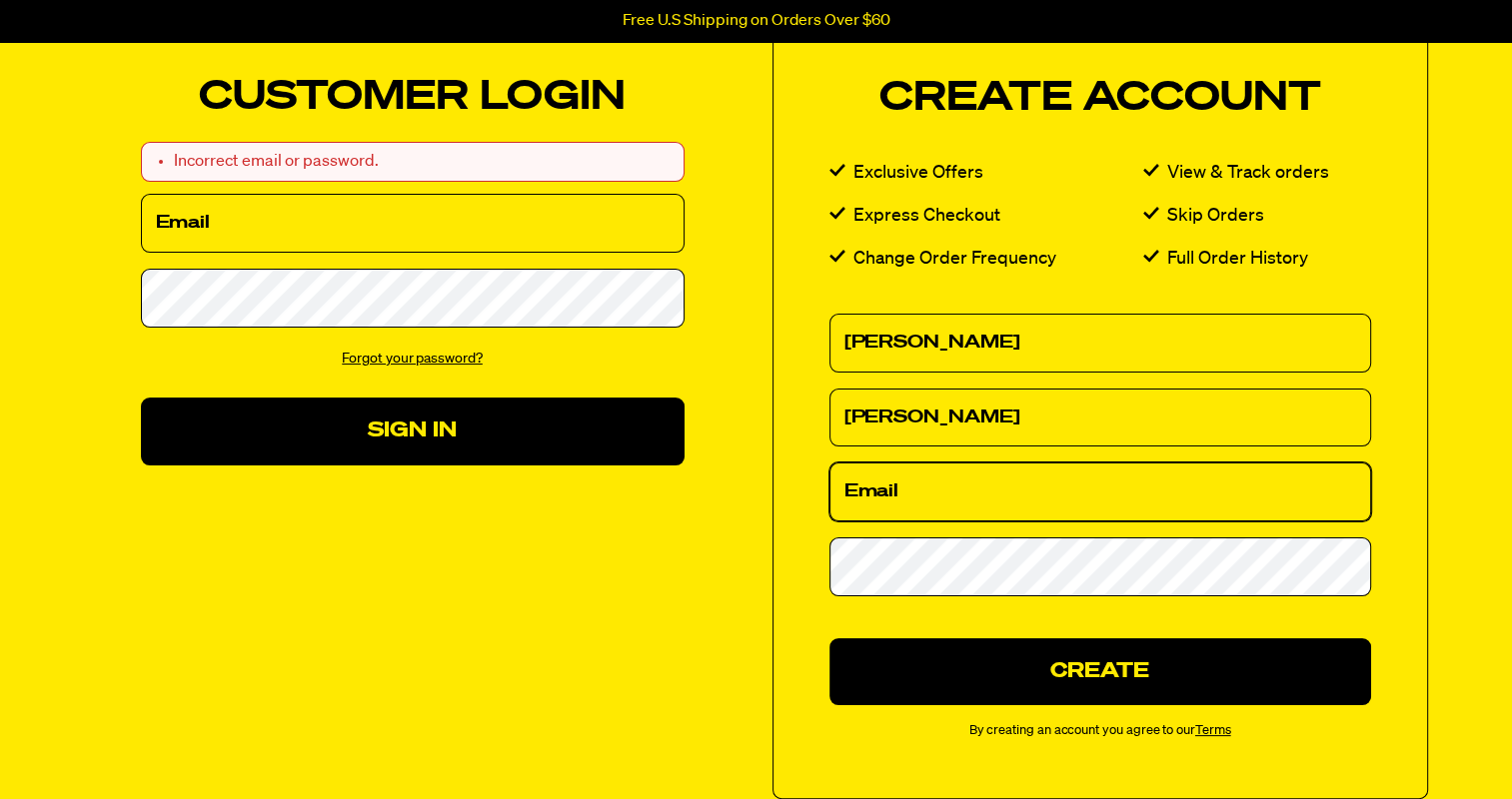 type 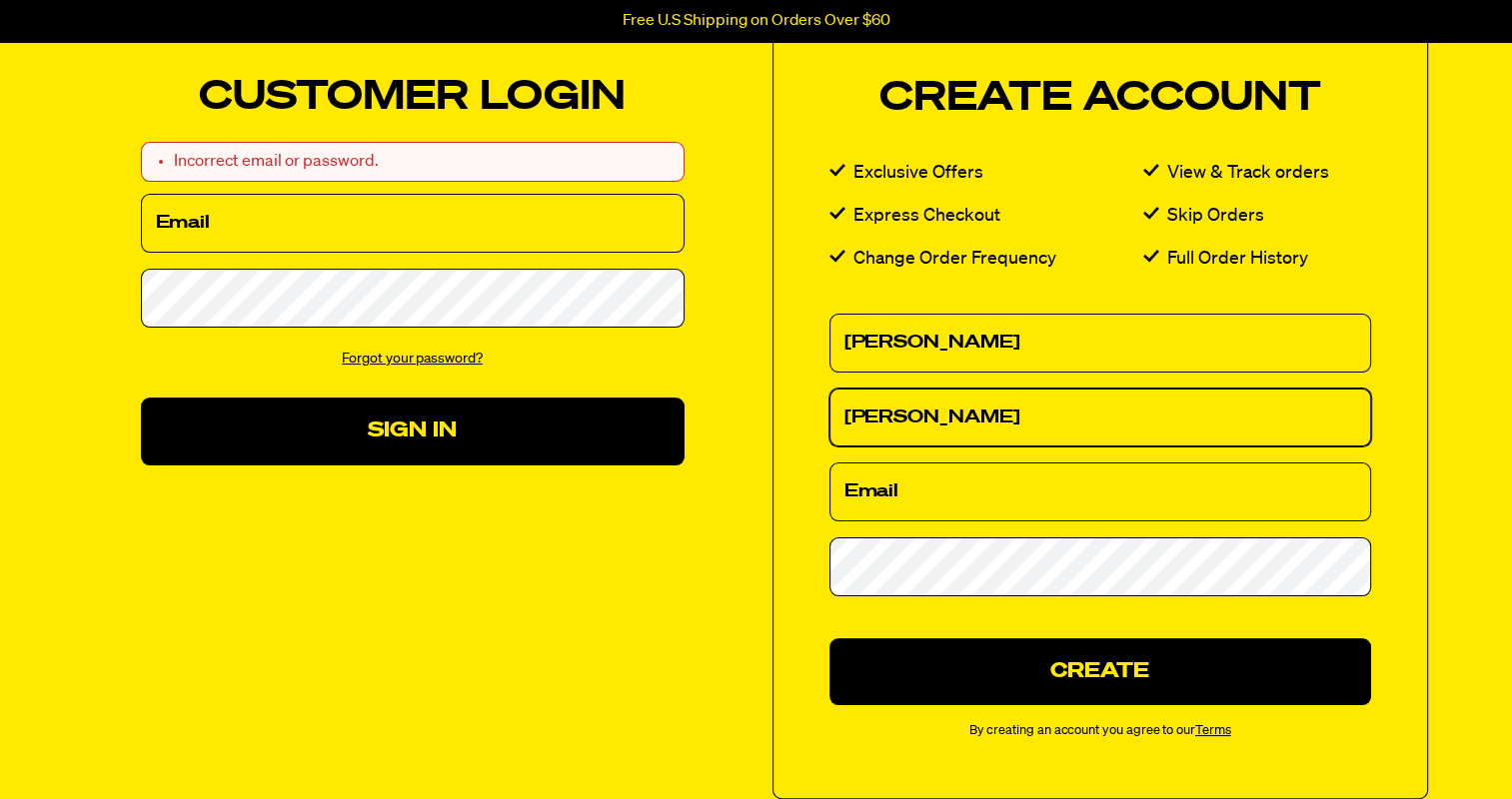 drag, startPoint x: 911, startPoint y: 416, endPoint x: 738, endPoint y: 433, distance: 173.83325 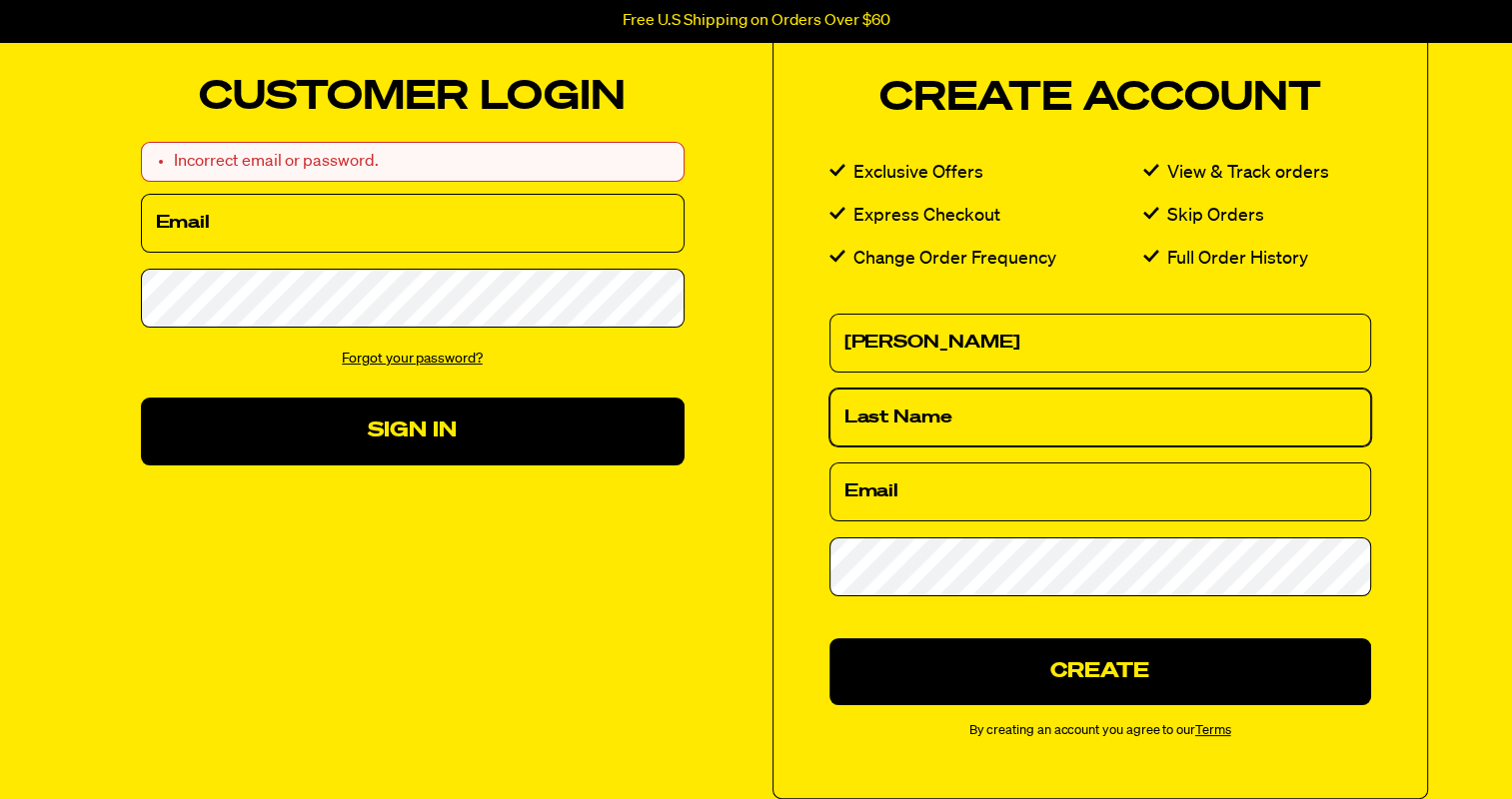 type 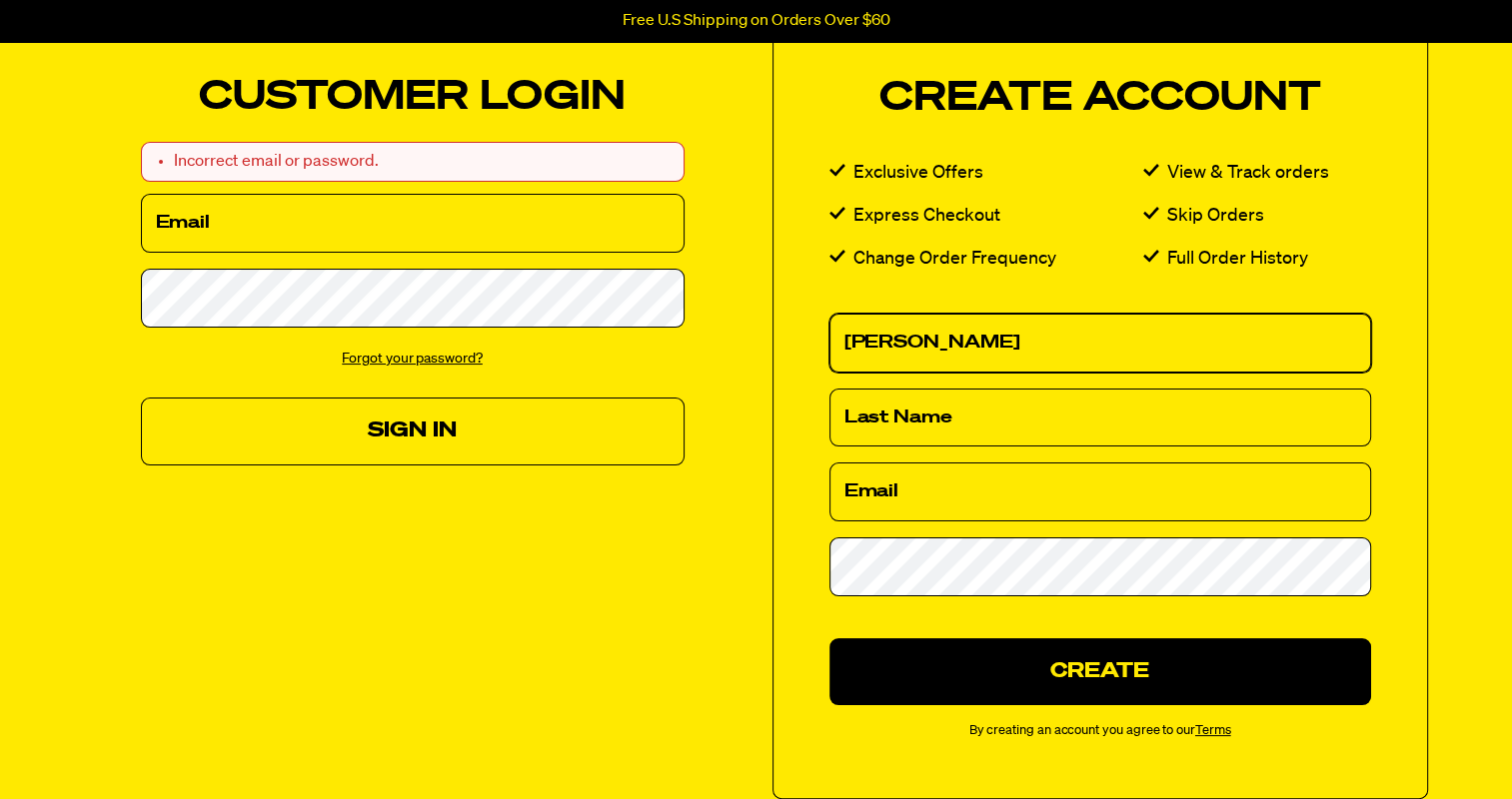 drag, startPoint x: 911, startPoint y: 340, endPoint x: 636, endPoint y: 423, distance: 287.2525 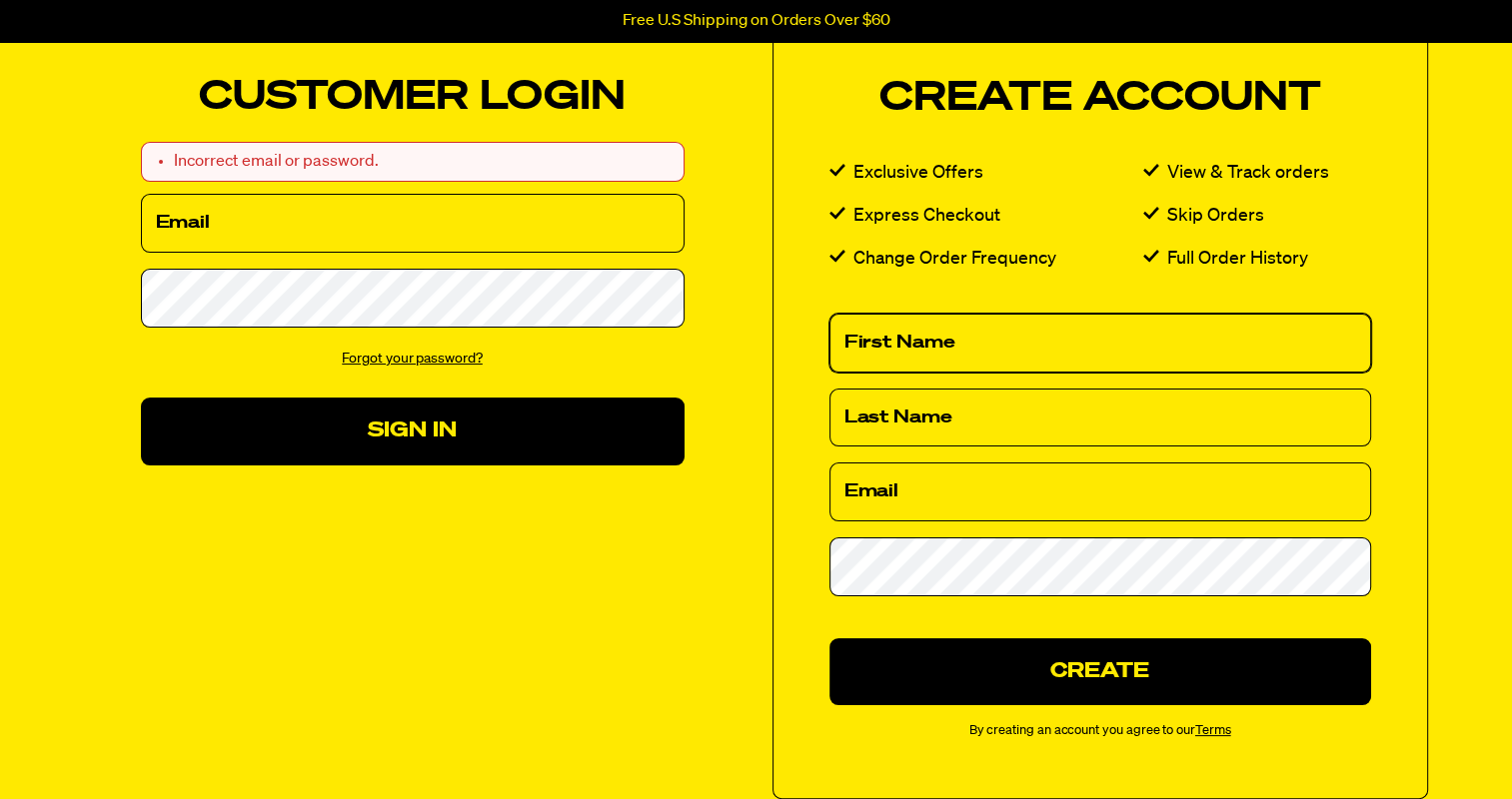 type 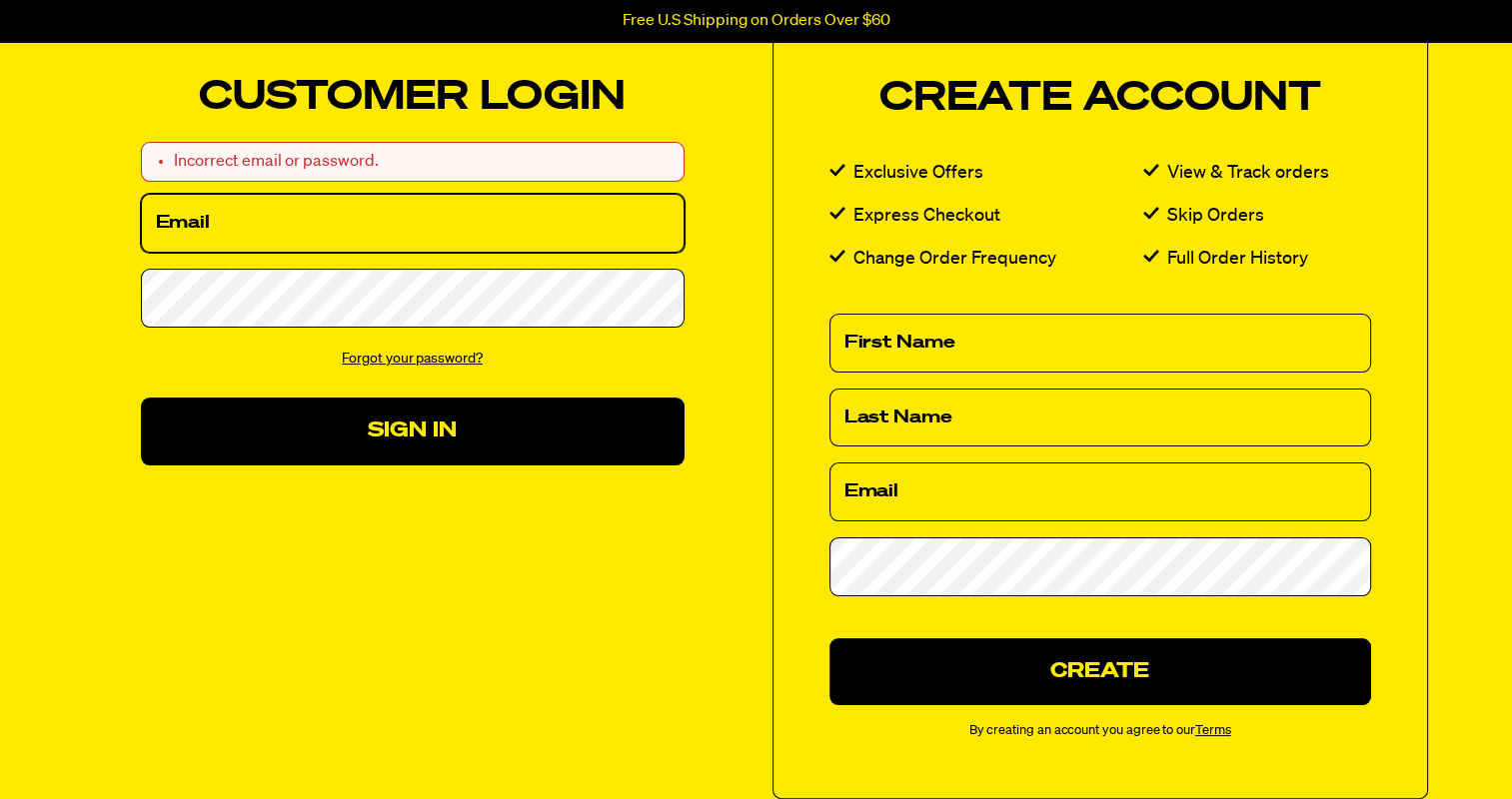 click on "Email" at bounding box center (413, 223) 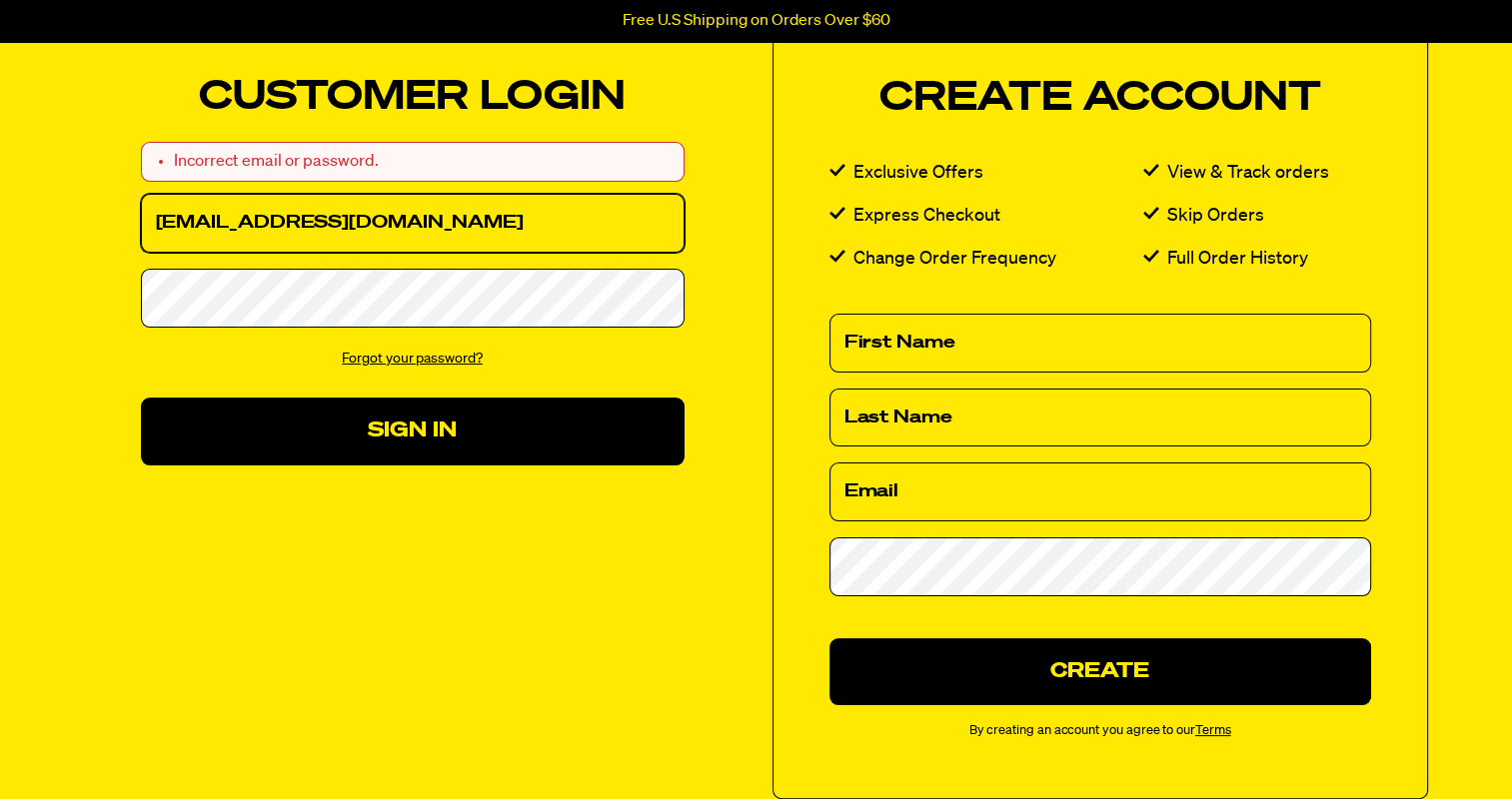 type on "sthiele76@gmail.com" 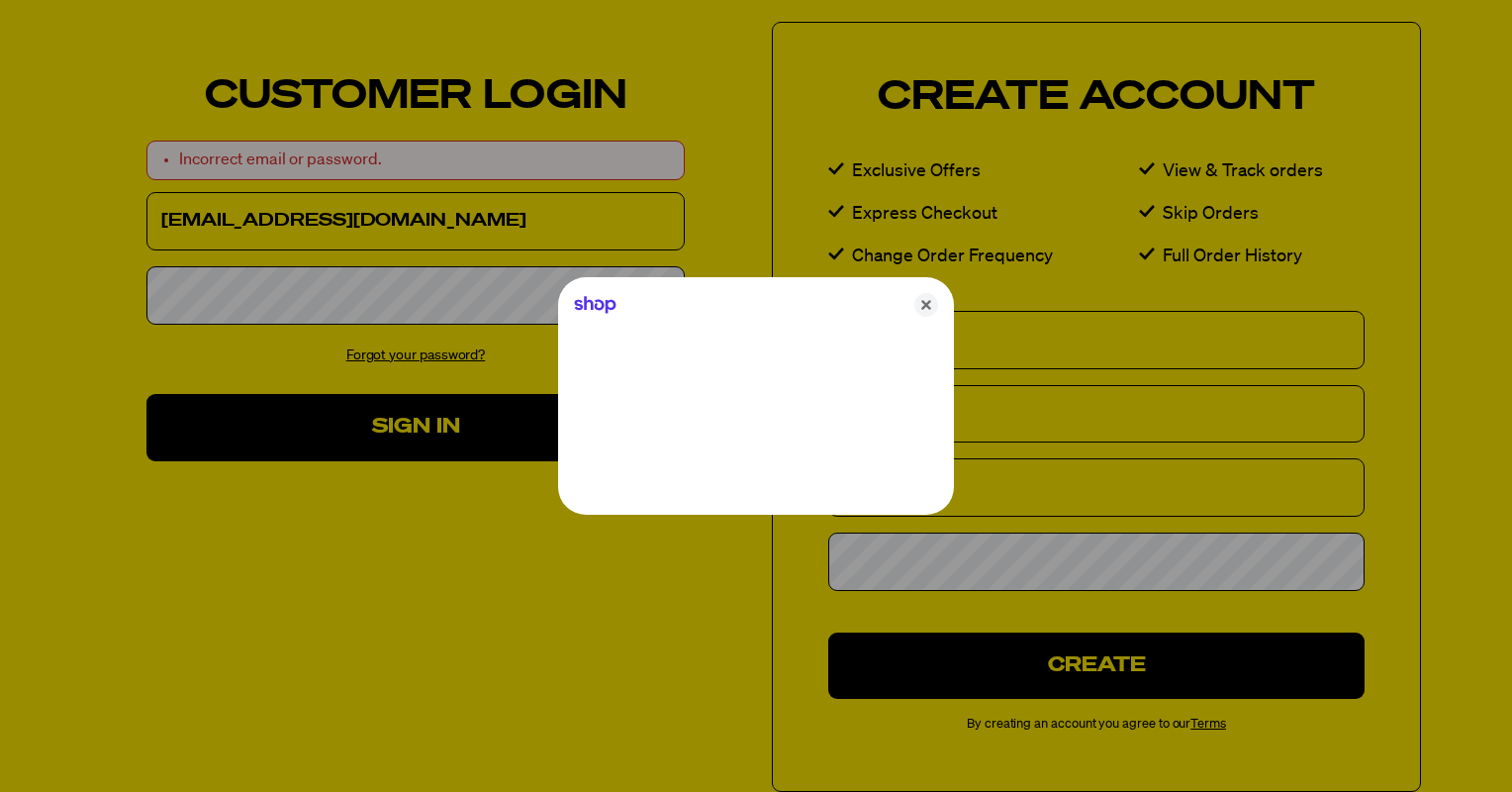 click at bounding box center (756, 396) 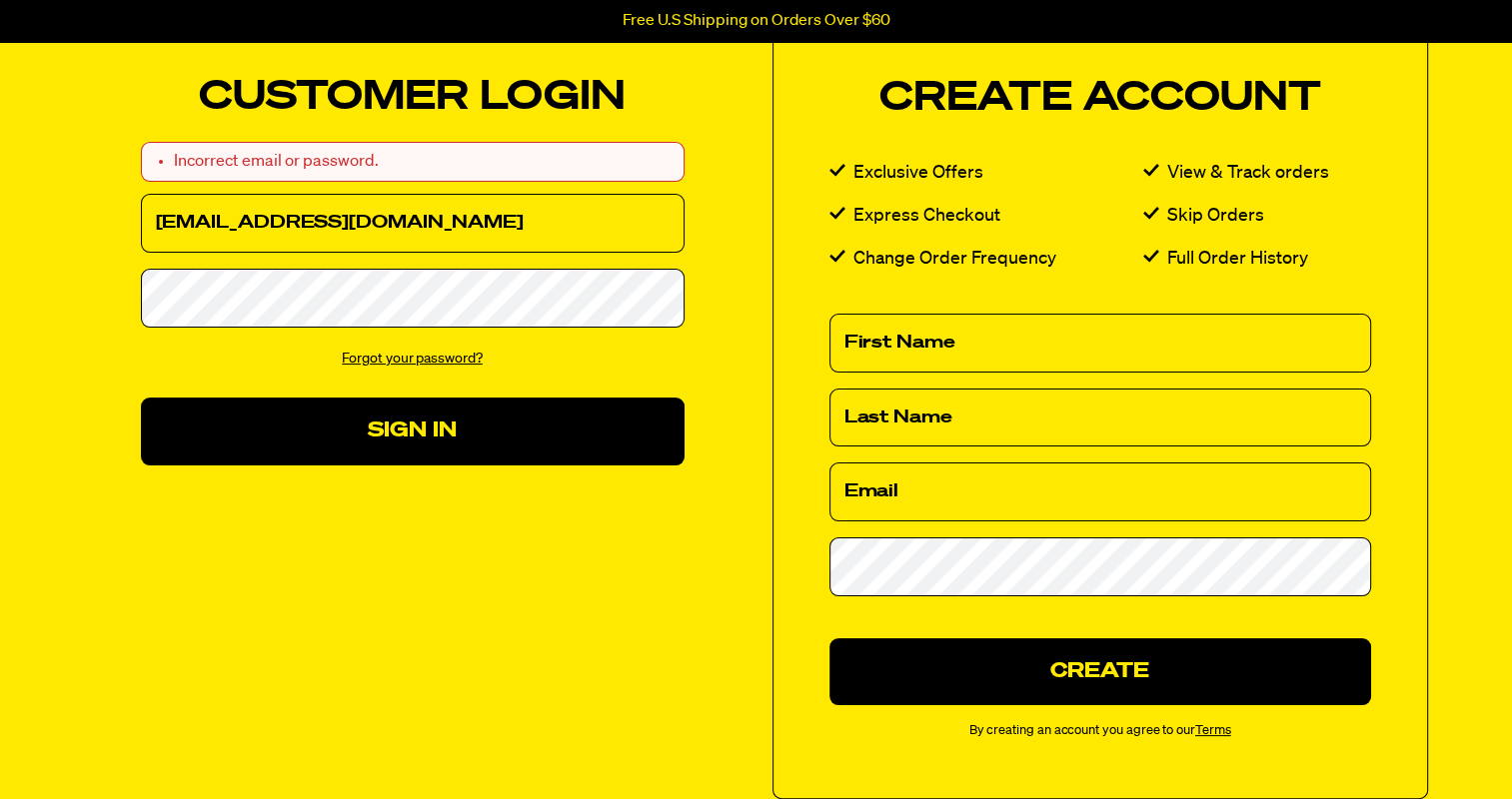 click on "Forgot your password?" at bounding box center (412, 359) 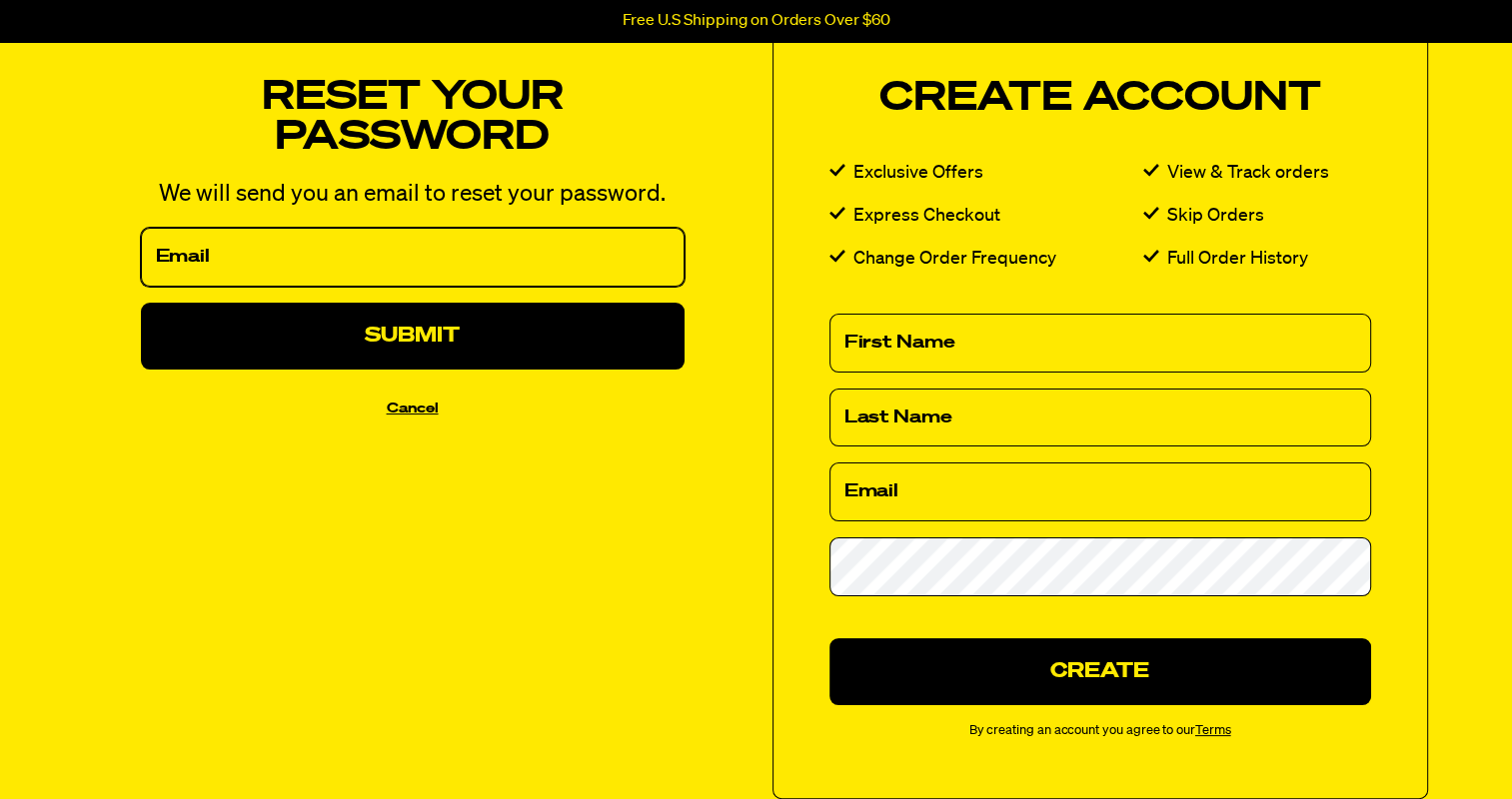 click on "Email" at bounding box center [413, 257] 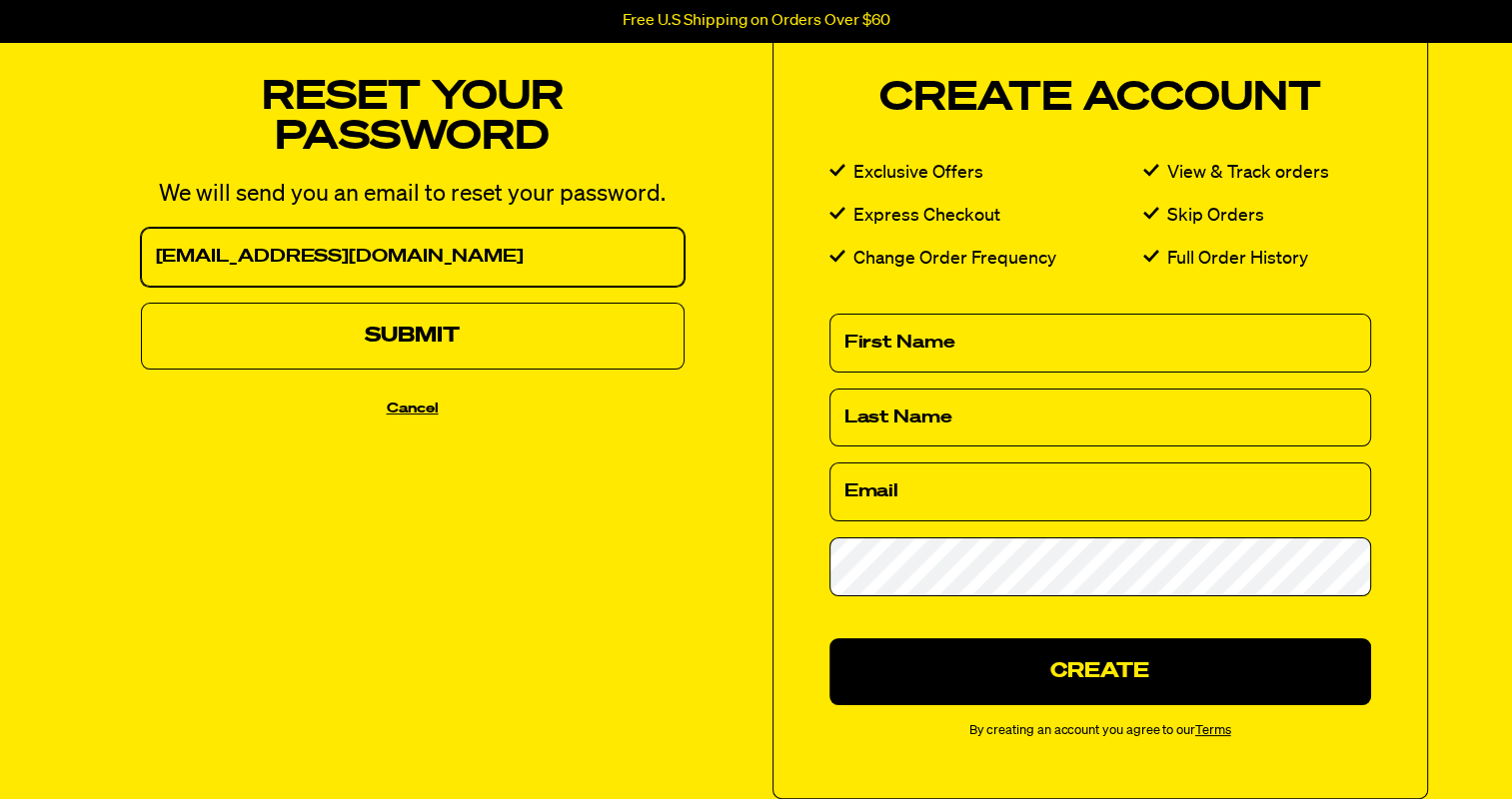 type on "sthiele76@gmail.com" 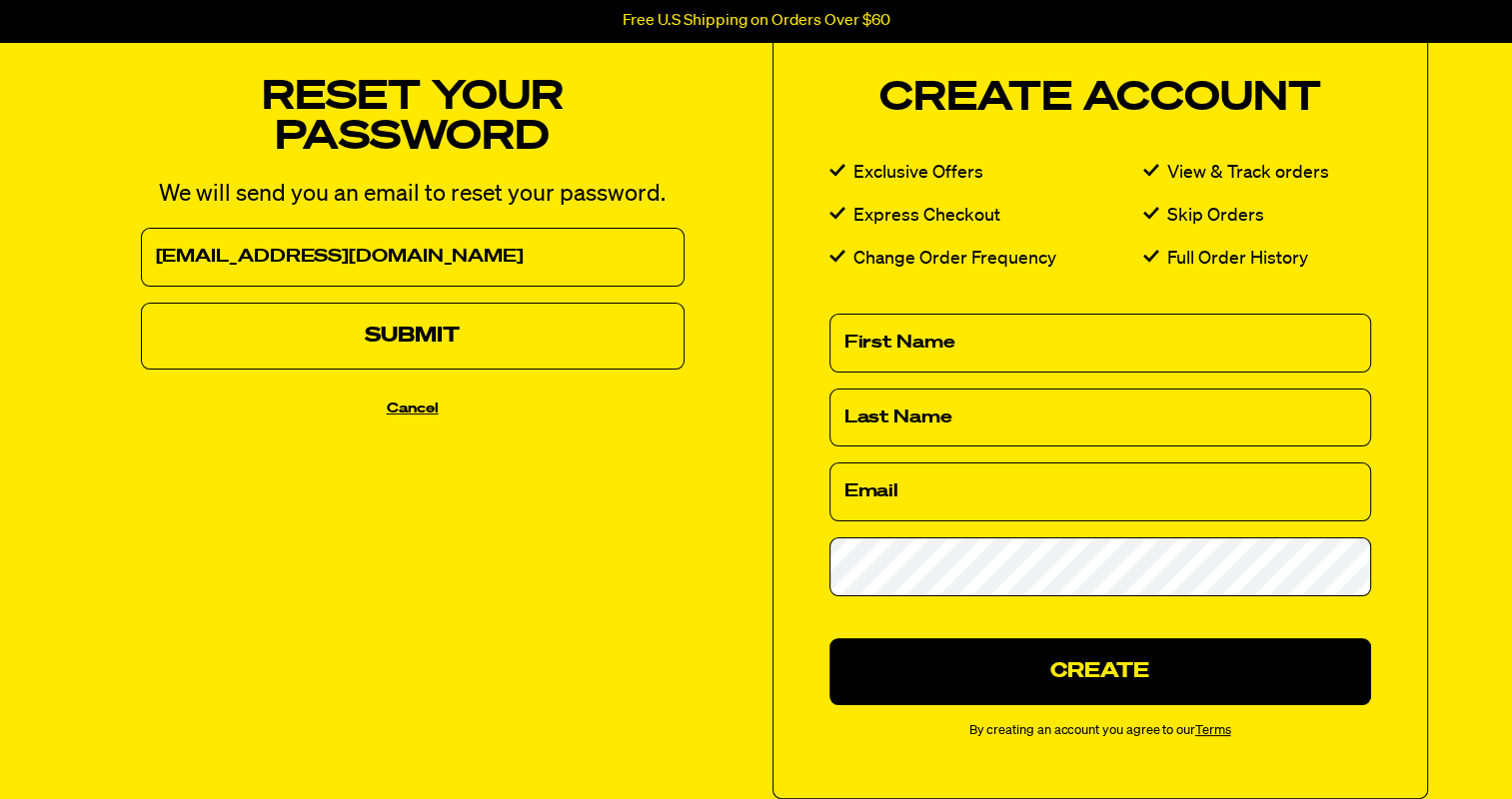 click on "Submit" at bounding box center [413, 336] 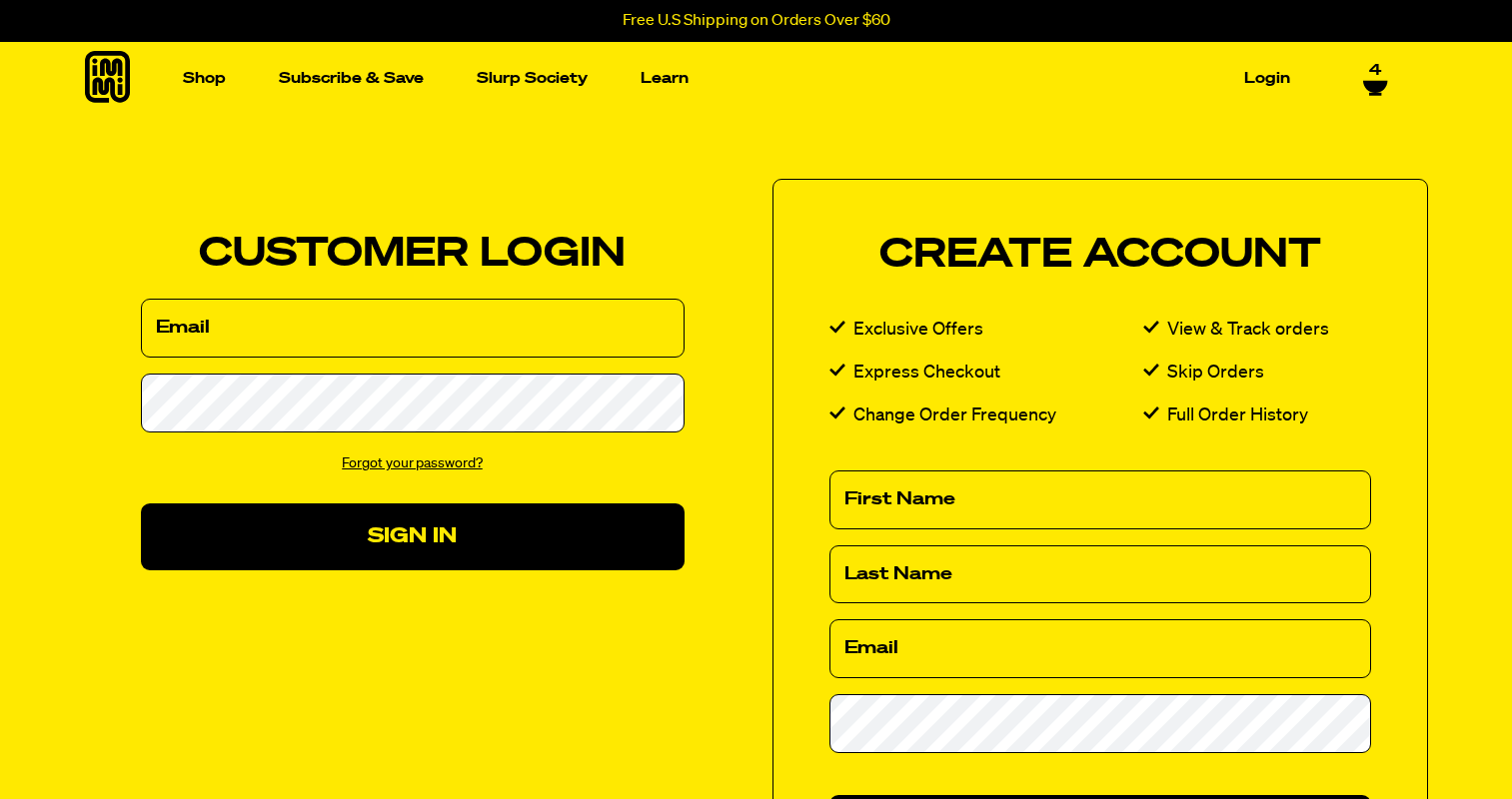 select on "Every 30 Days" 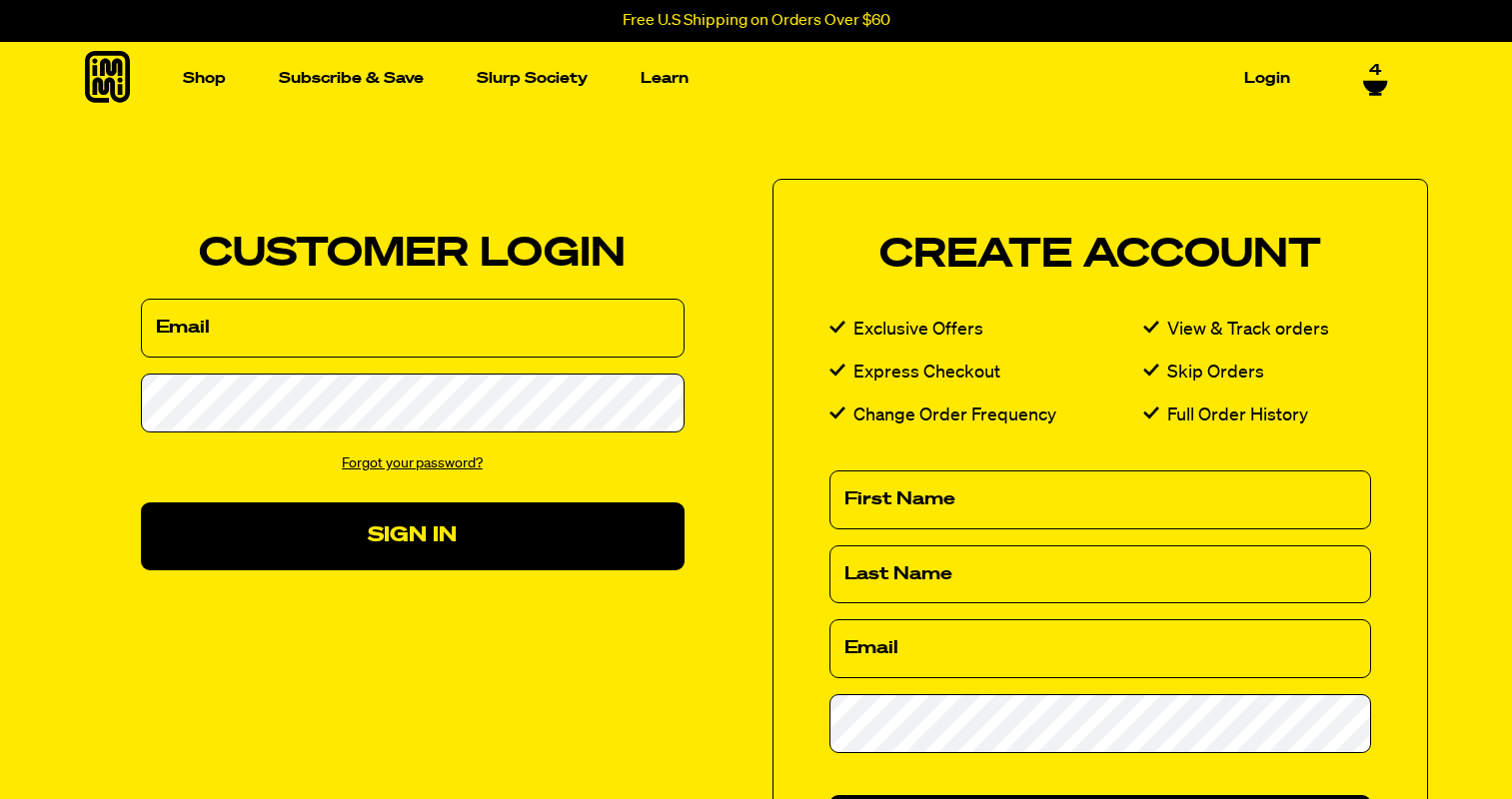 scroll, scrollTop: 0, scrollLeft: 0, axis: both 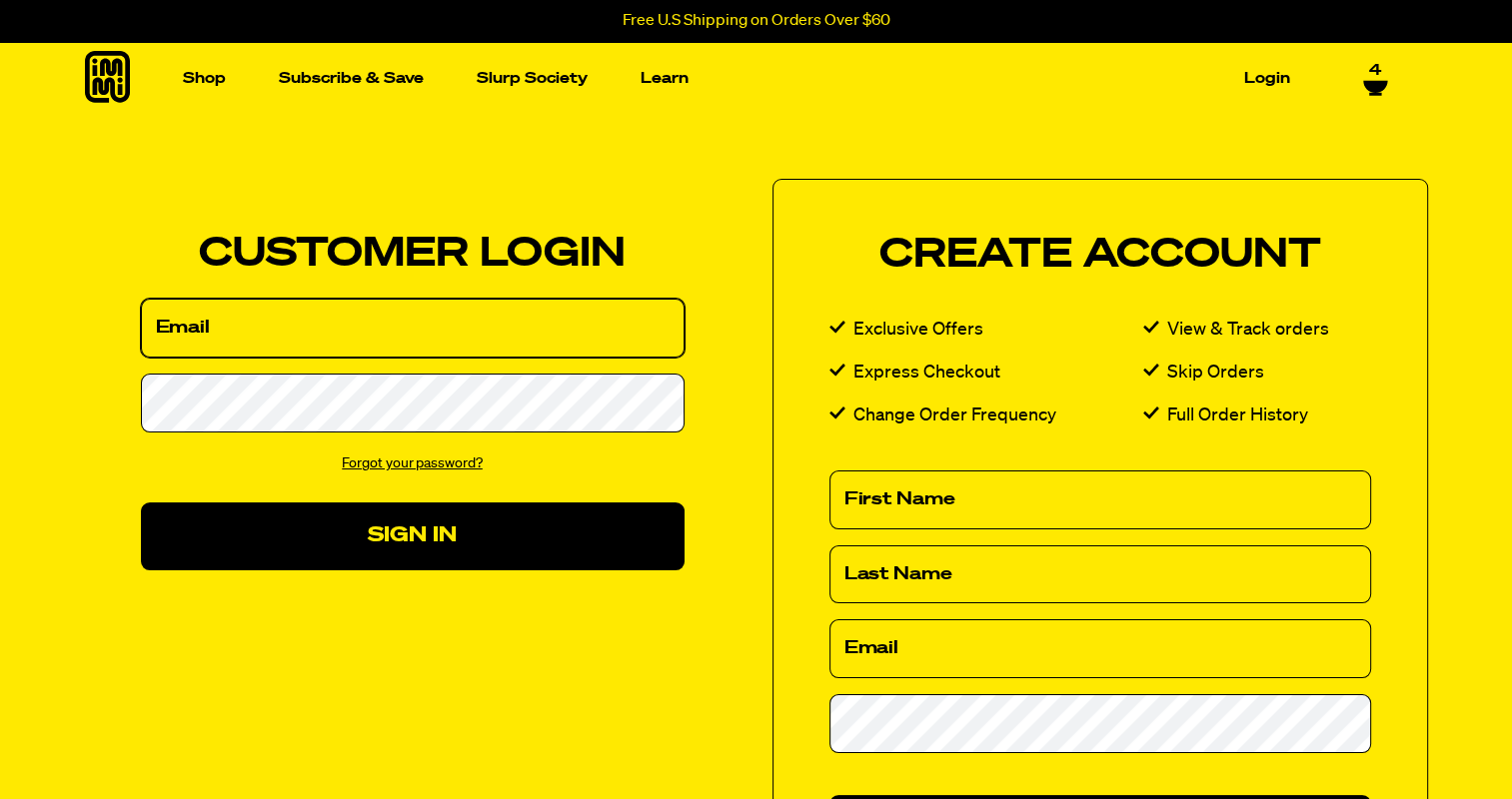 click on "Email" at bounding box center (413, 328) 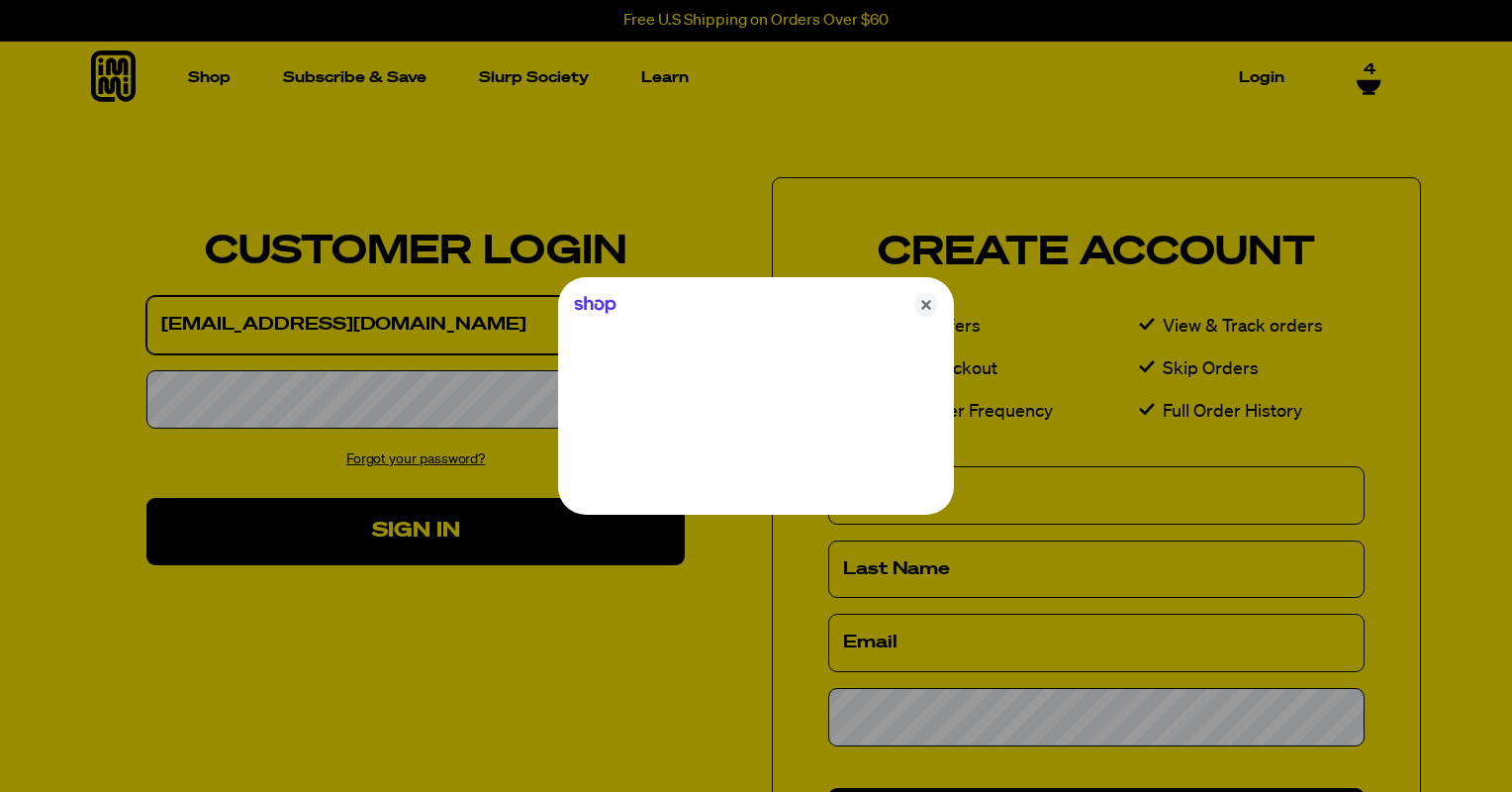 type on "[EMAIL_ADDRESS][DOMAIN_NAME]" 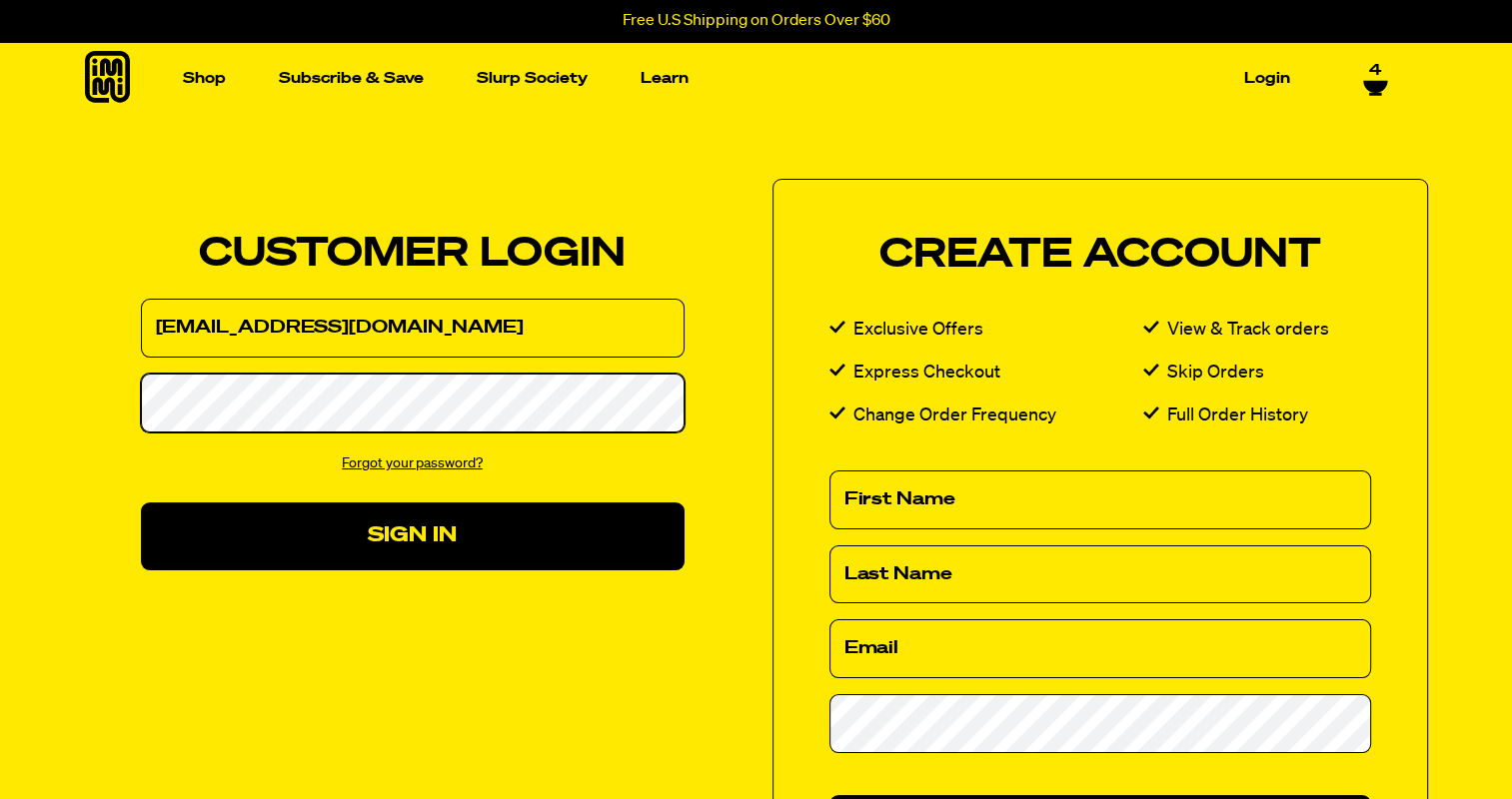 click on "Sign In" at bounding box center [413, 535] 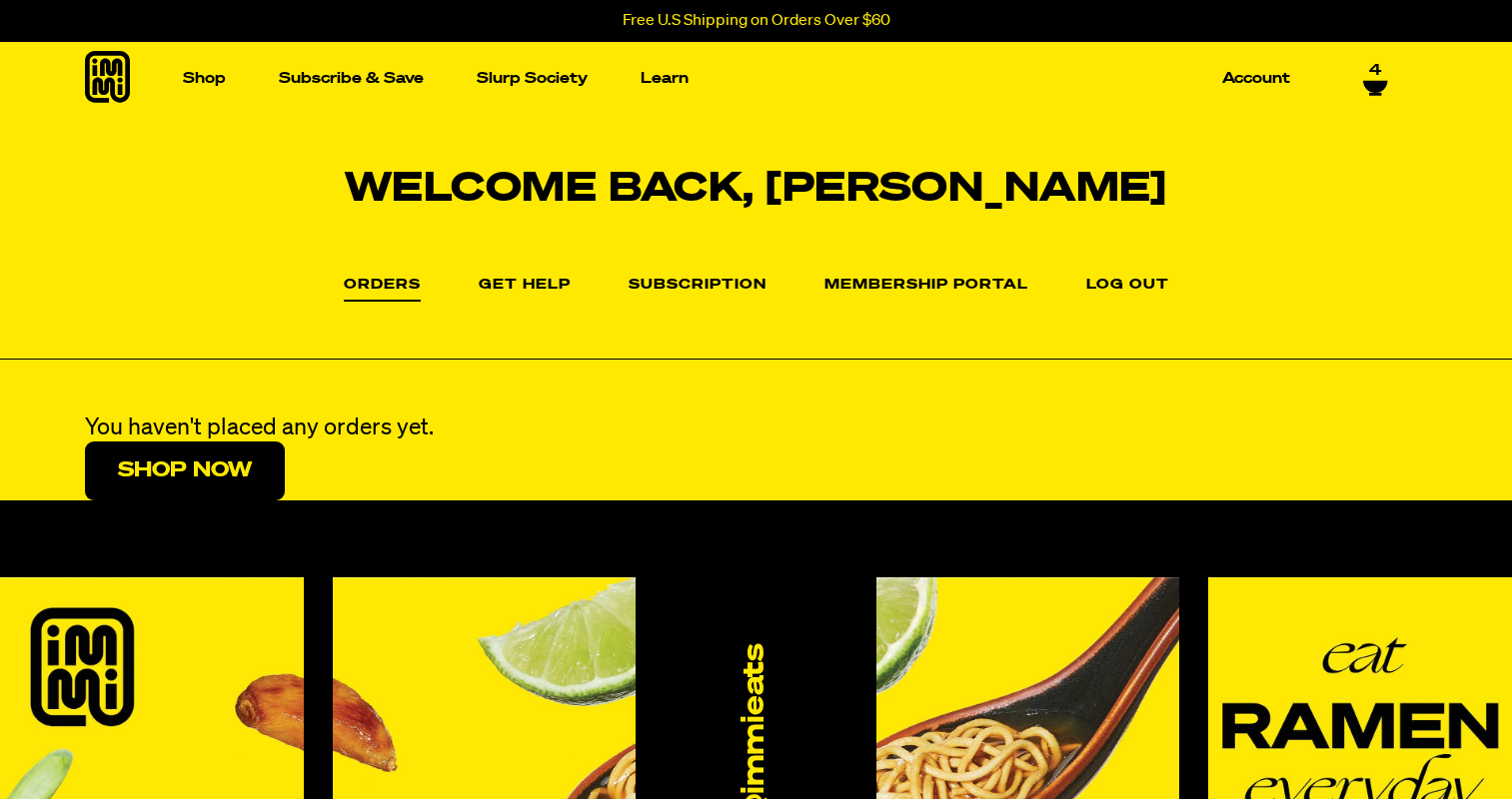 select on "Every 30 Days" 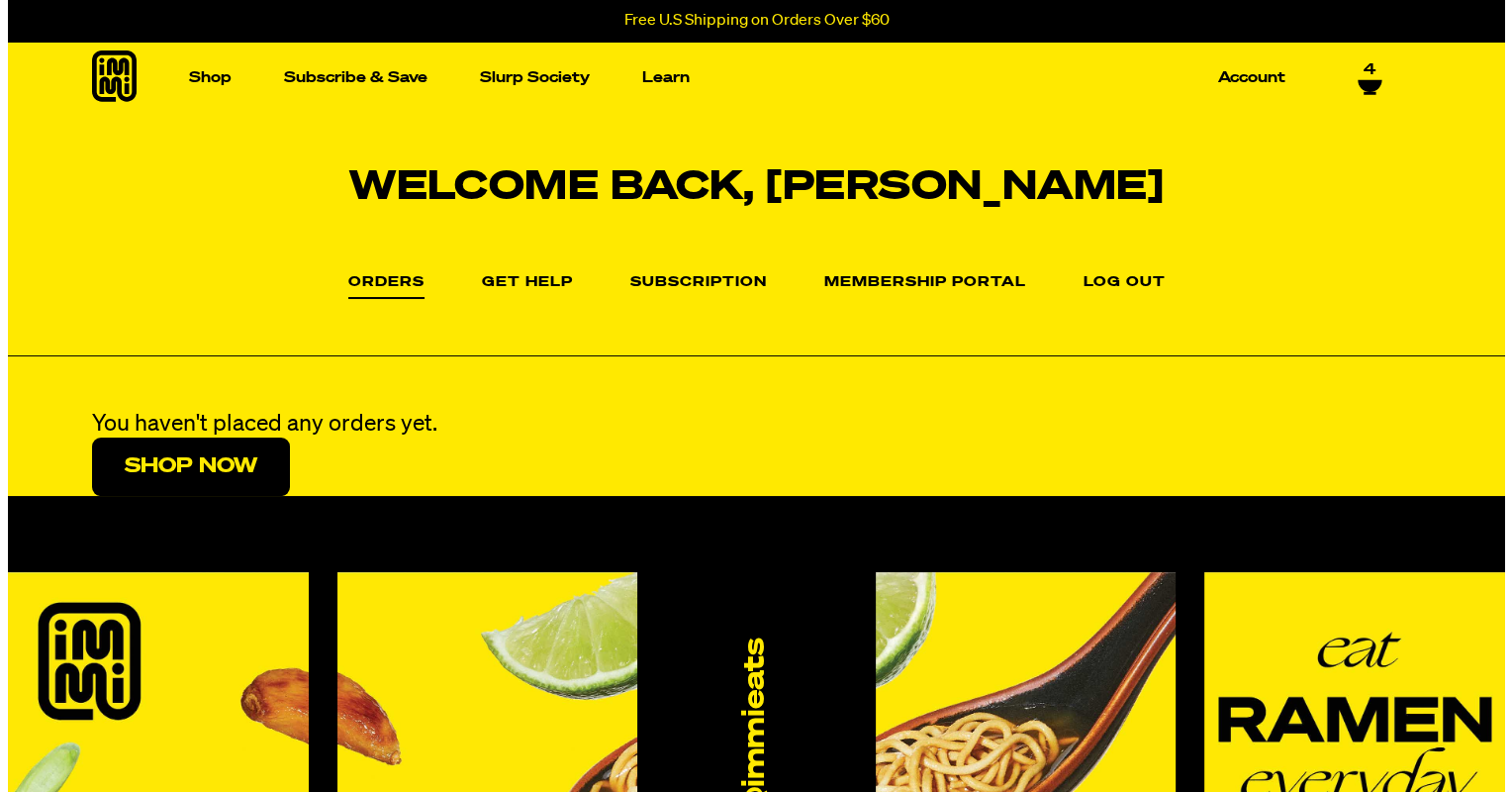 scroll, scrollTop: 0, scrollLeft: 0, axis: both 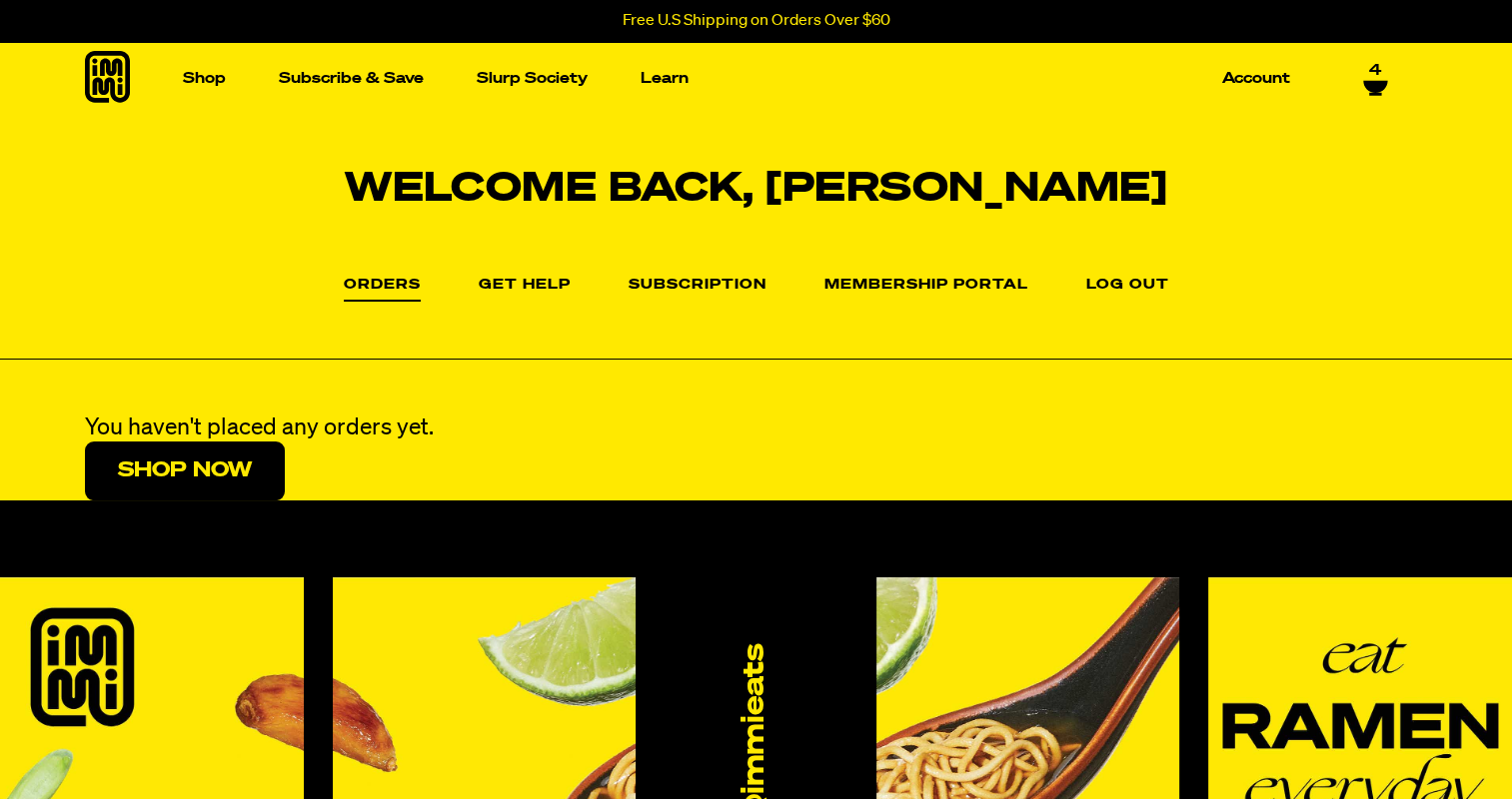 click on "4" at bounding box center [1375, 78] 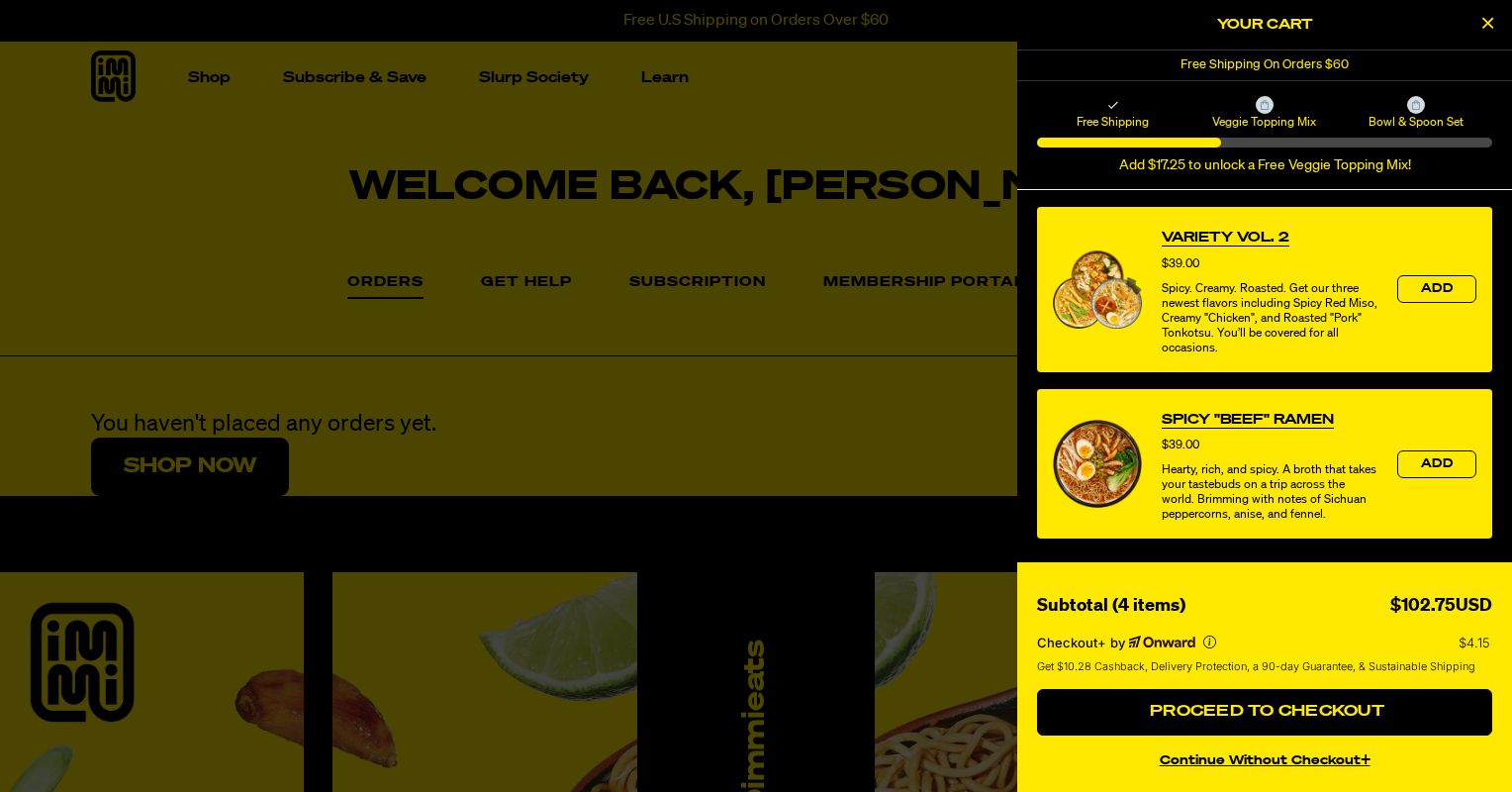 scroll, scrollTop: 1214, scrollLeft: 0, axis: vertical 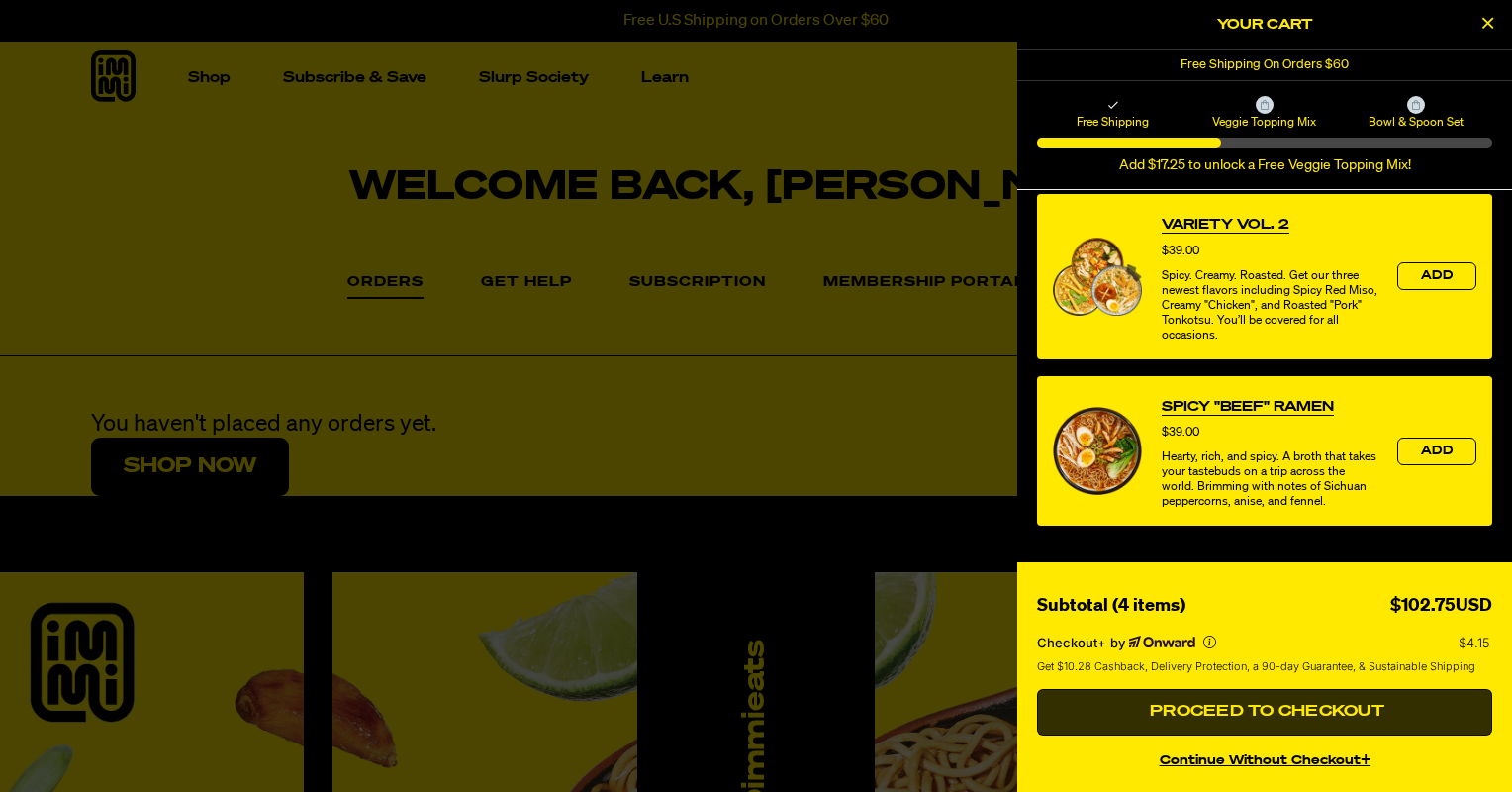 click on "Proceed to Checkout" at bounding box center (1265, 712) 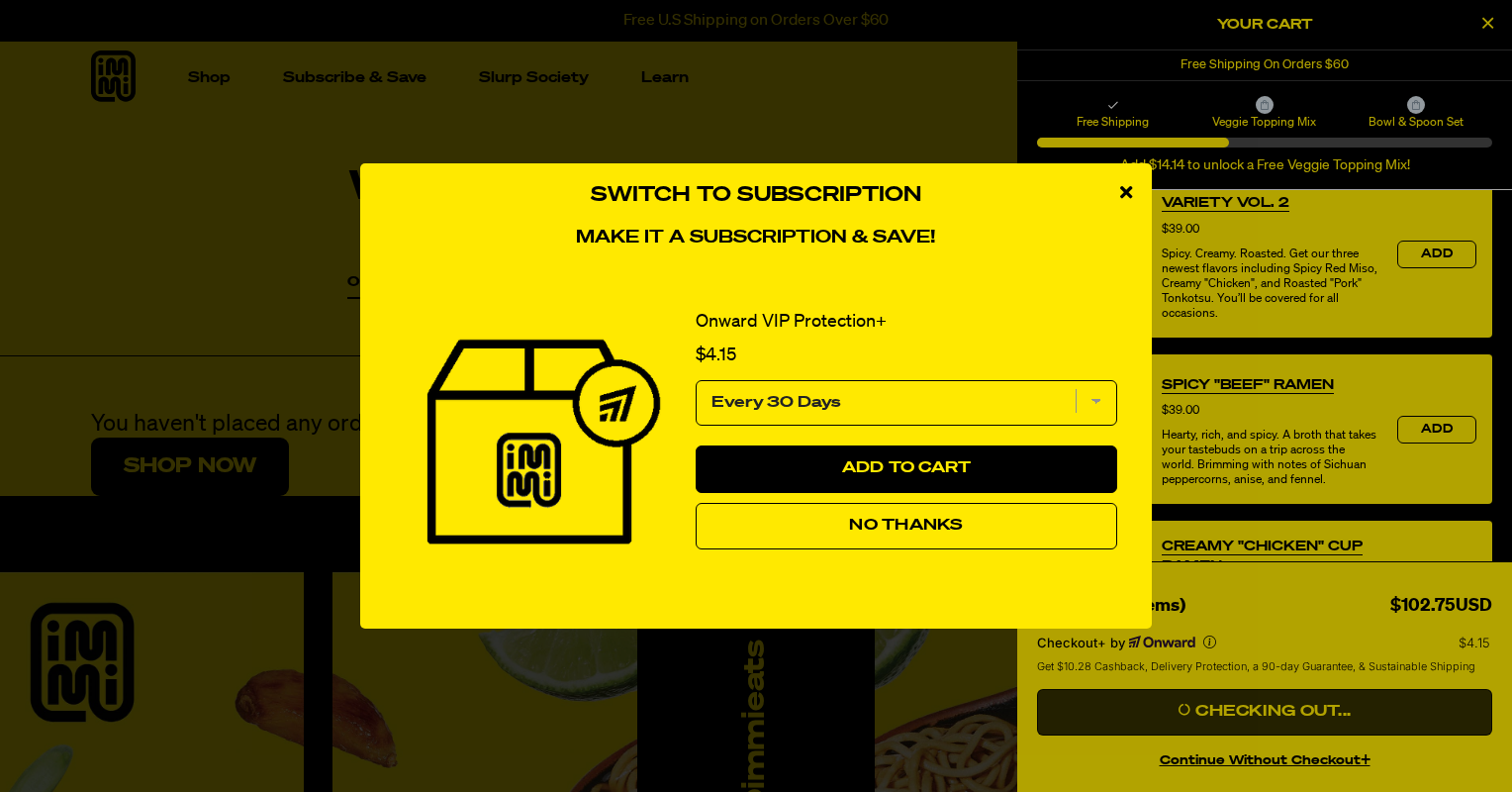 scroll, scrollTop: 850, scrollLeft: 0, axis: vertical 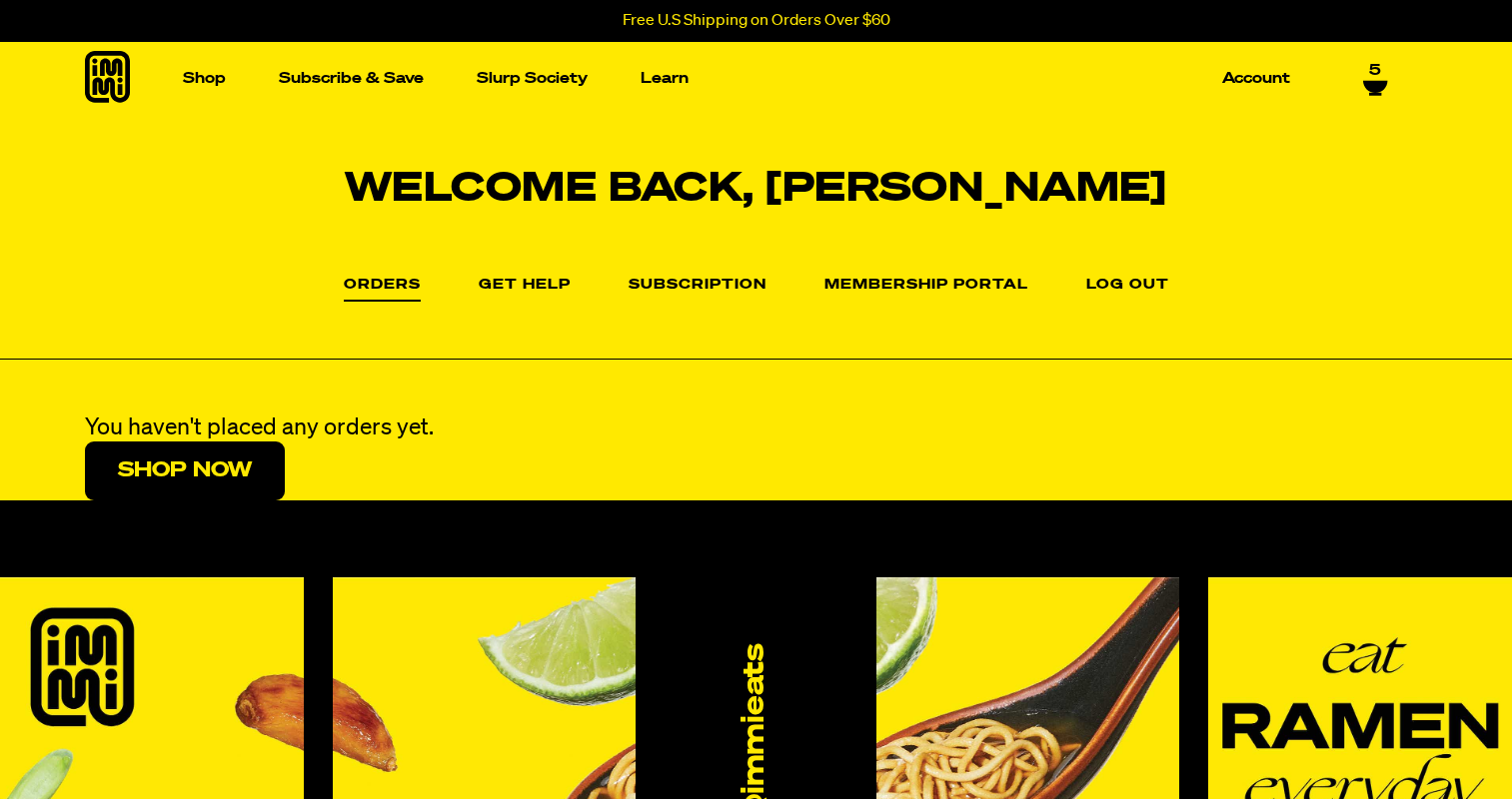 select on "Every 30 Days" 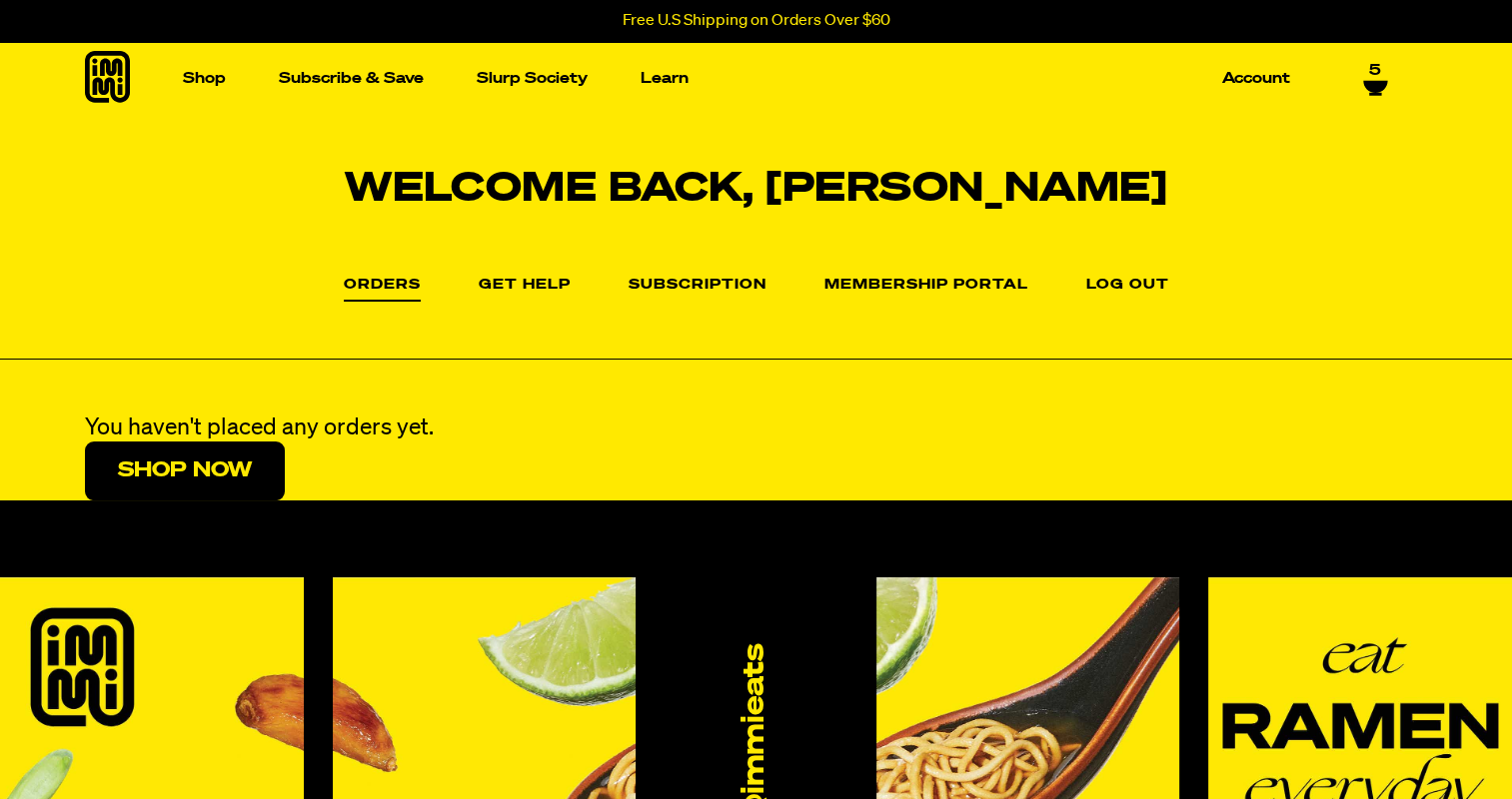 scroll, scrollTop: 0, scrollLeft: 0, axis: both 